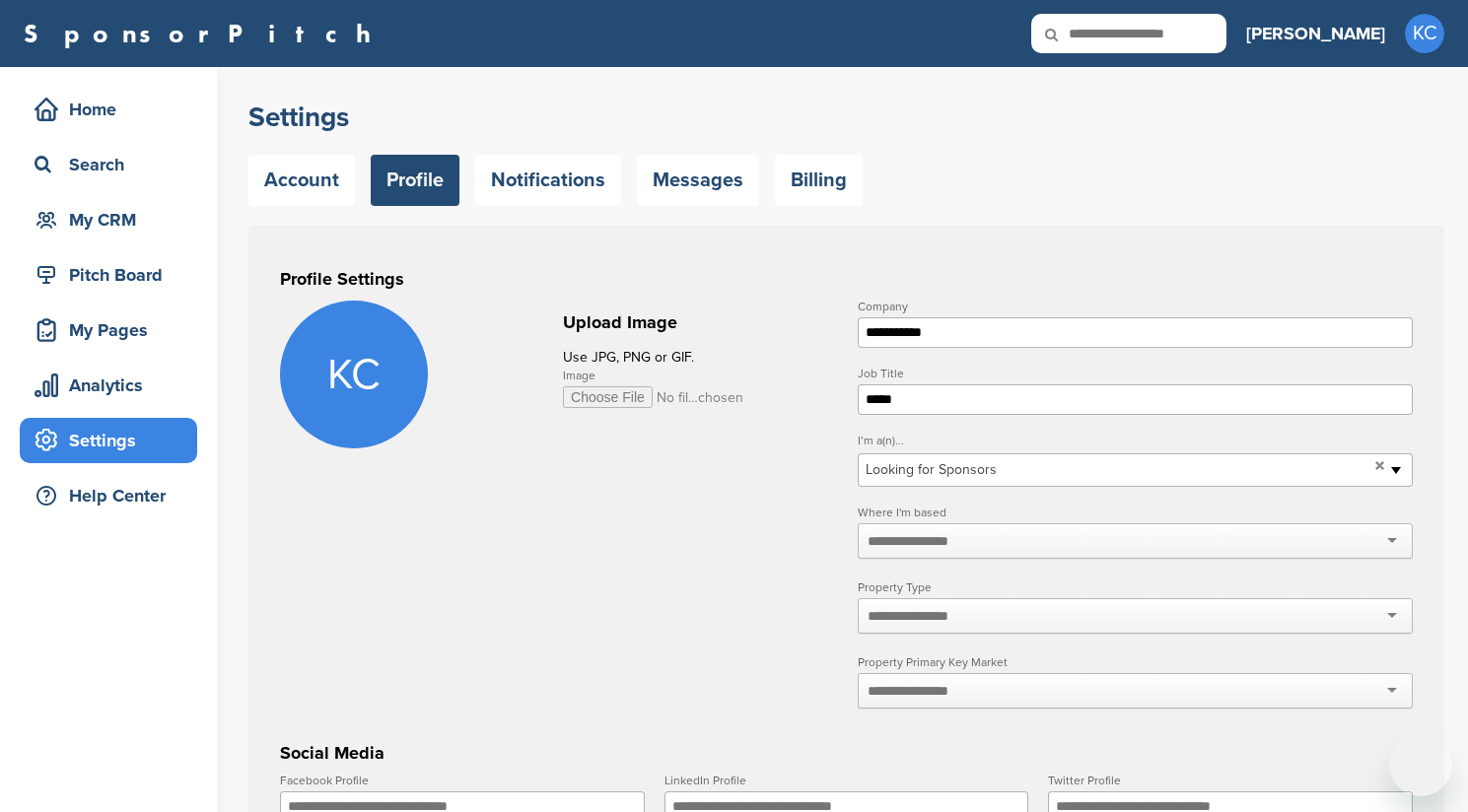 scroll, scrollTop: 0, scrollLeft: 0, axis: both 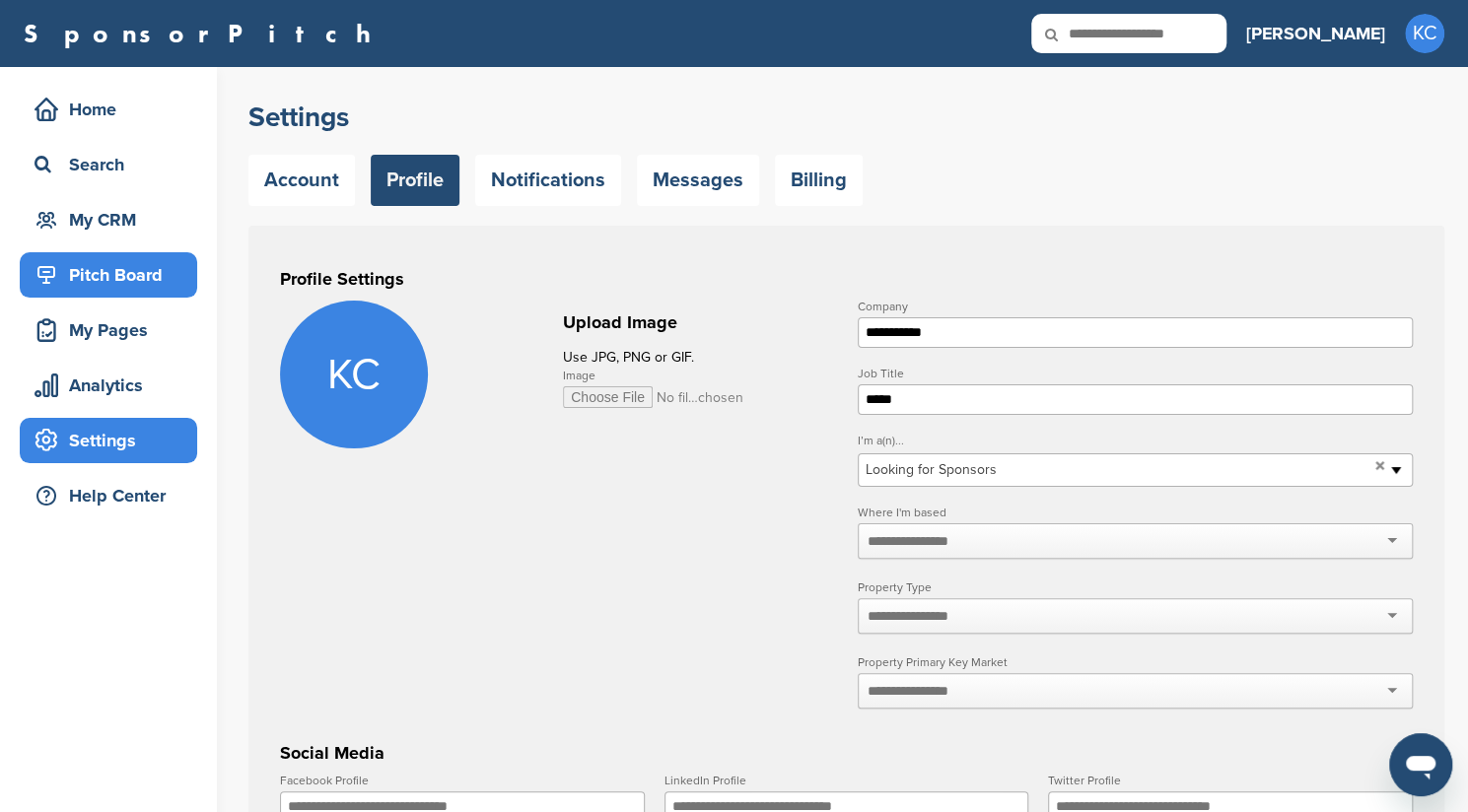 click on "Pitch Board" at bounding box center (108, 275) 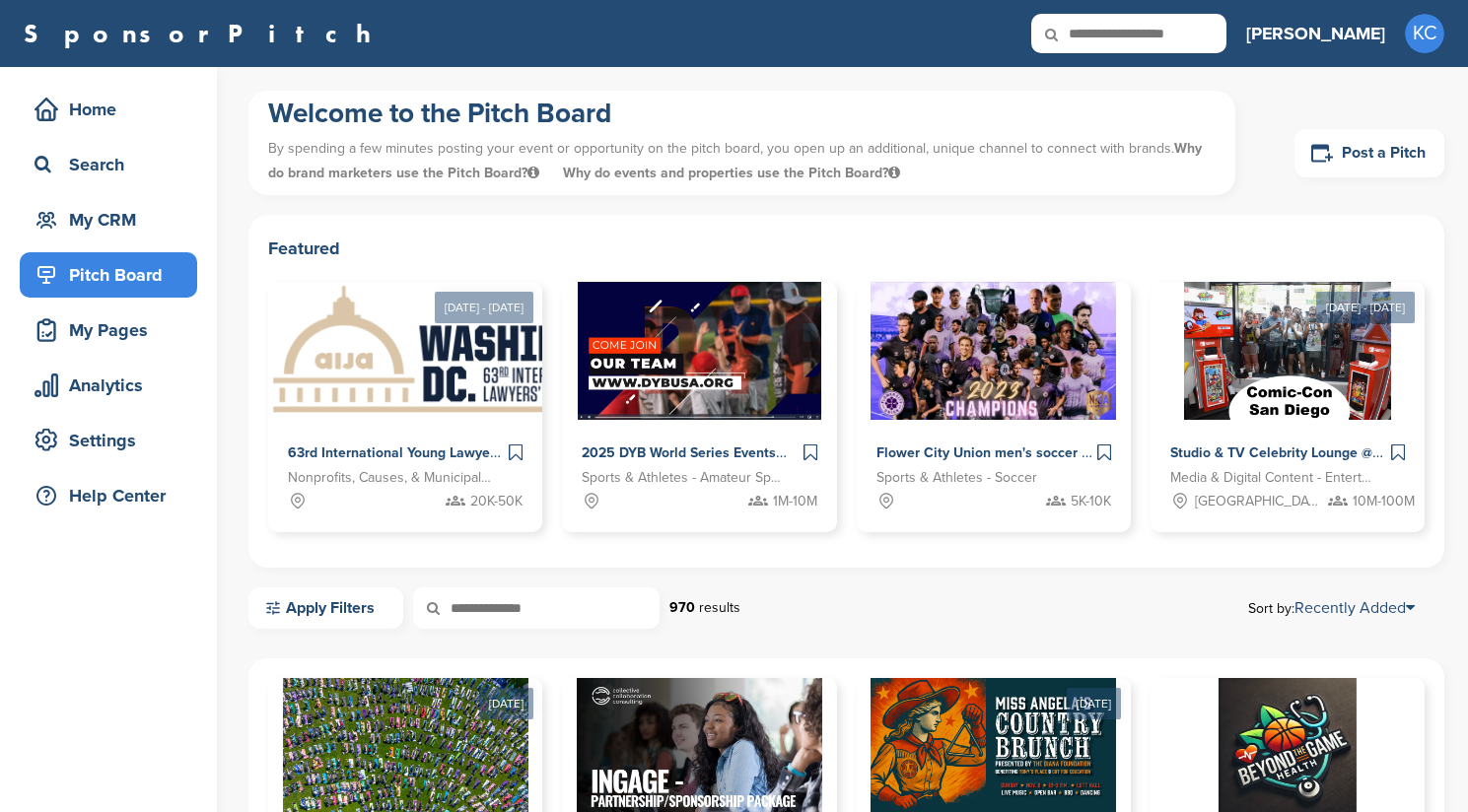 scroll, scrollTop: 0, scrollLeft: 0, axis: both 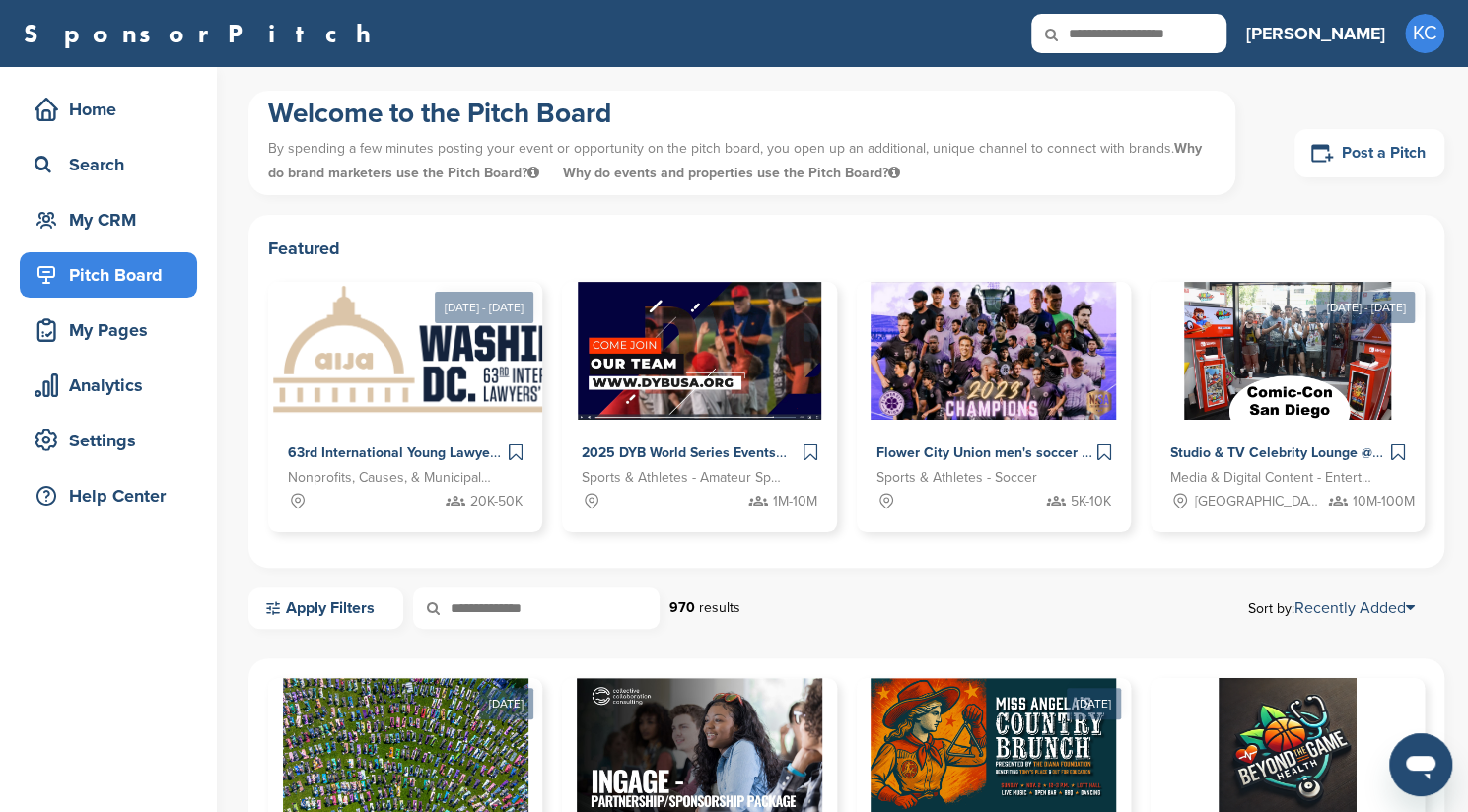 click on "Post a Pitch" at bounding box center (1369, 153) 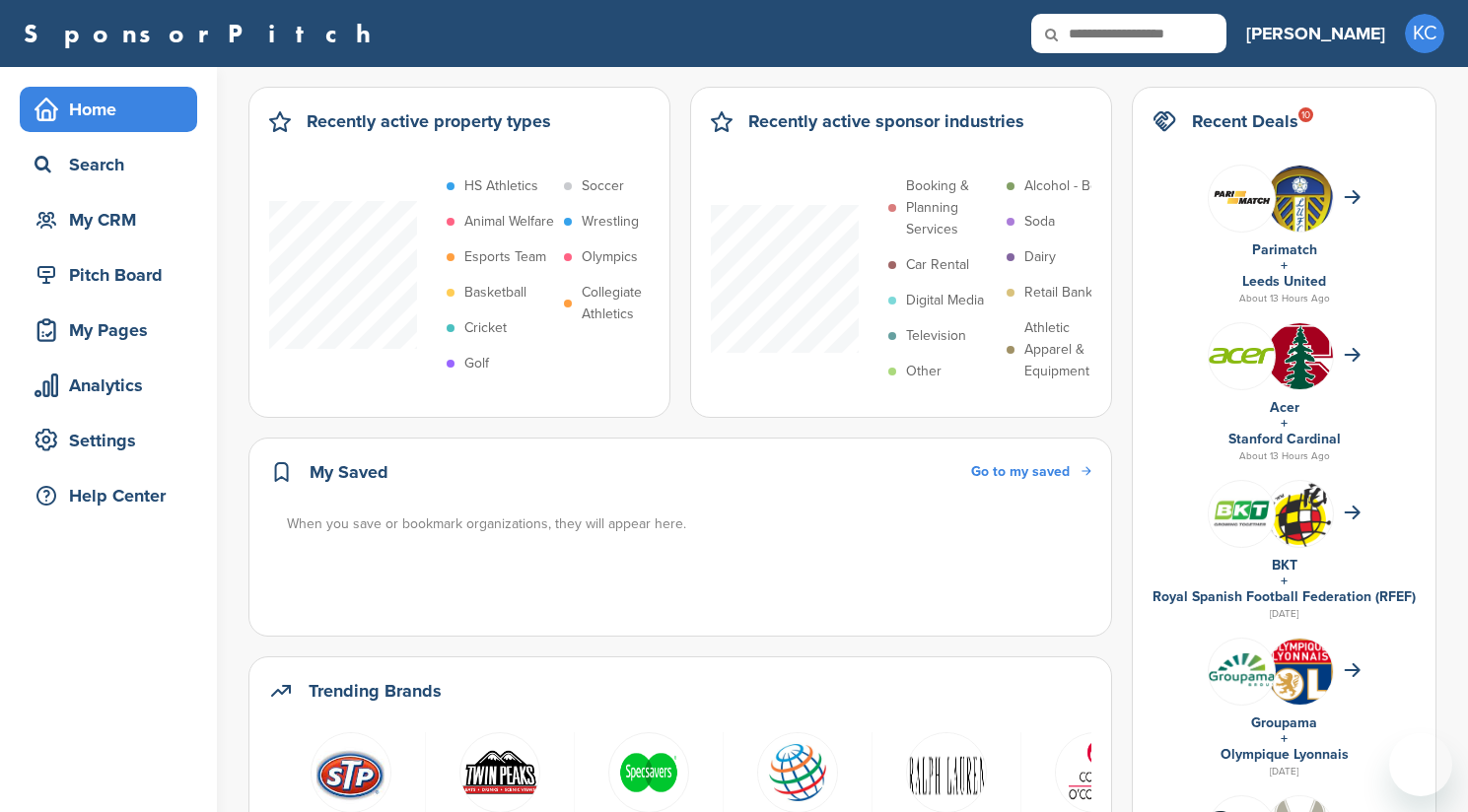 scroll, scrollTop: 0, scrollLeft: 0, axis: both 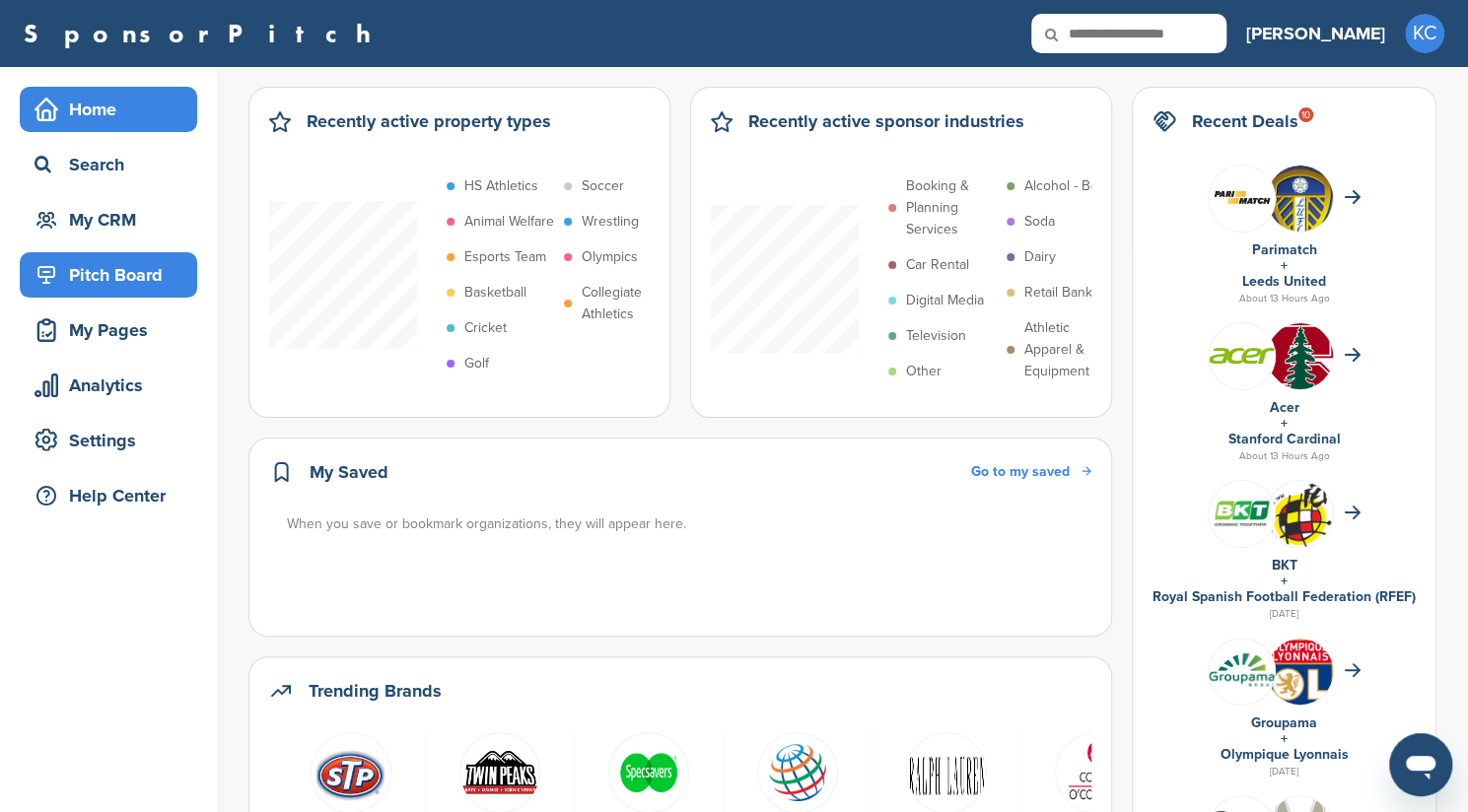 click on "Pitch Board" at bounding box center [113, 275] 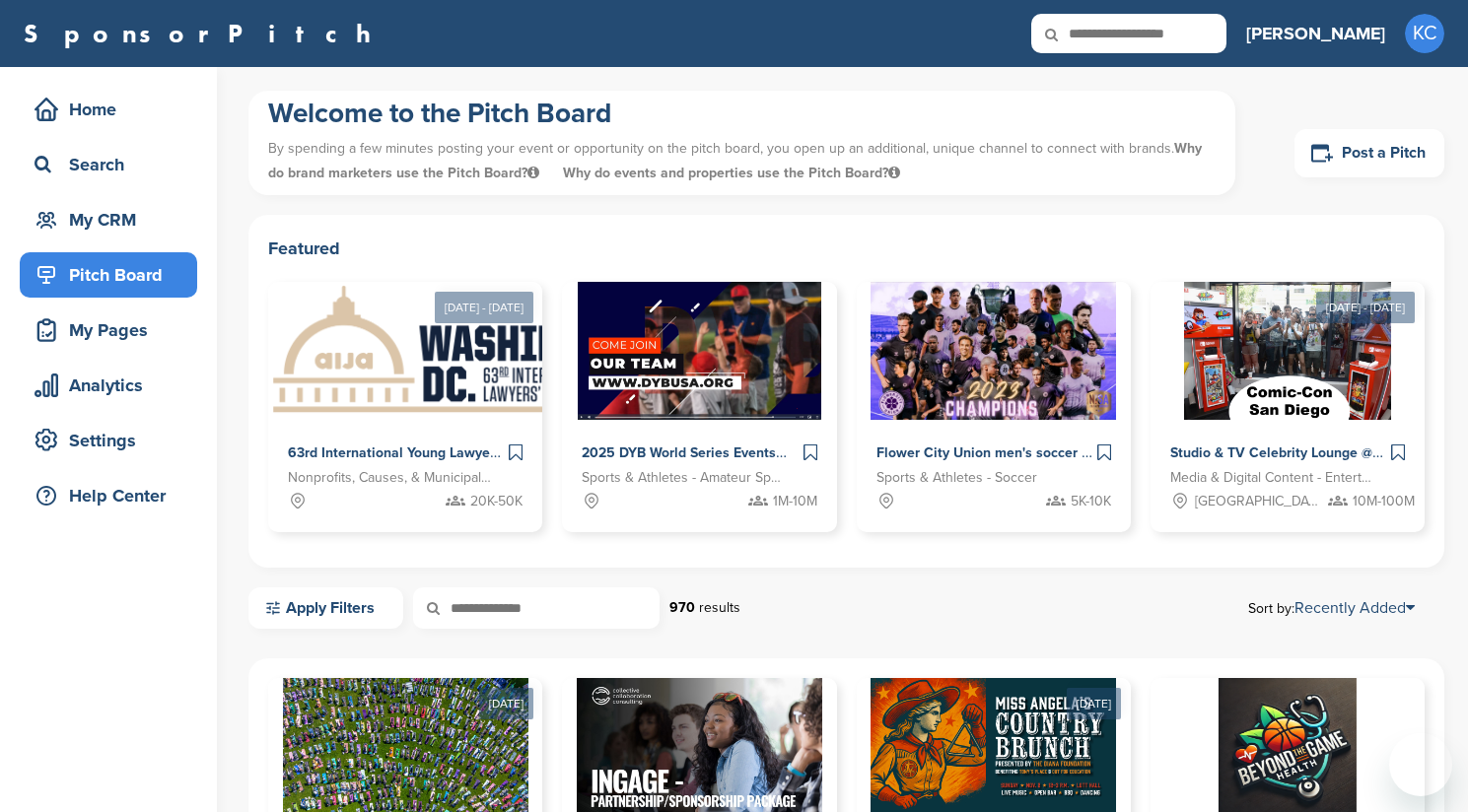 scroll, scrollTop: 0, scrollLeft: 0, axis: both 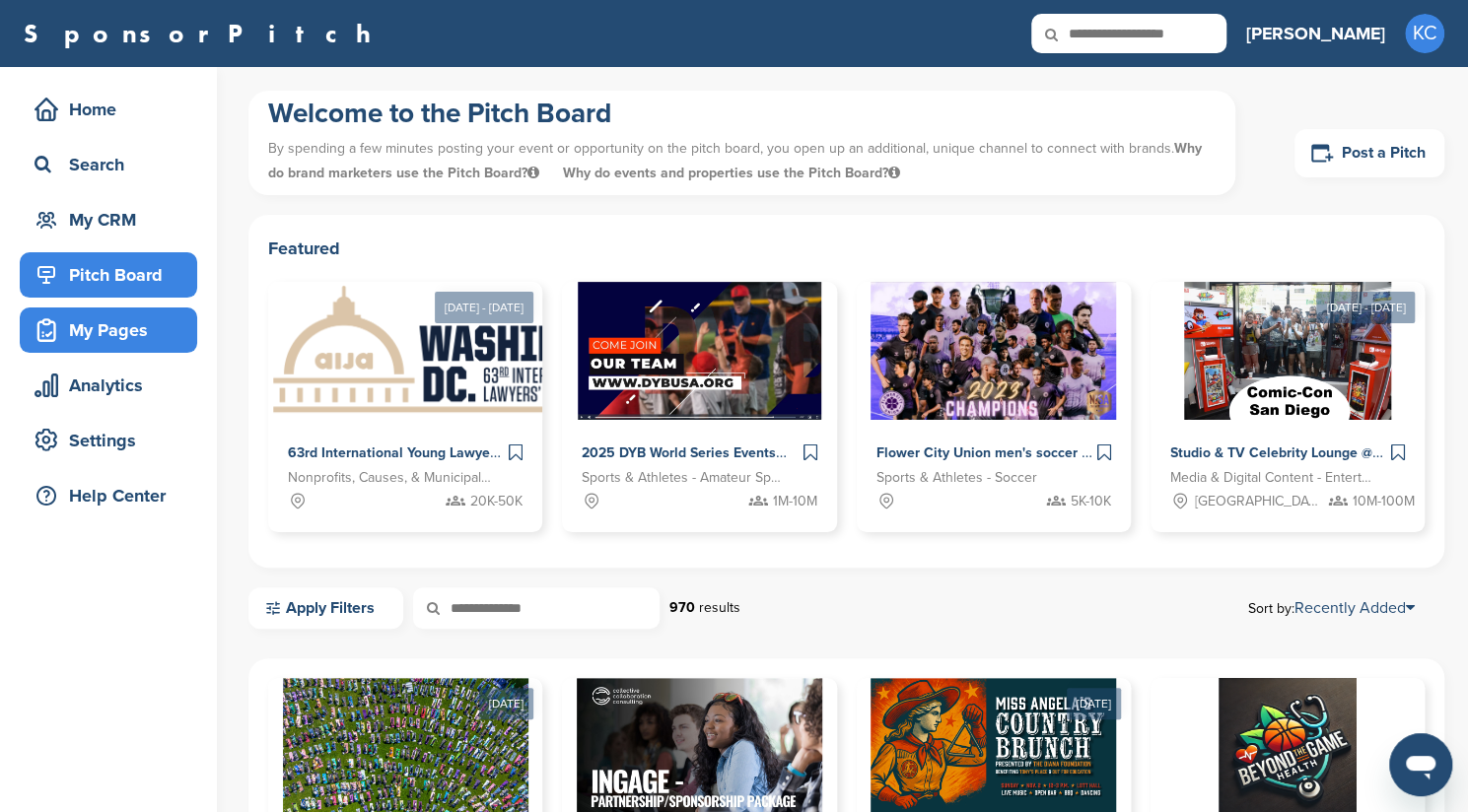 click on "My Pages" at bounding box center (113, 330) 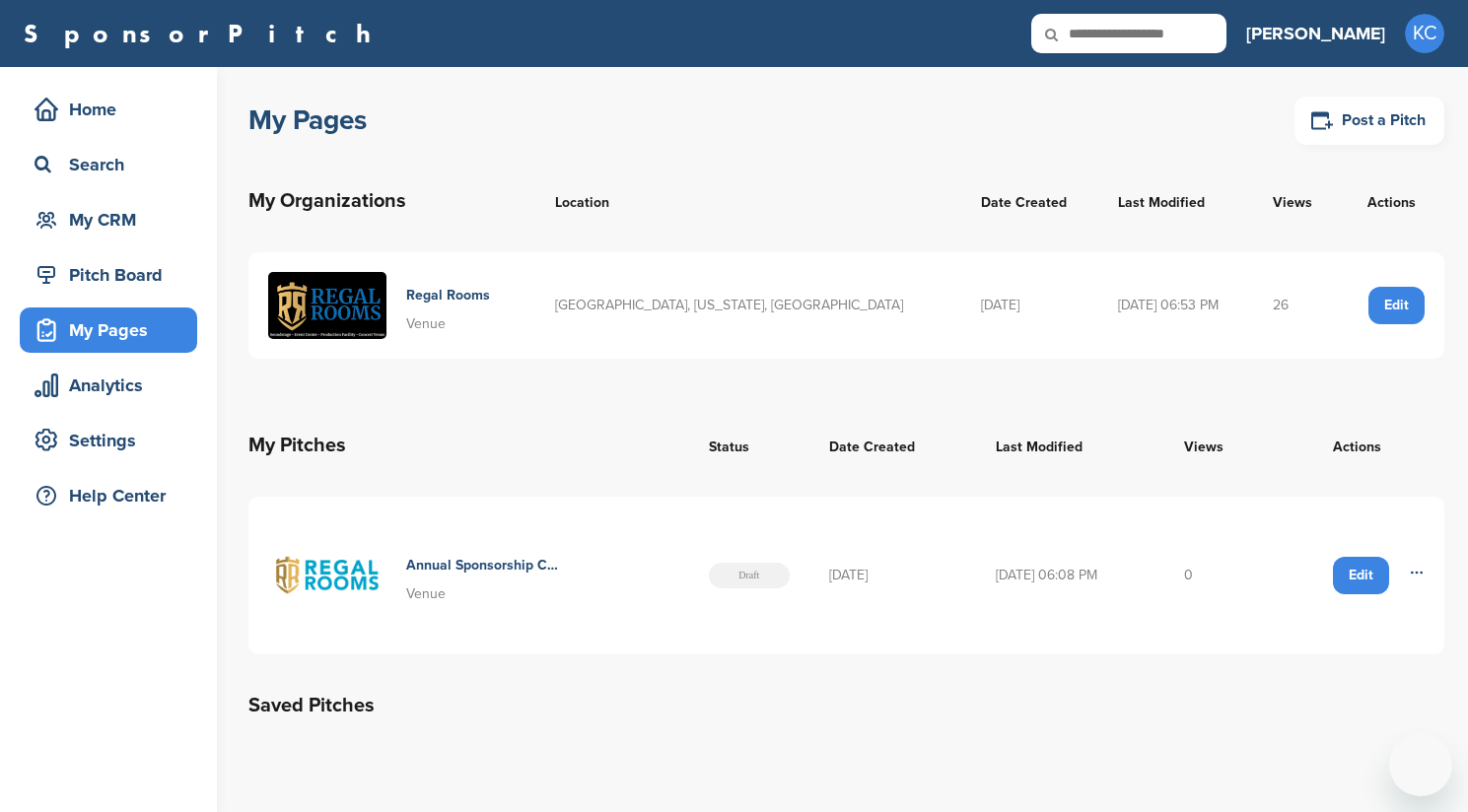 scroll, scrollTop: 0, scrollLeft: 0, axis: both 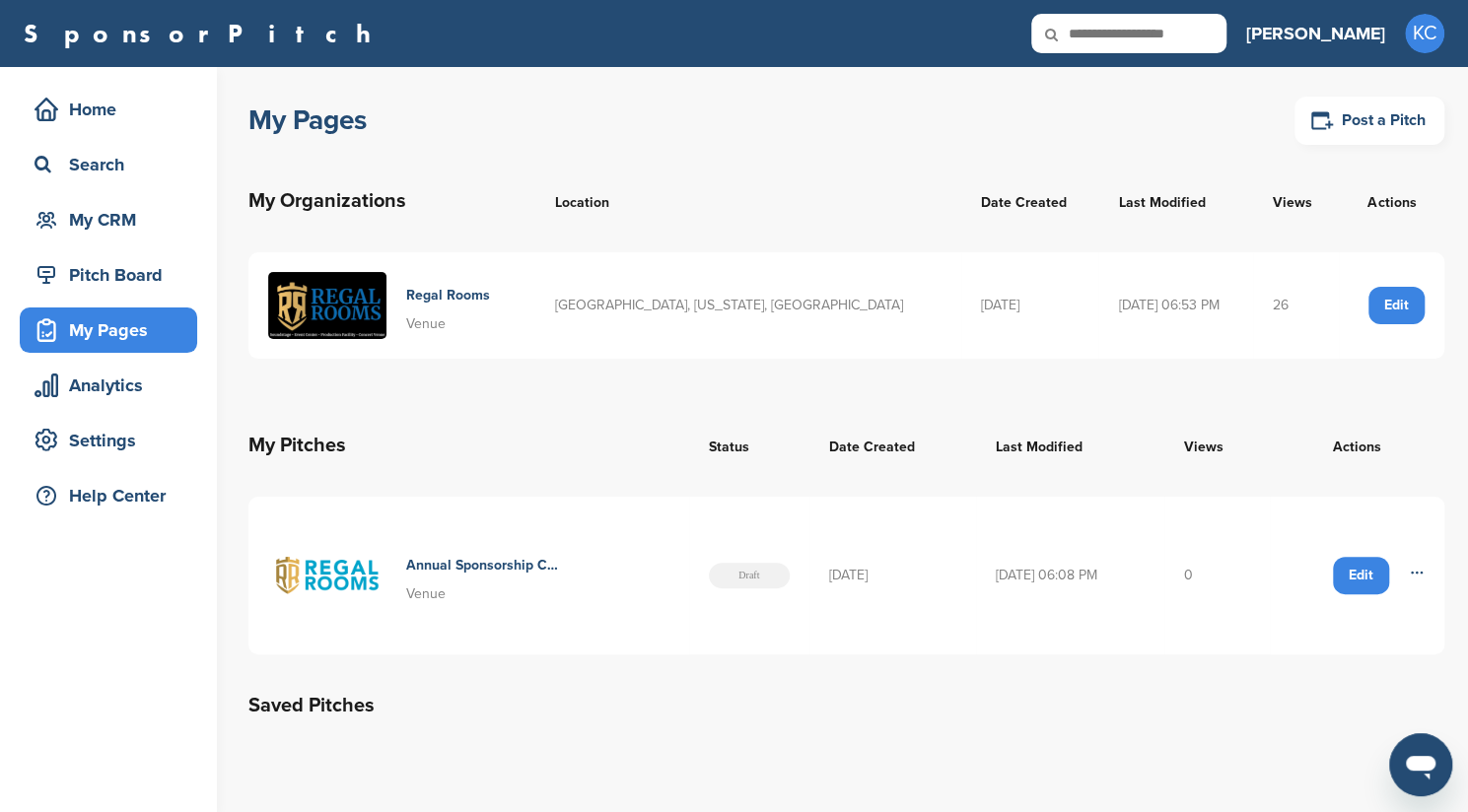 click on "Edit" at bounding box center [1361, 575] 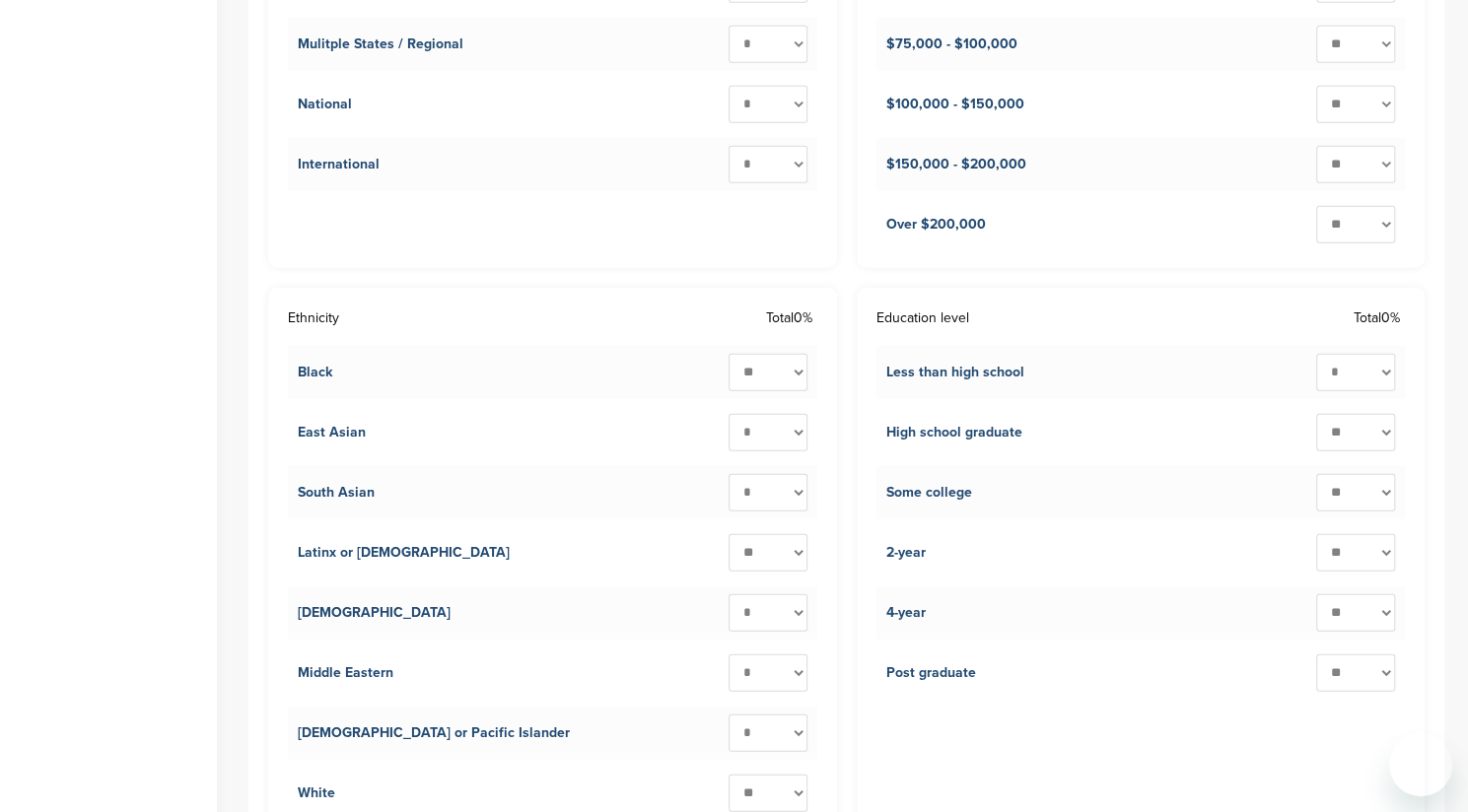 scroll, scrollTop: 2913, scrollLeft: 0, axis: vertical 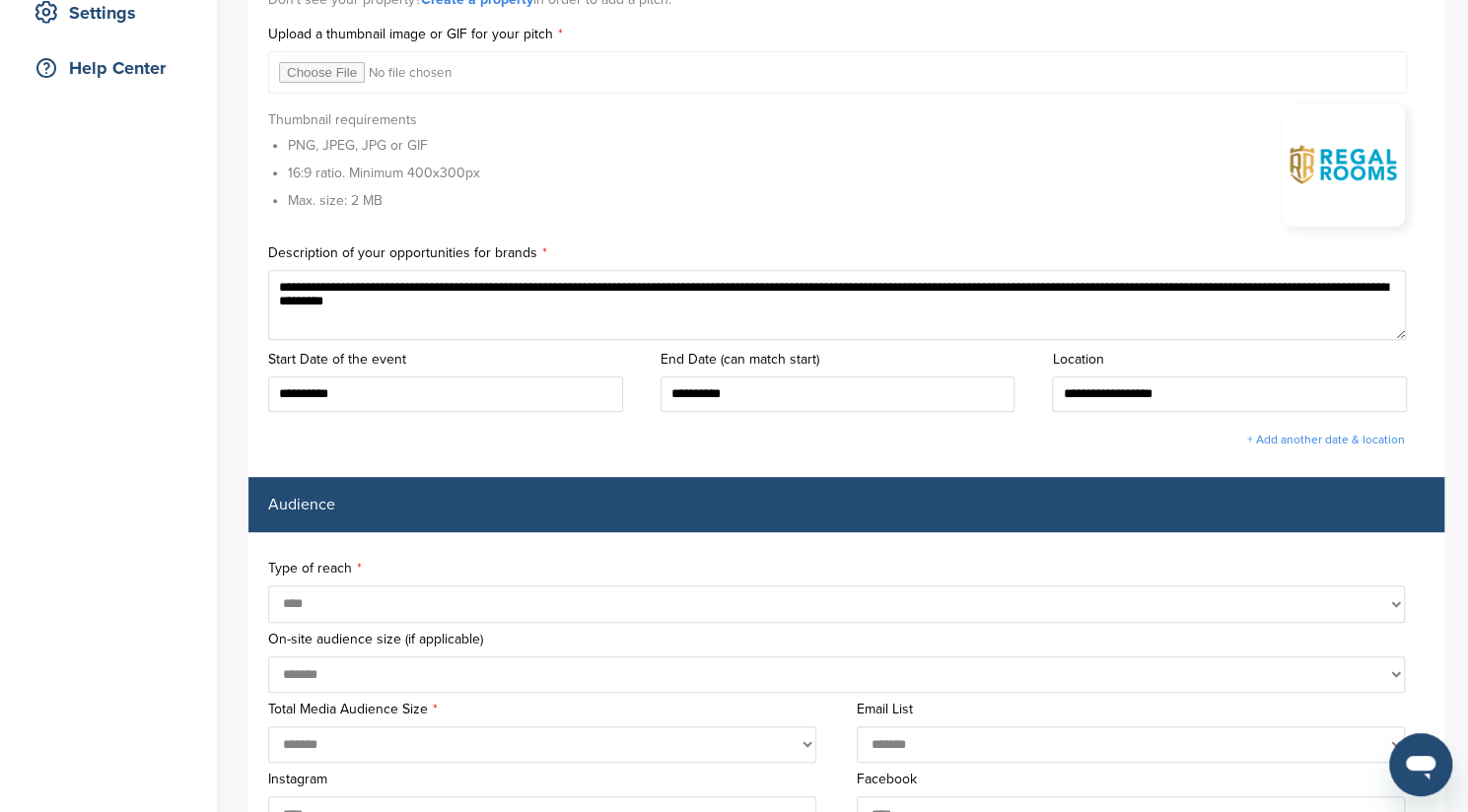 click on "**********" at bounding box center (837, 304) 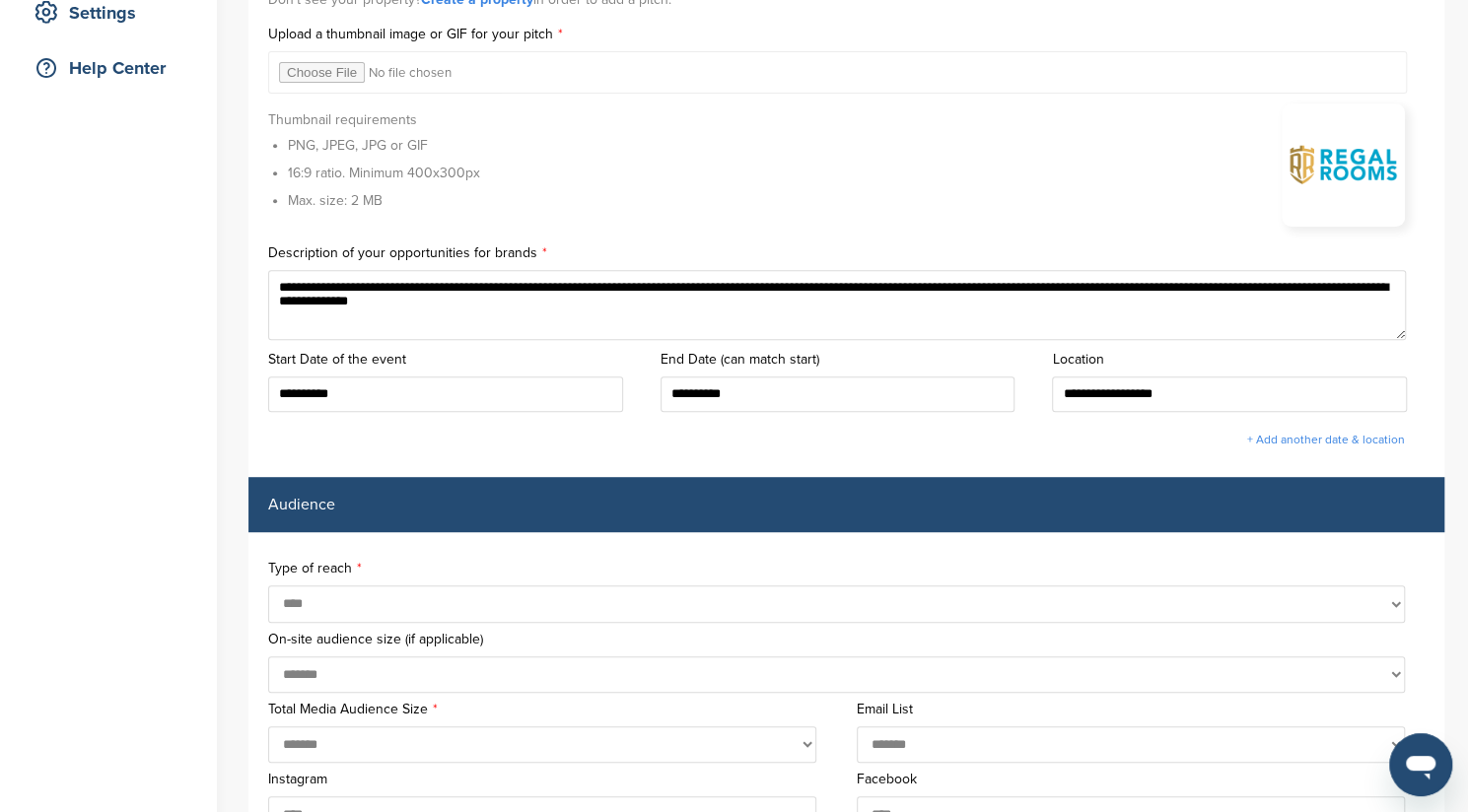 drag, startPoint x: 891, startPoint y: 303, endPoint x: 230, endPoint y: 289, distance: 661.14824 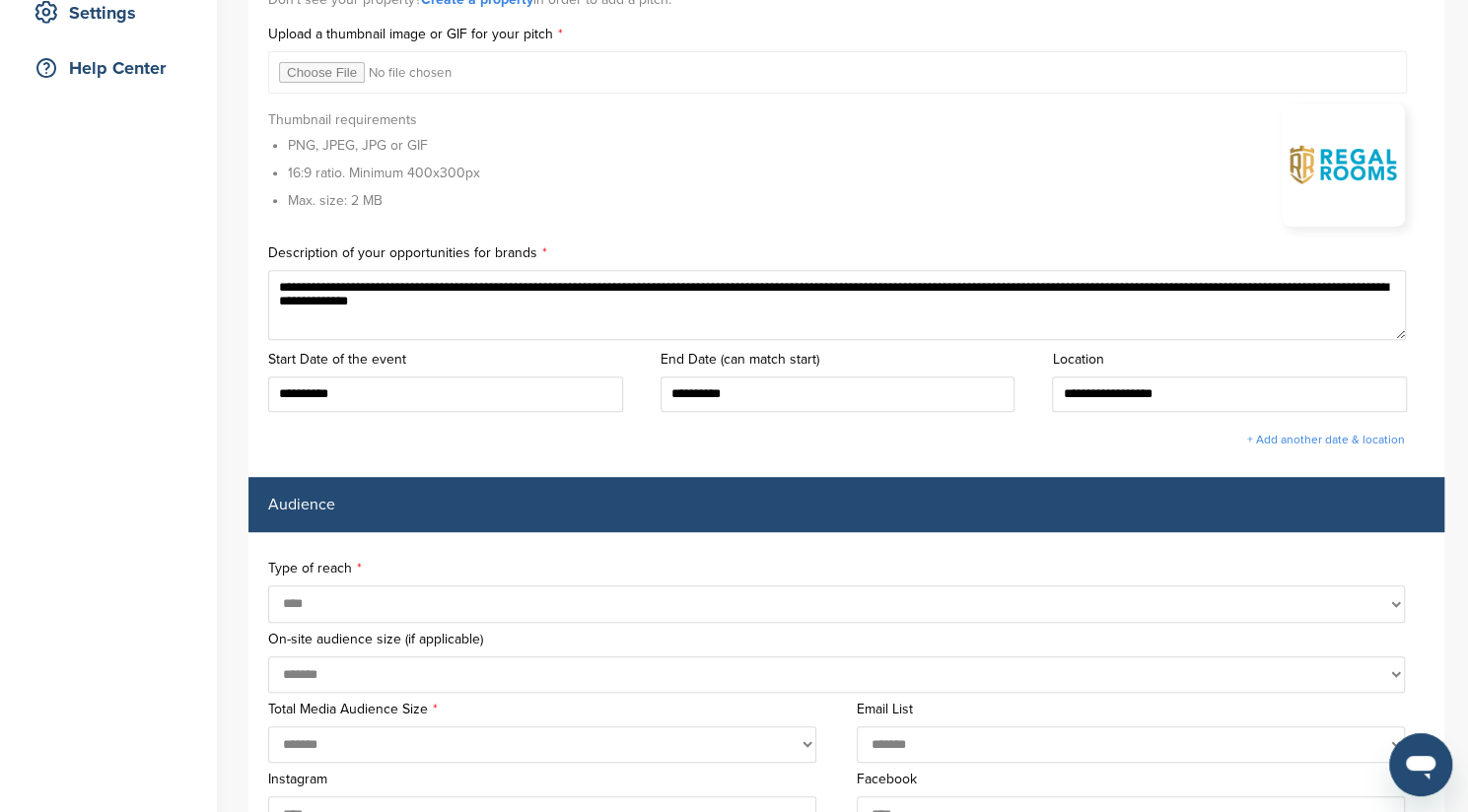 click on "**********" at bounding box center [734, 3148] 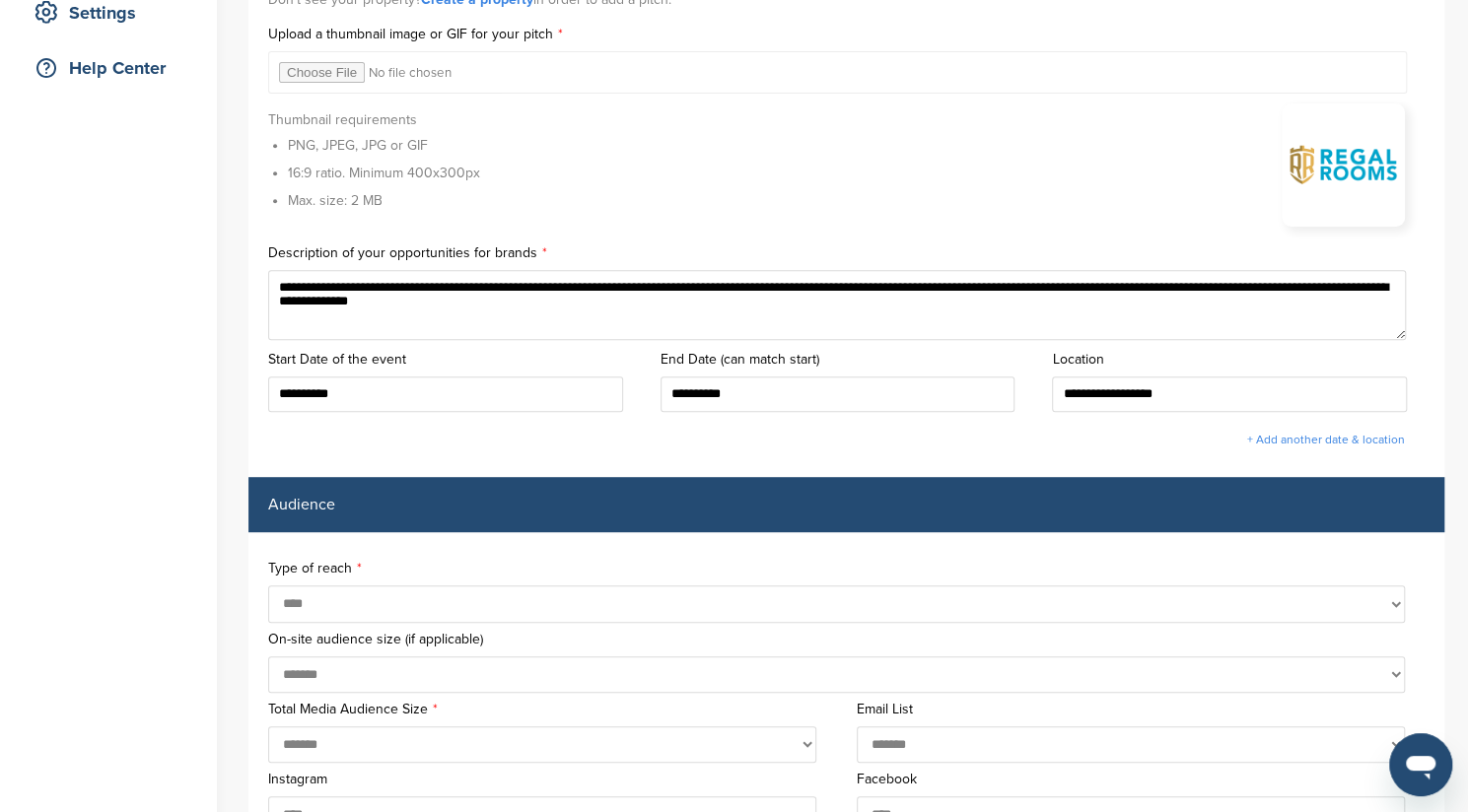 paste on "**********" 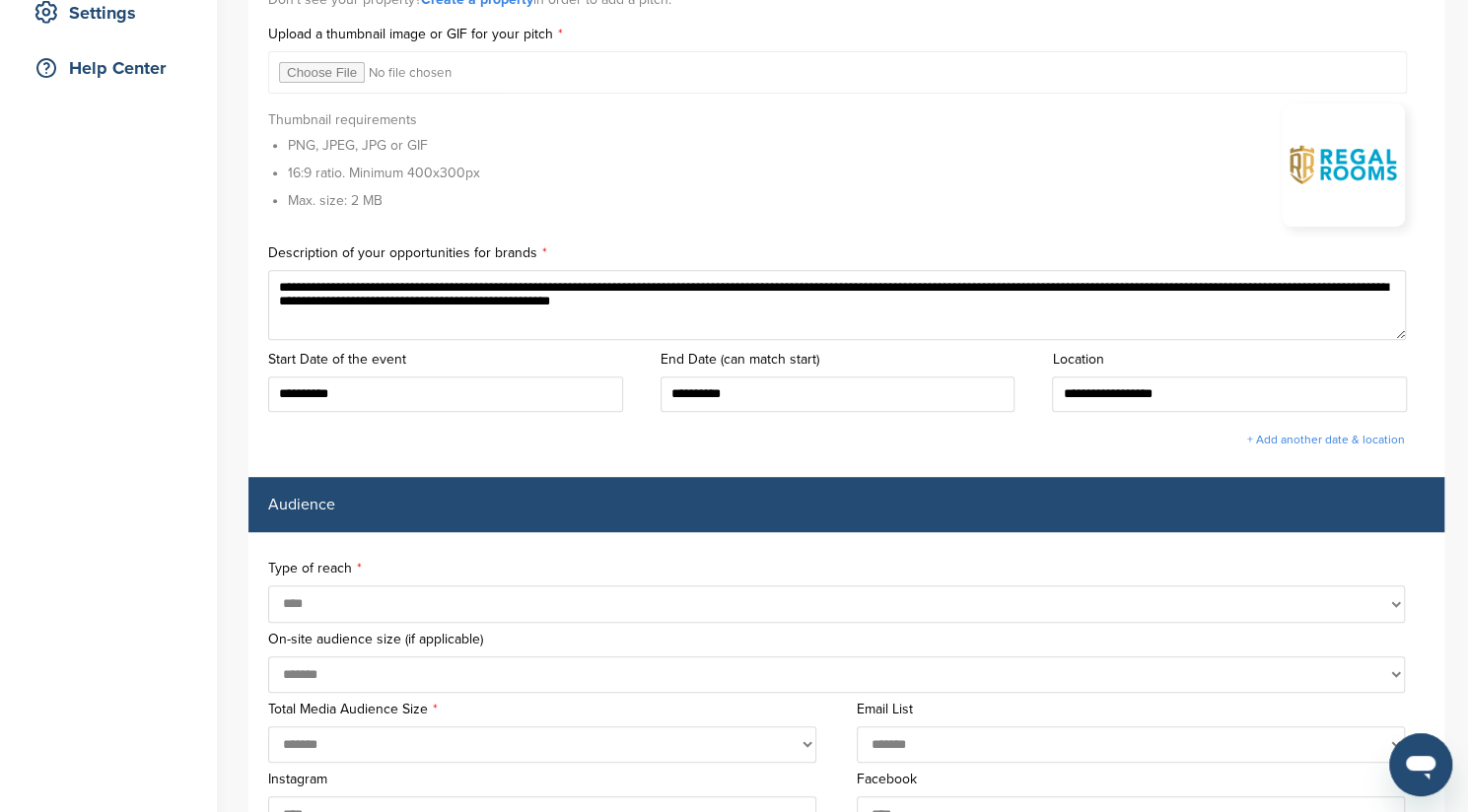 type on "**********" 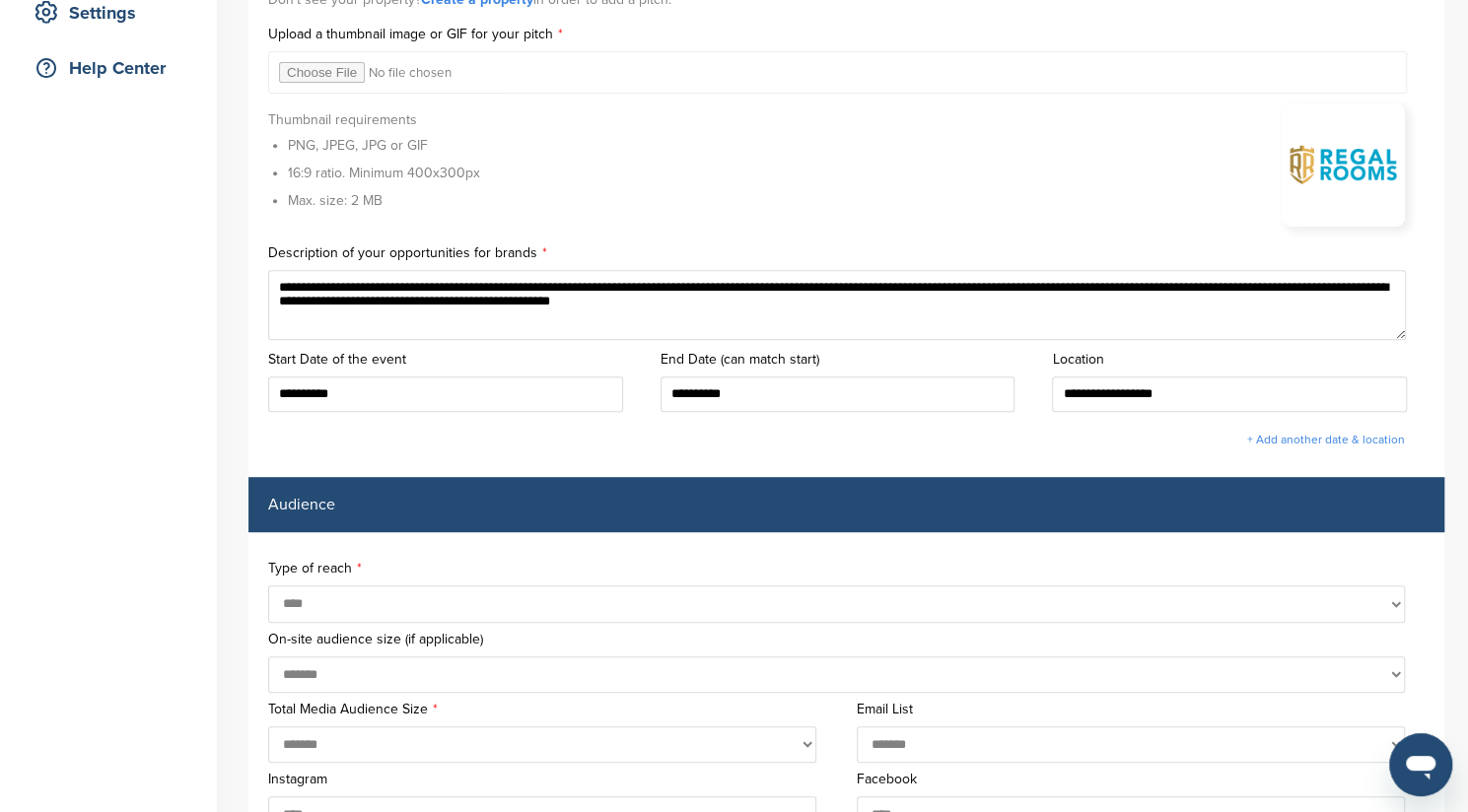 click on "**********" at bounding box center (734, 3148) 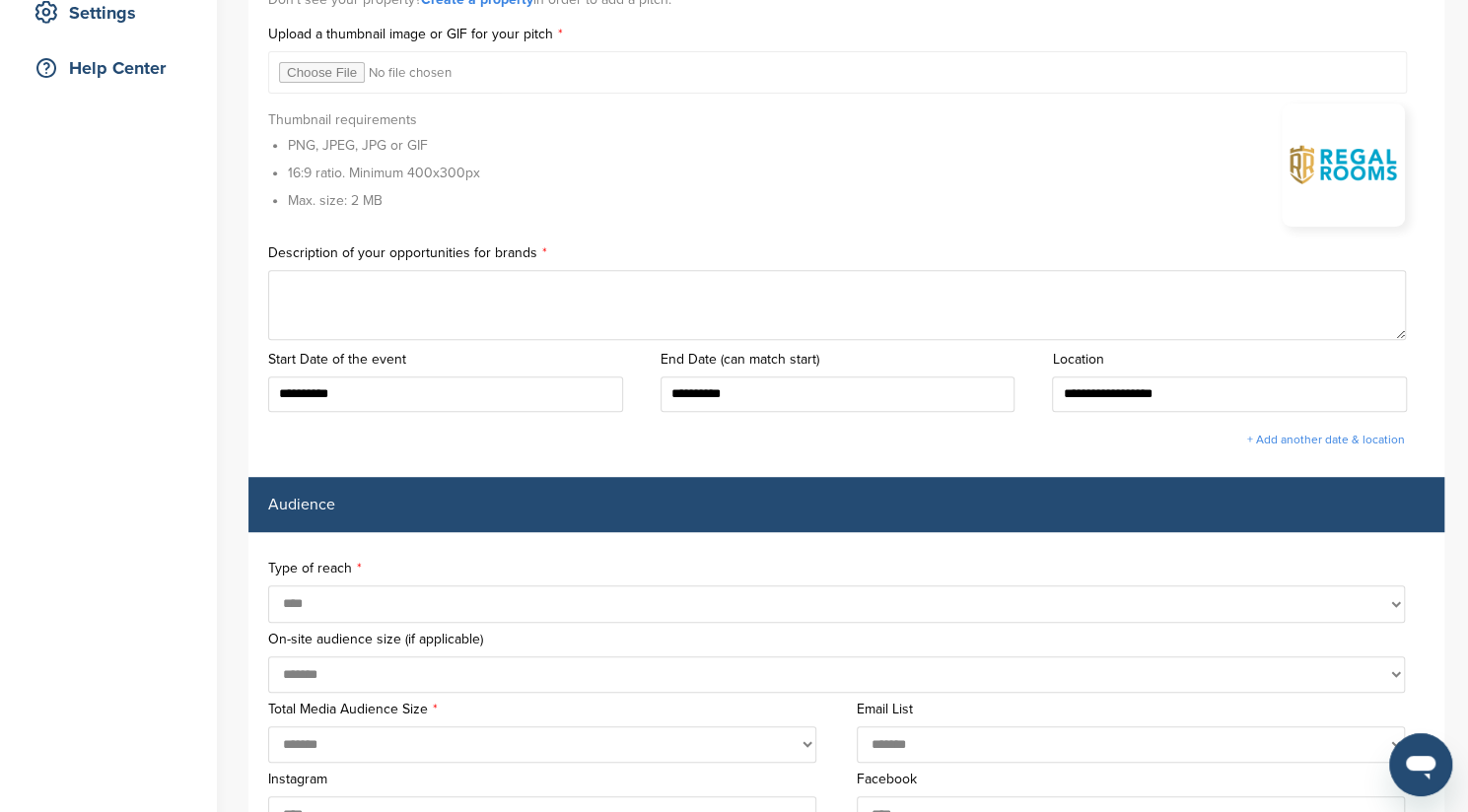 click on "**********" at bounding box center (837, 304) 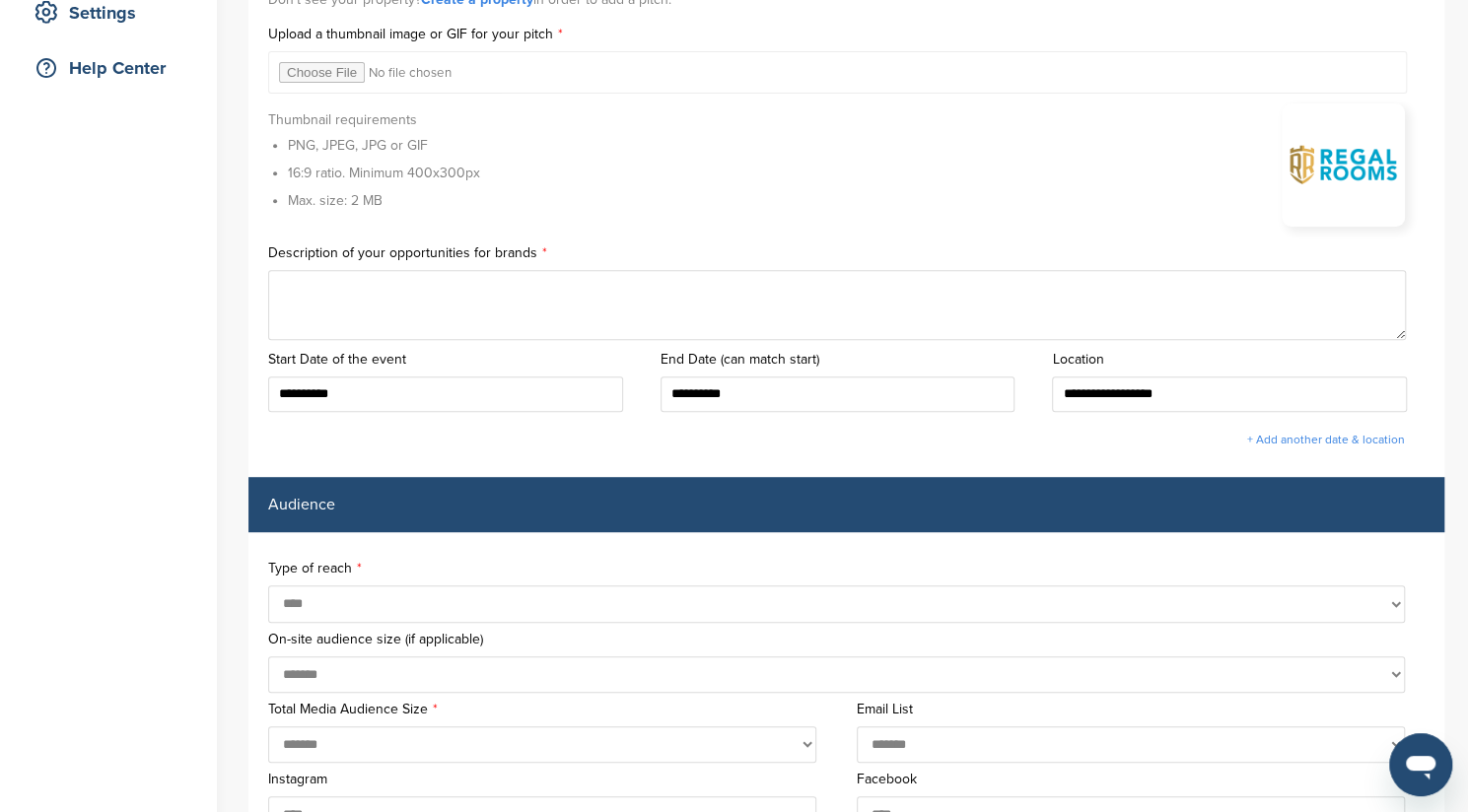 paste on "**********" 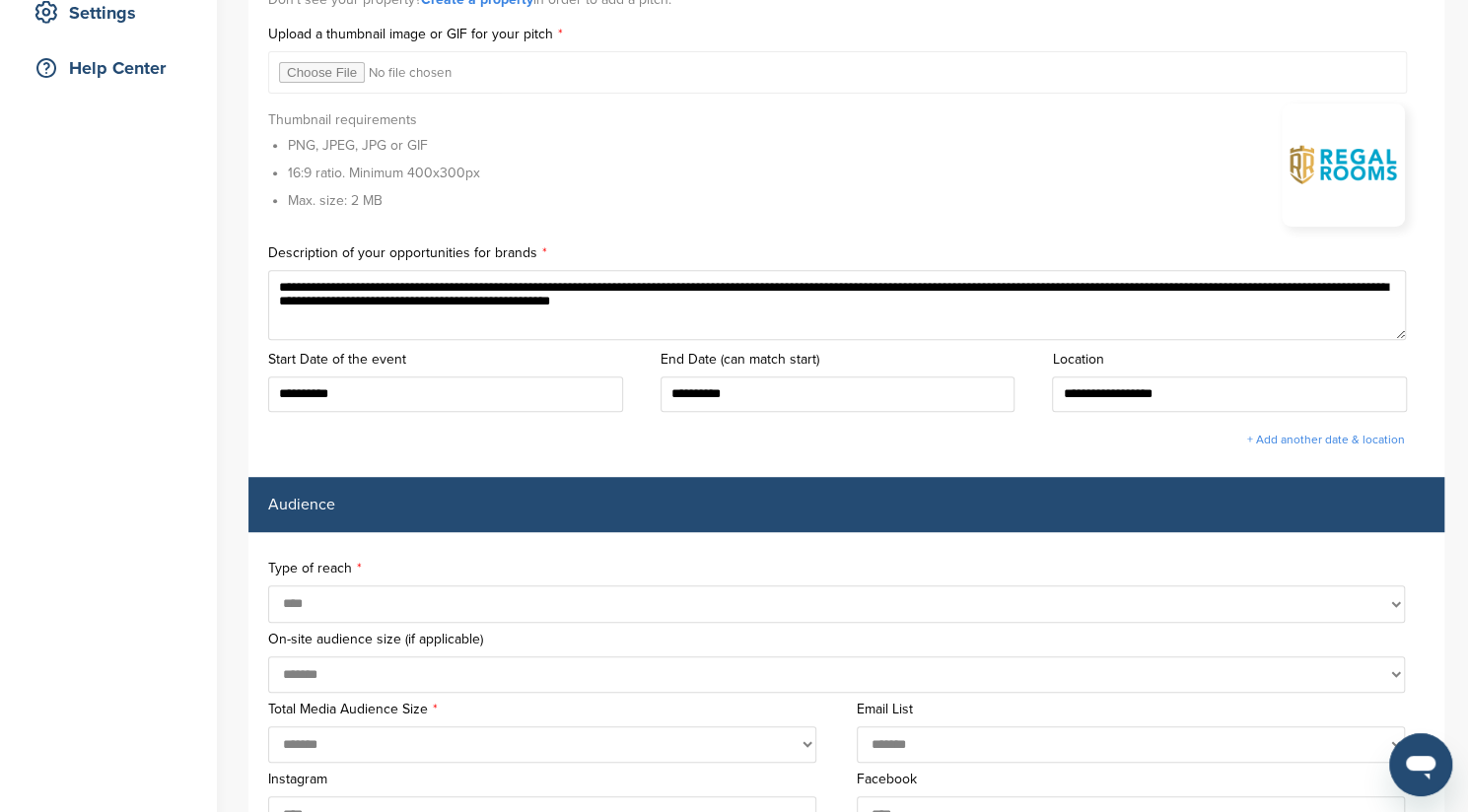 click on "**********" at bounding box center [837, 304] 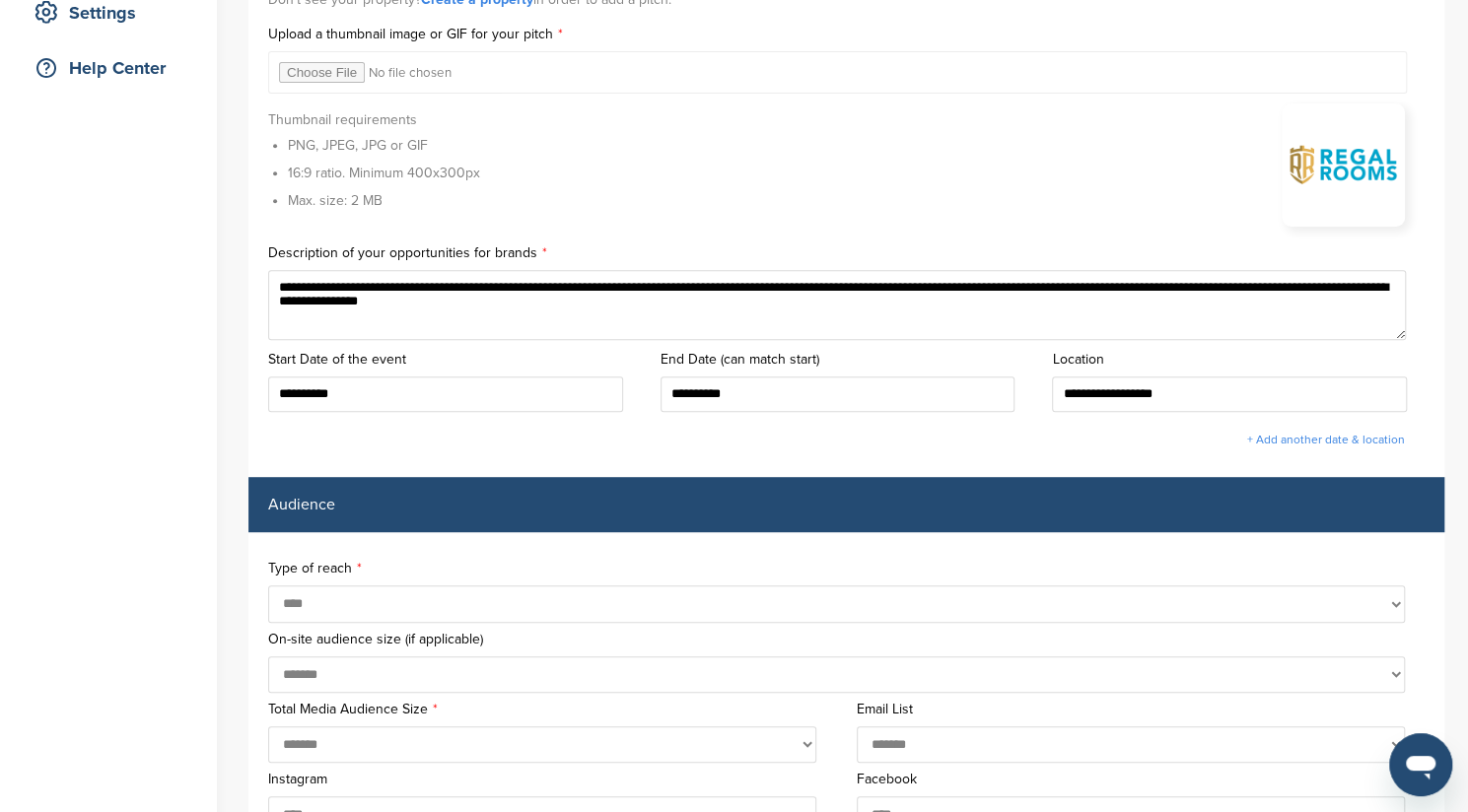click on "**********" at bounding box center [837, 304] 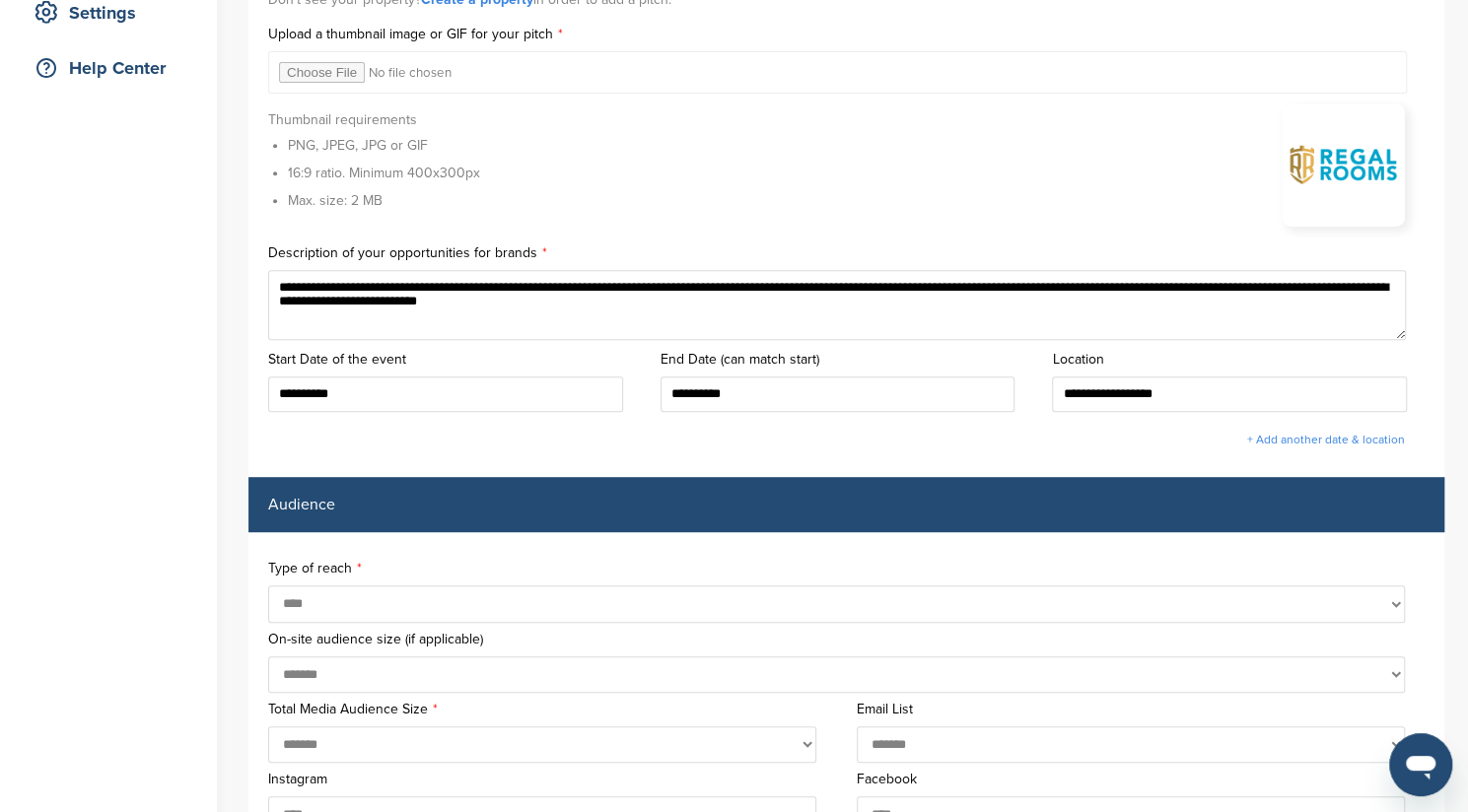 click on "**********" at bounding box center (837, 304) 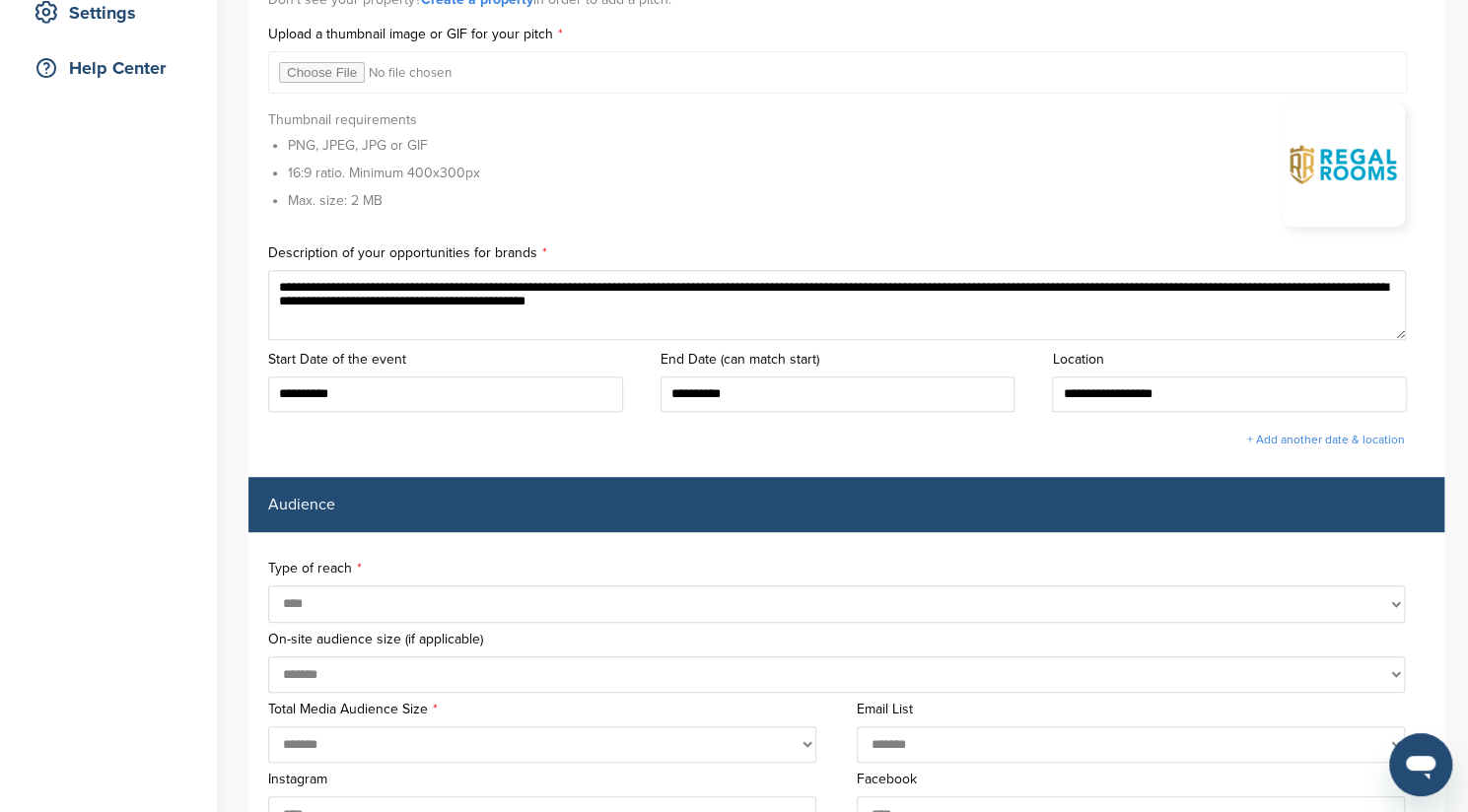 click on "**********" at bounding box center [837, 304] 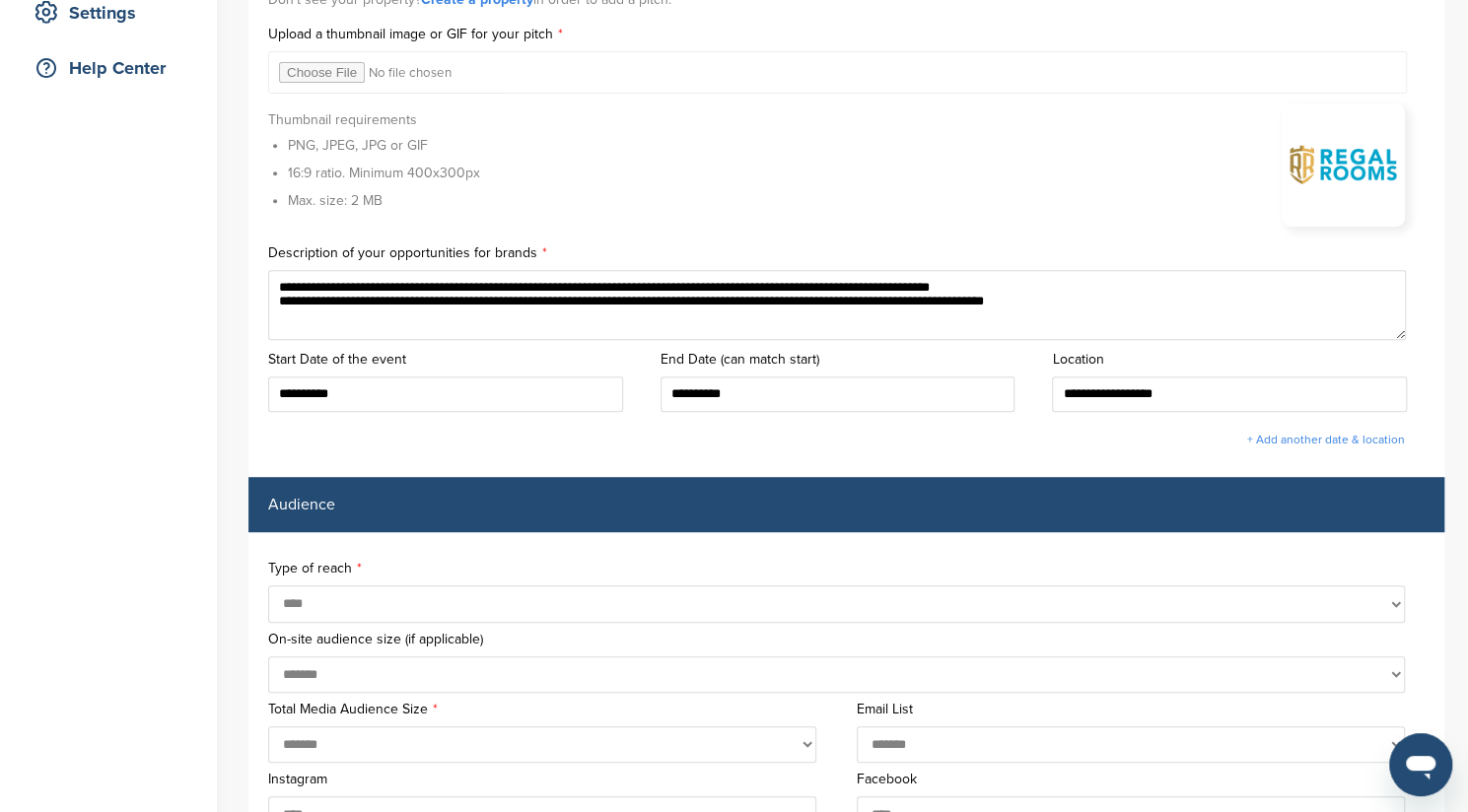 click on "**********" at bounding box center (837, 304) 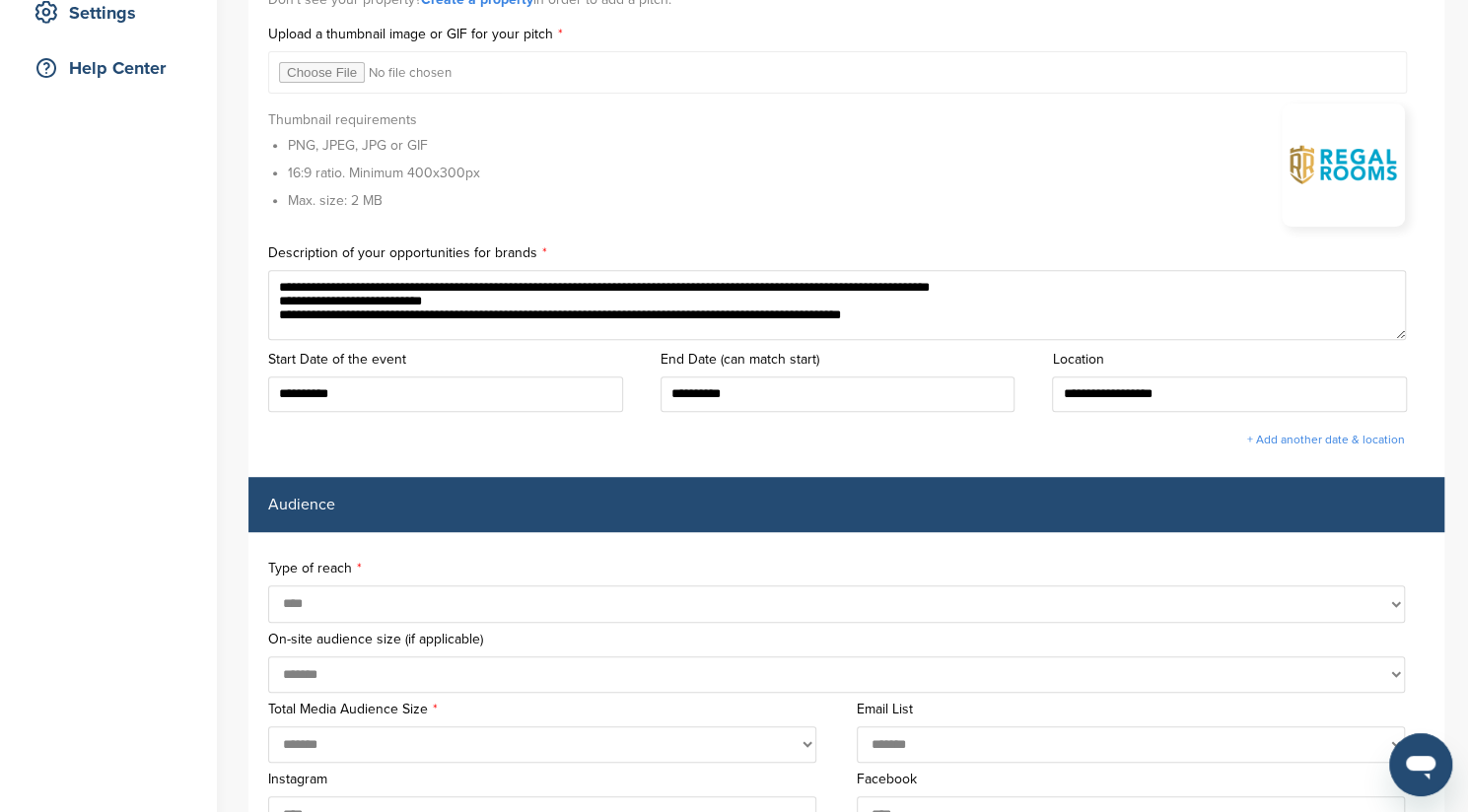 click on "**********" at bounding box center [837, 304] 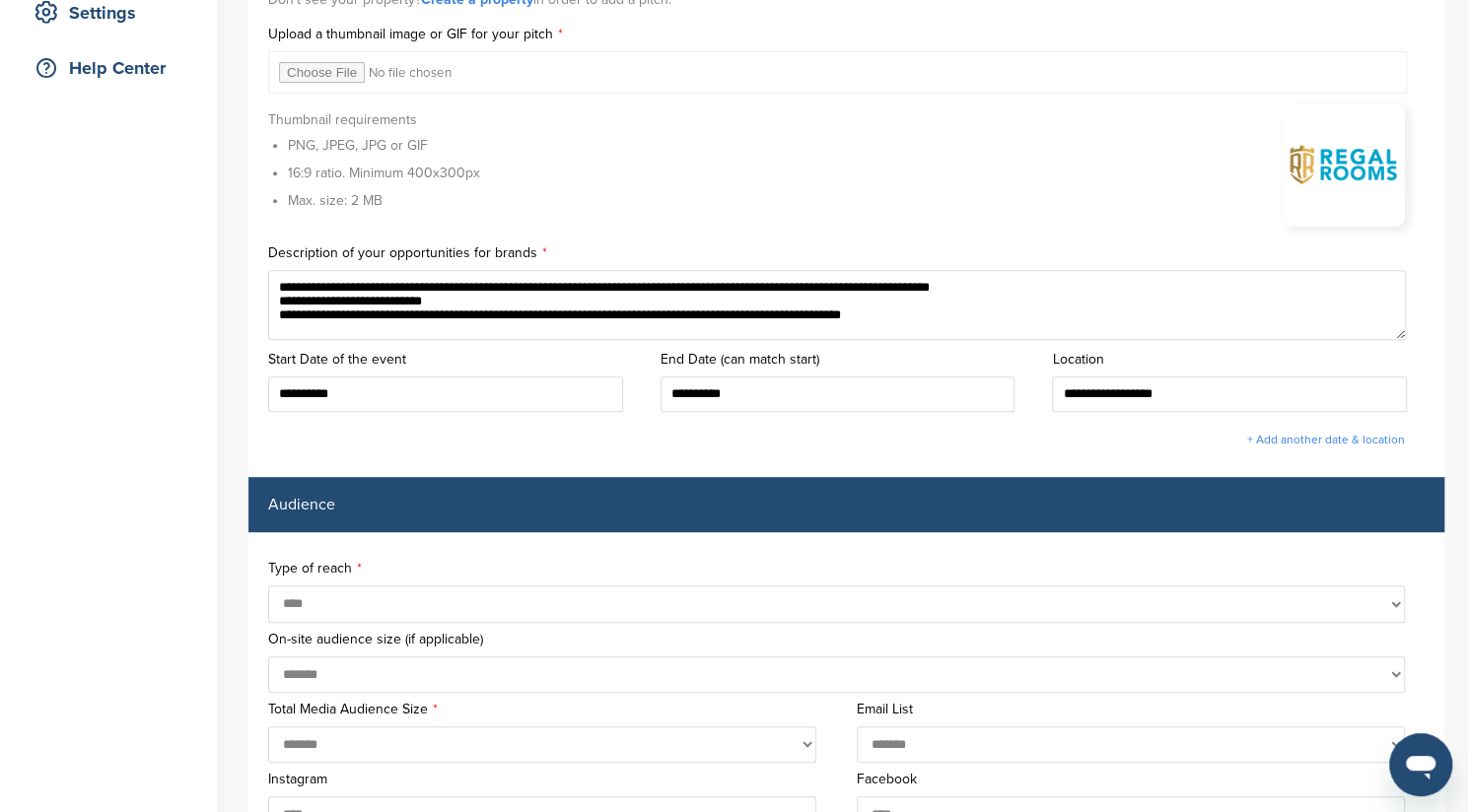 paste on "***" 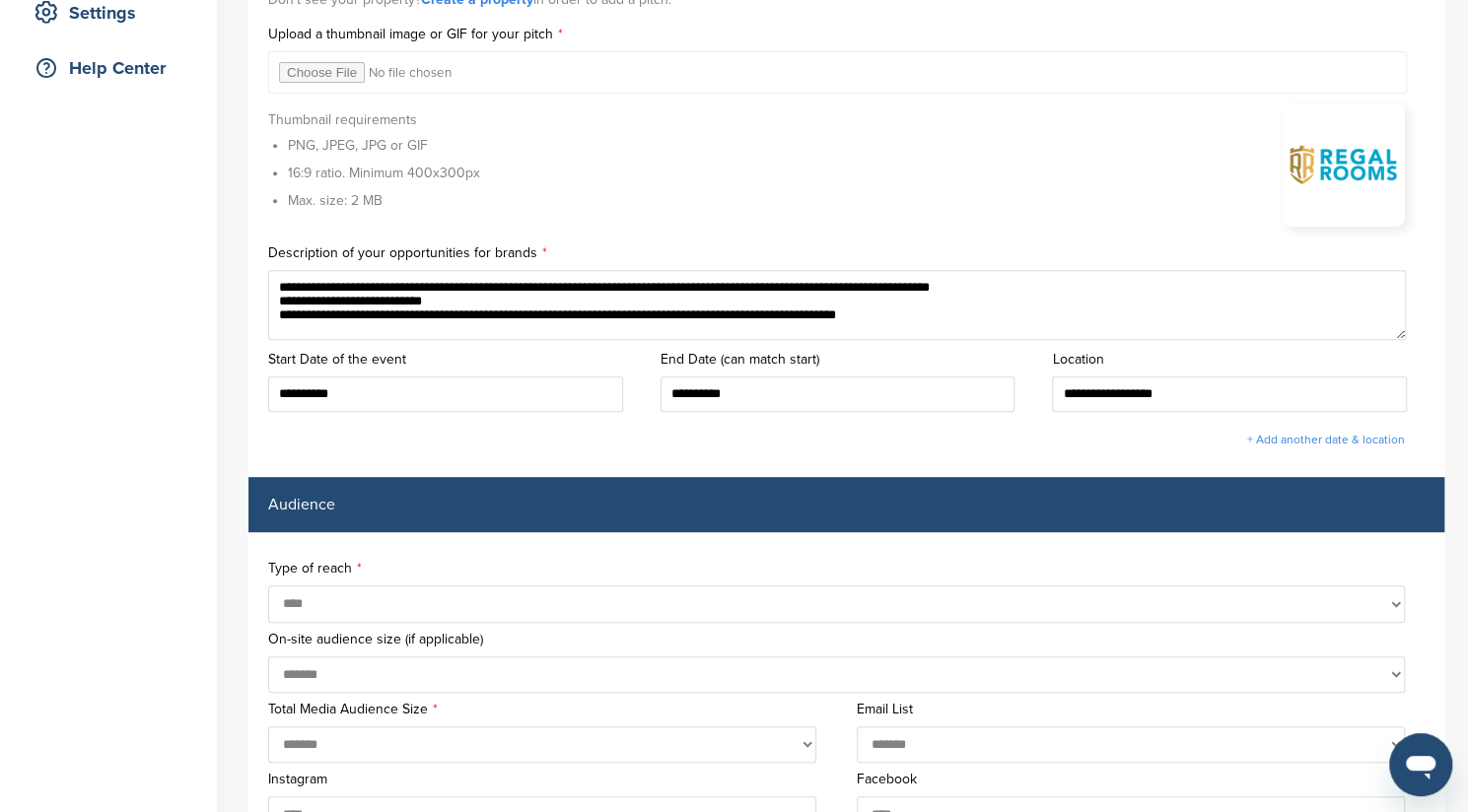 scroll, scrollTop: 2, scrollLeft: 0, axis: vertical 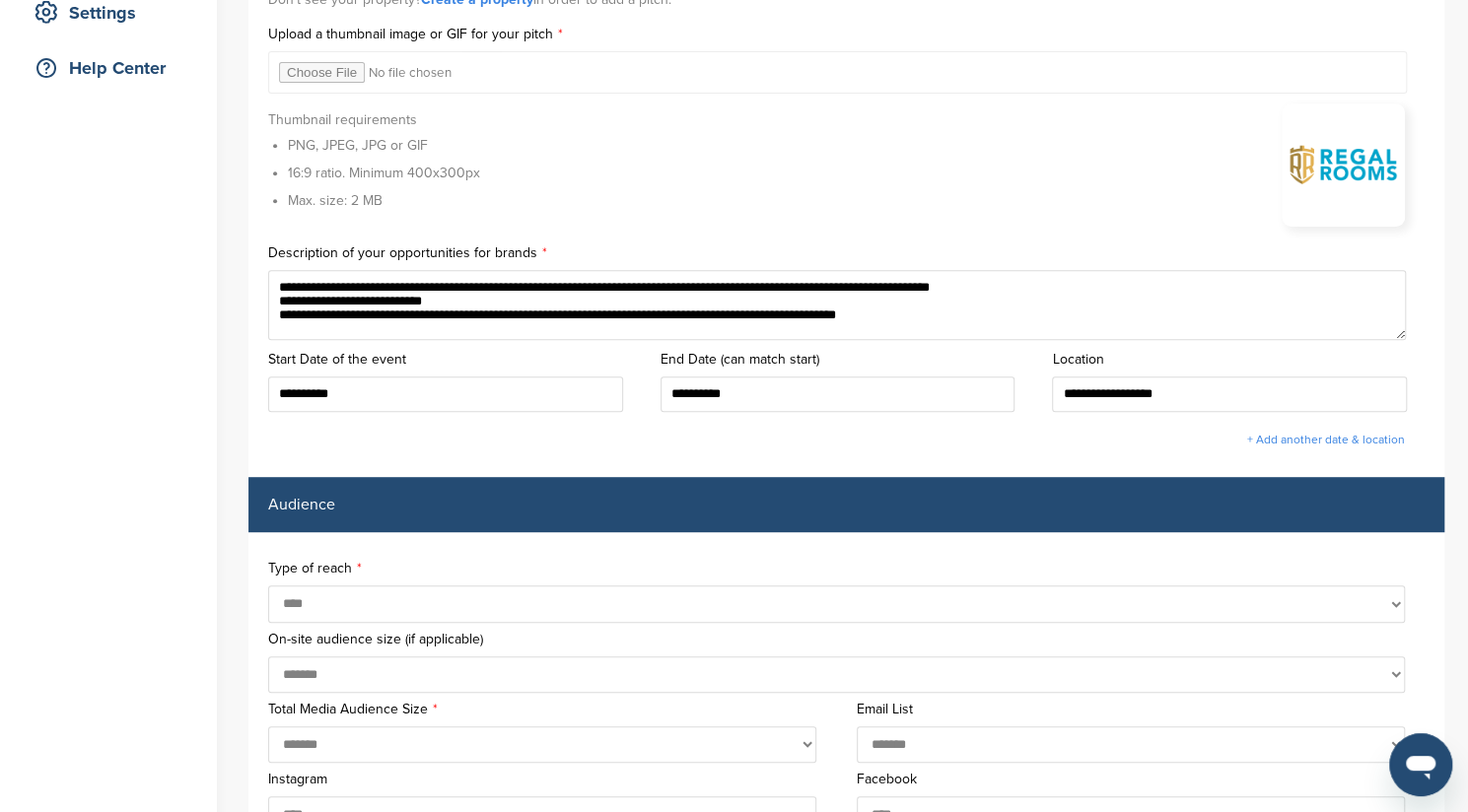 paste on "*
****" 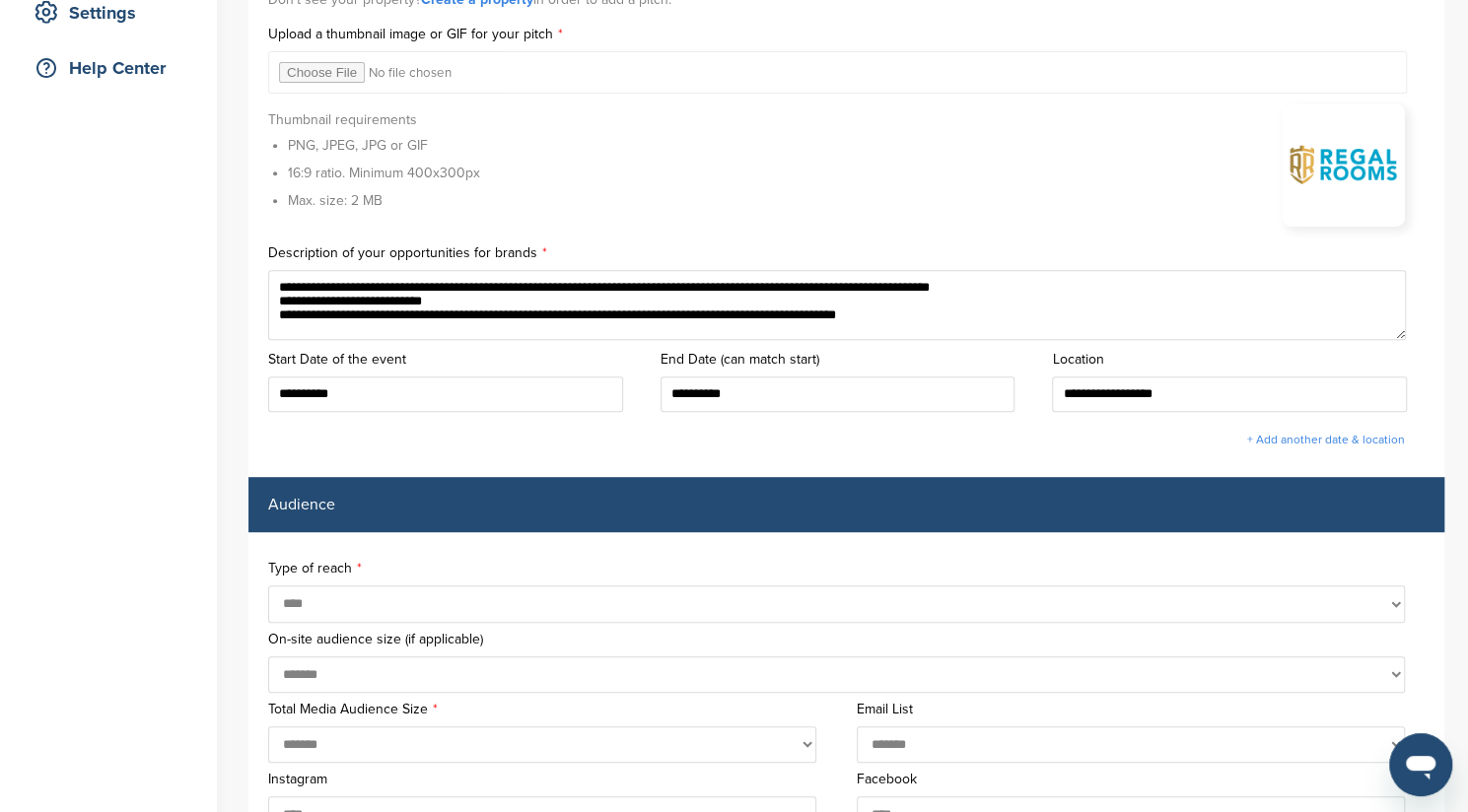 paste on "*
****" 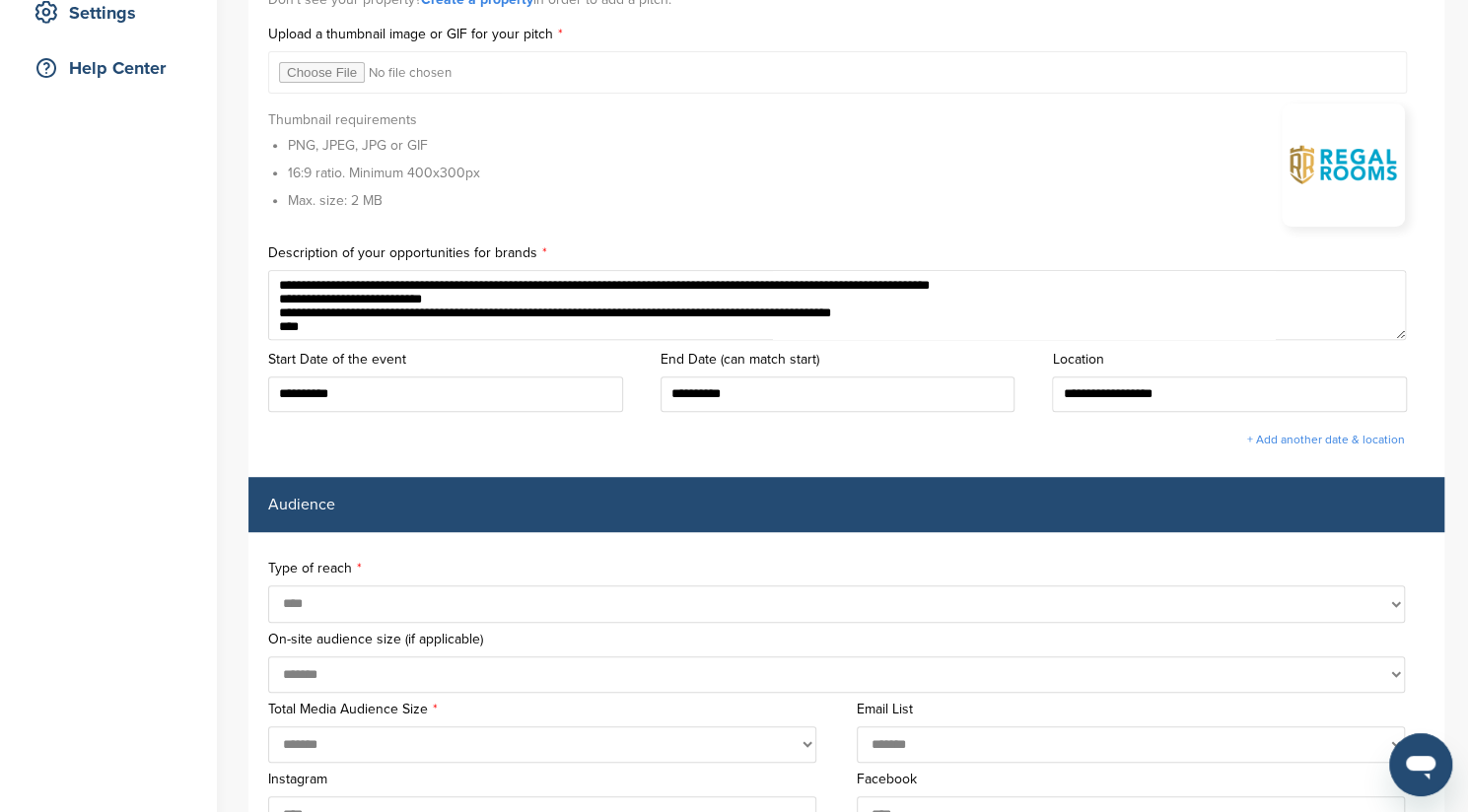 click on "**********" at bounding box center [837, 304] 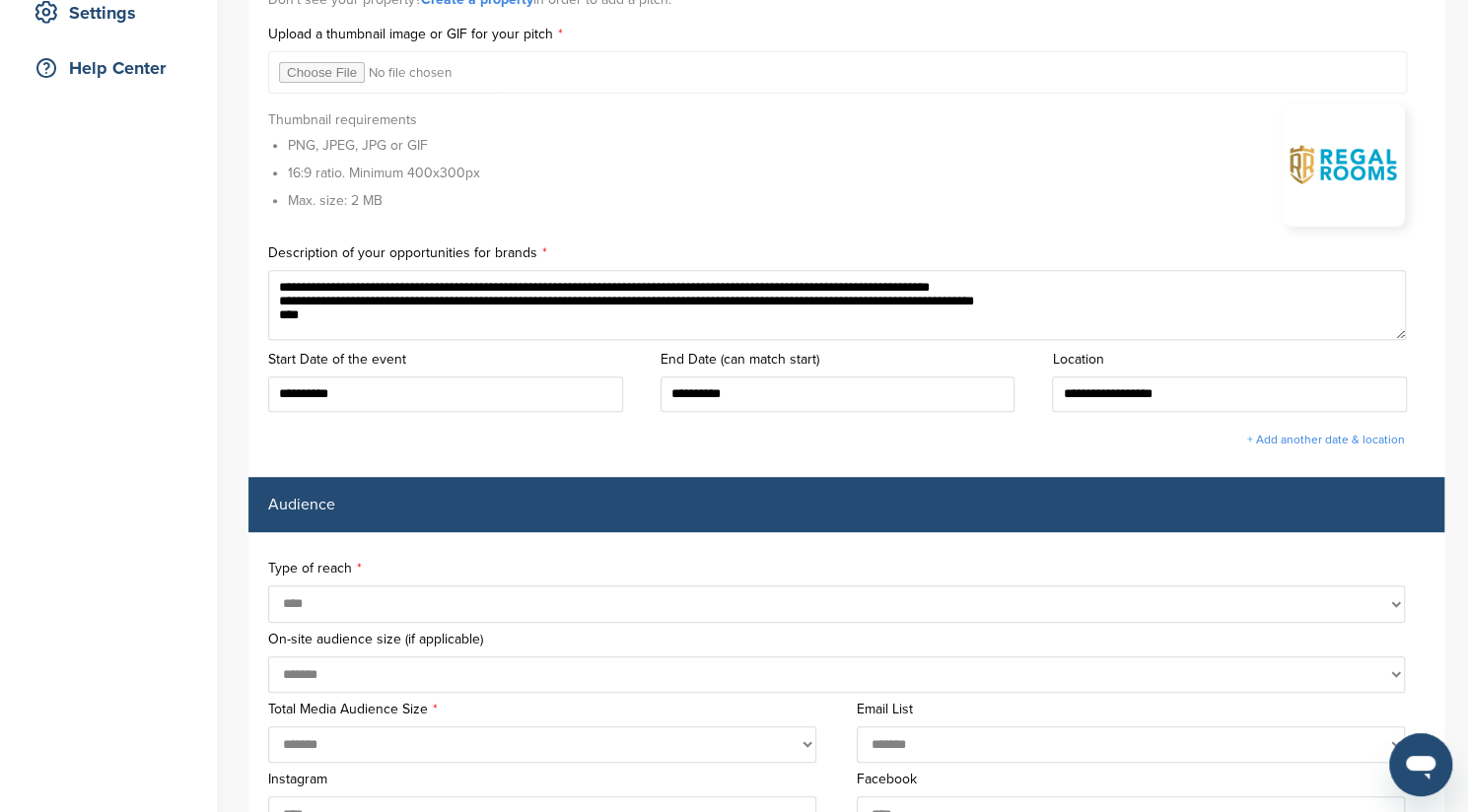 scroll, scrollTop: 0, scrollLeft: 0, axis: both 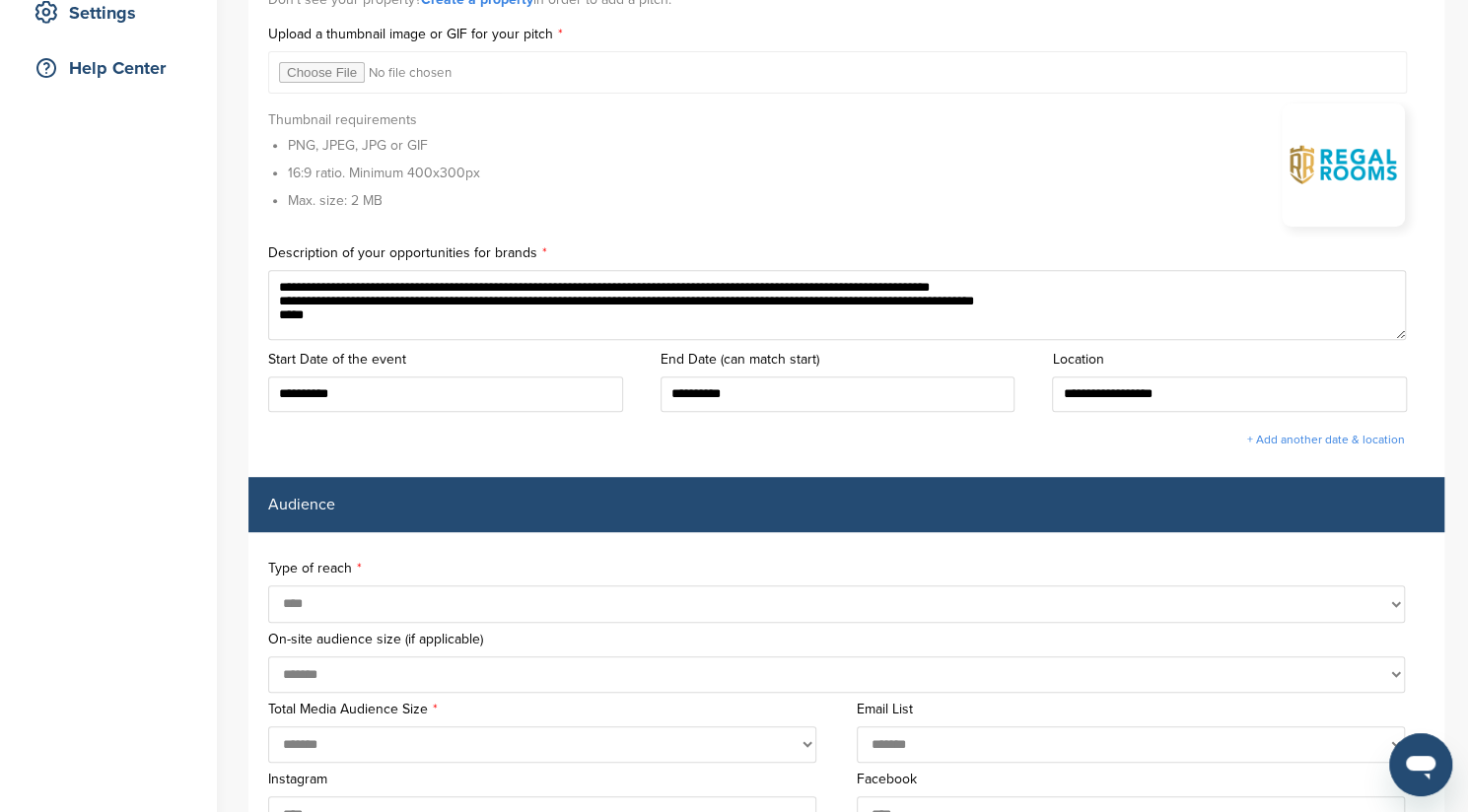 click on "**********" at bounding box center (837, 304) 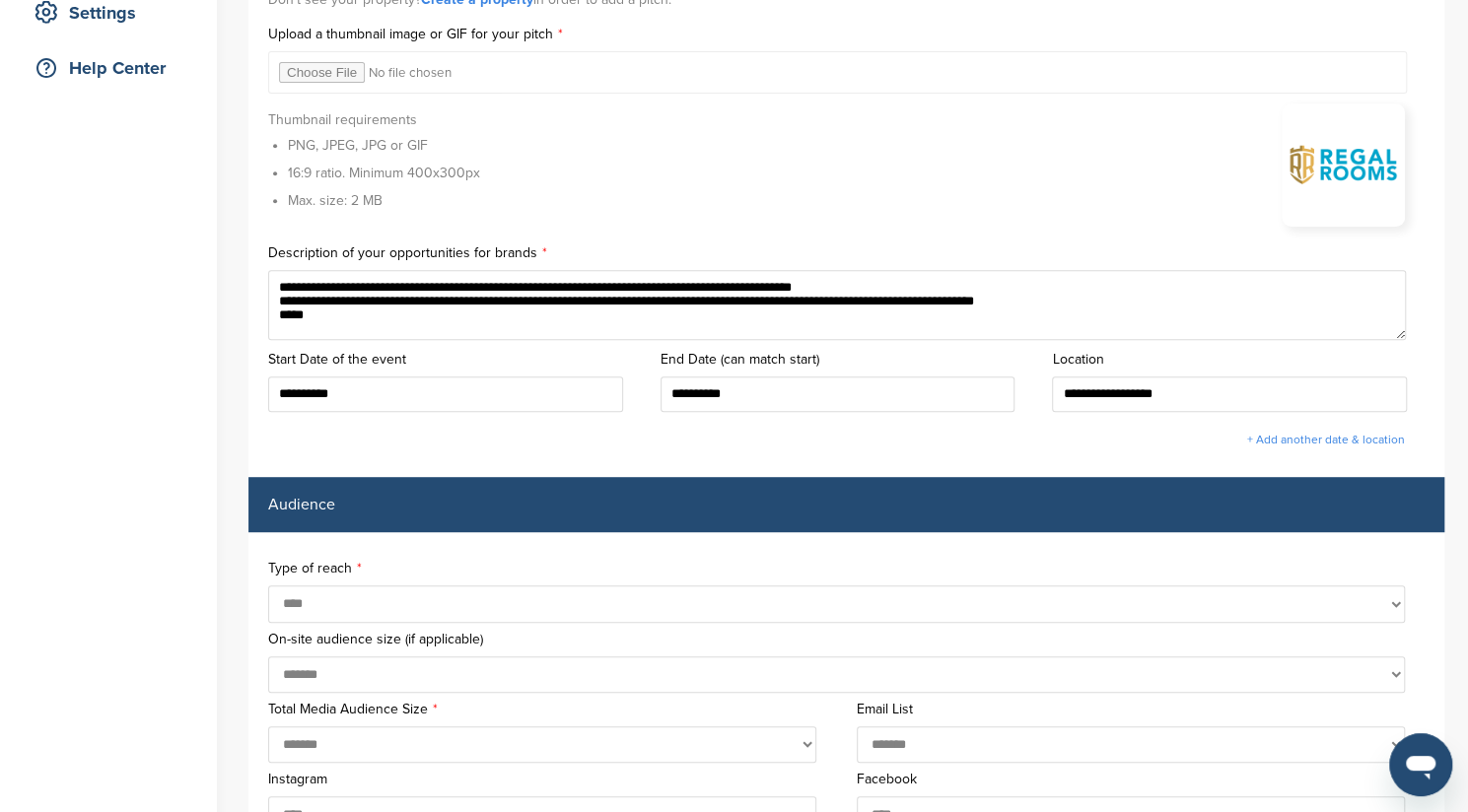 click on "**********" at bounding box center (837, 304) 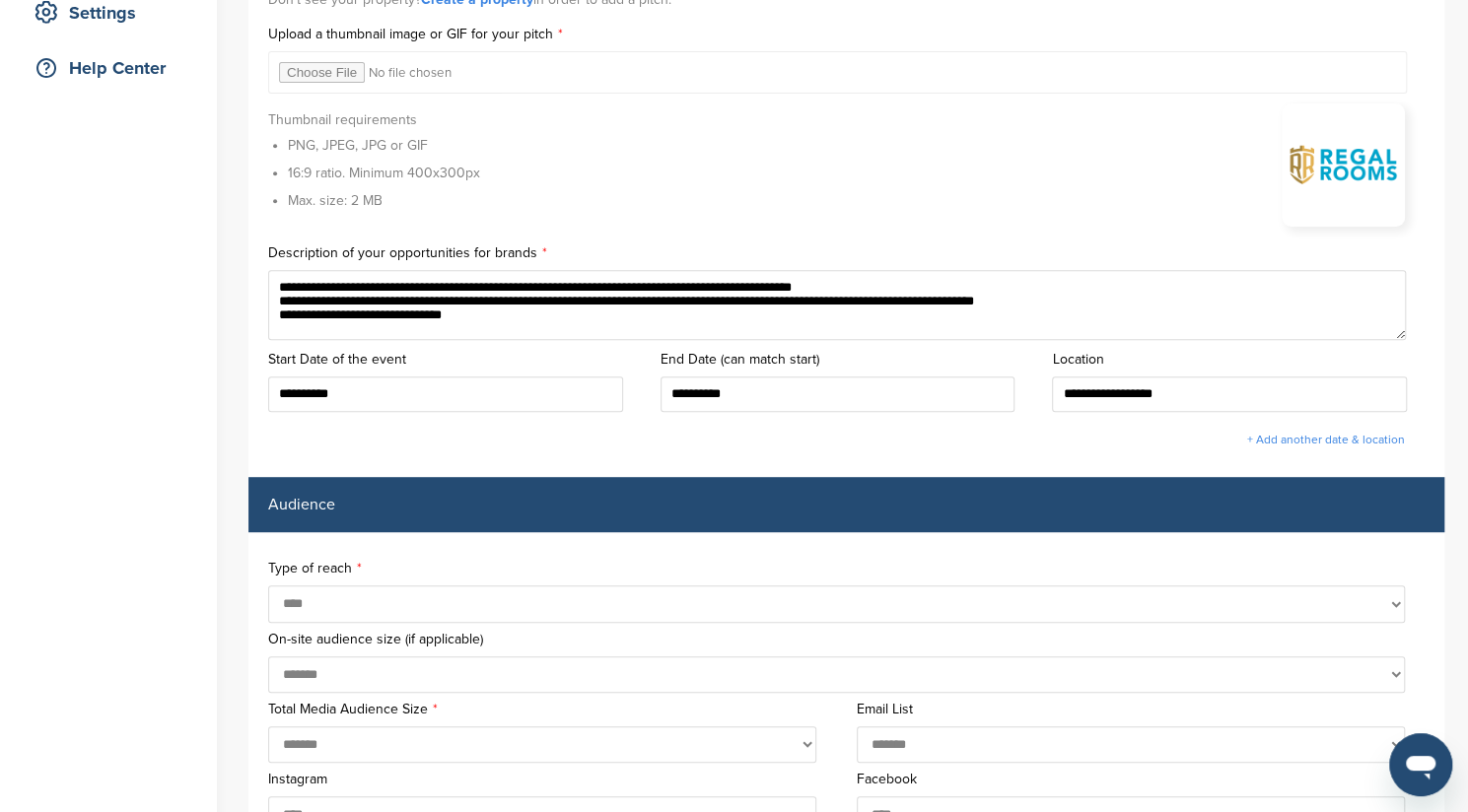 click on "**********" at bounding box center [837, 304] 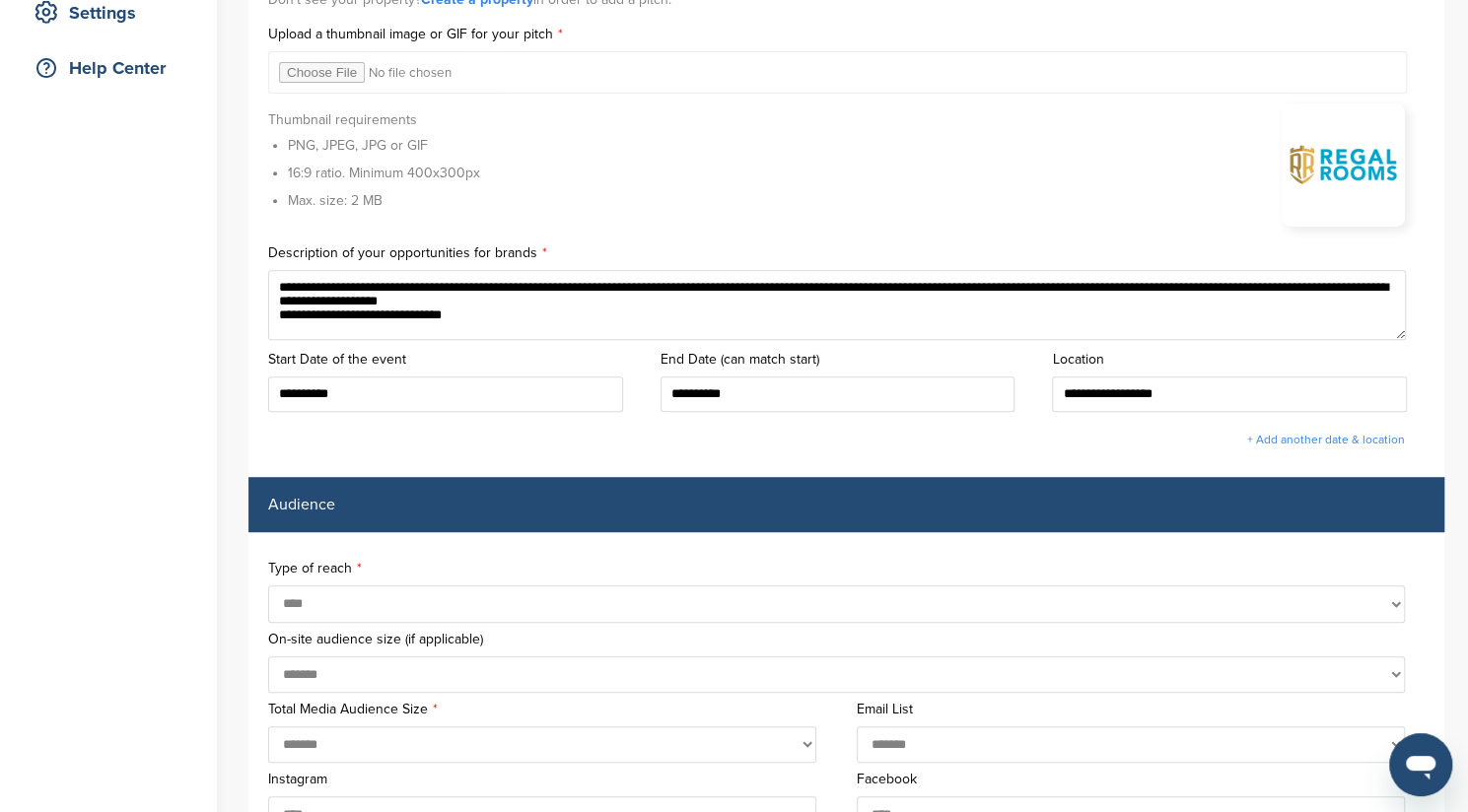 click on "**********" at bounding box center (837, 304) 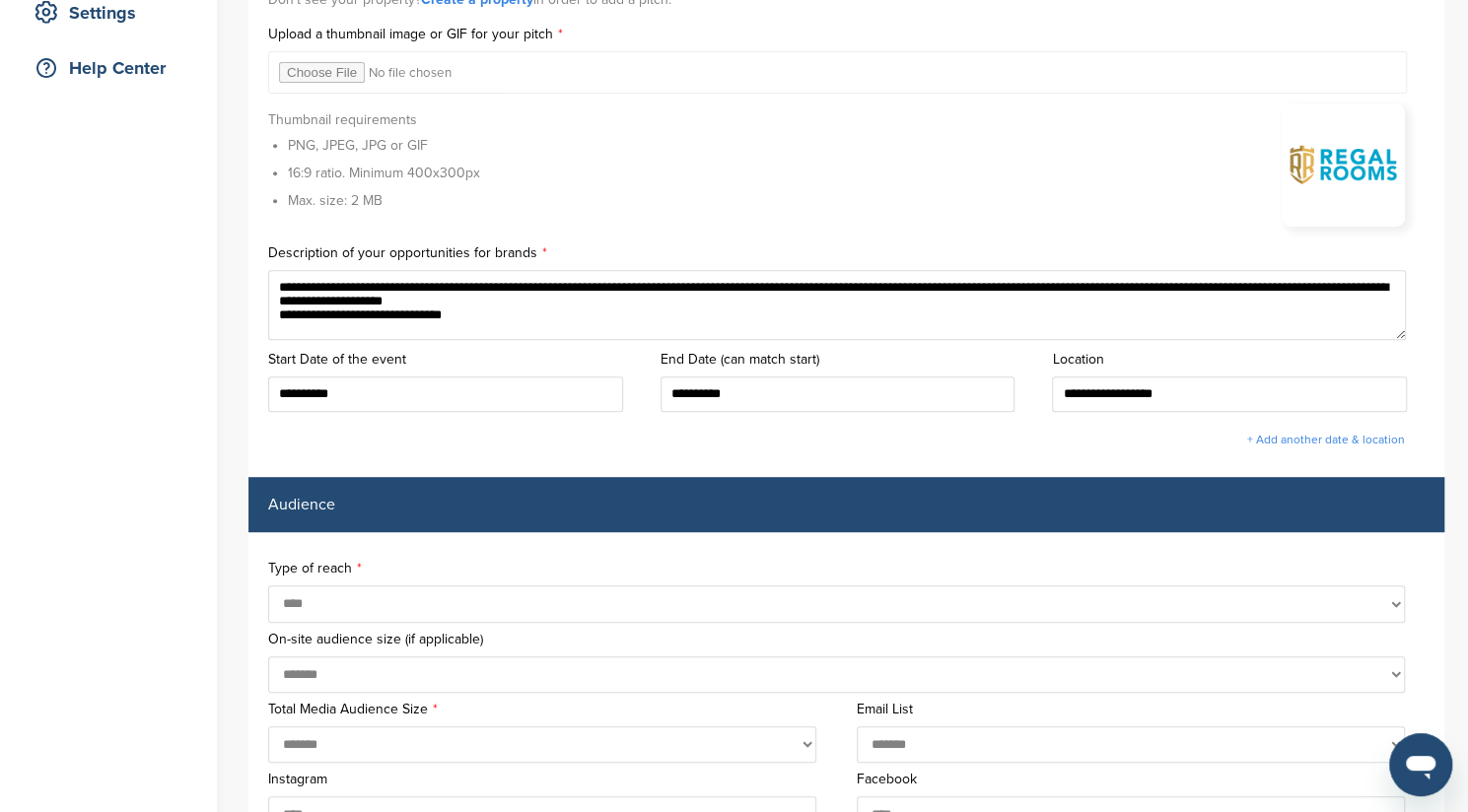 click on "**********" at bounding box center (837, 304) 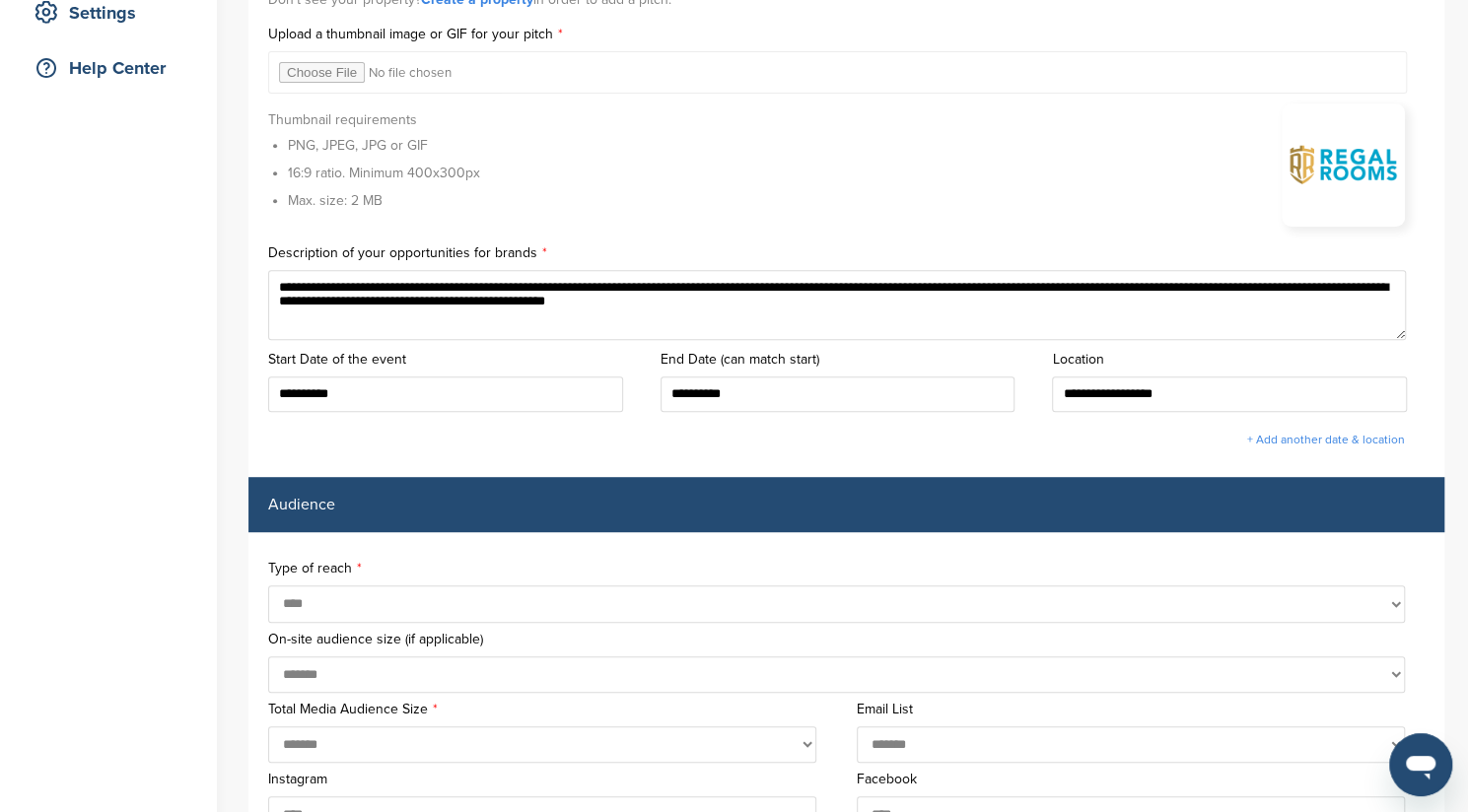 scroll, scrollTop: 0, scrollLeft: 0, axis: both 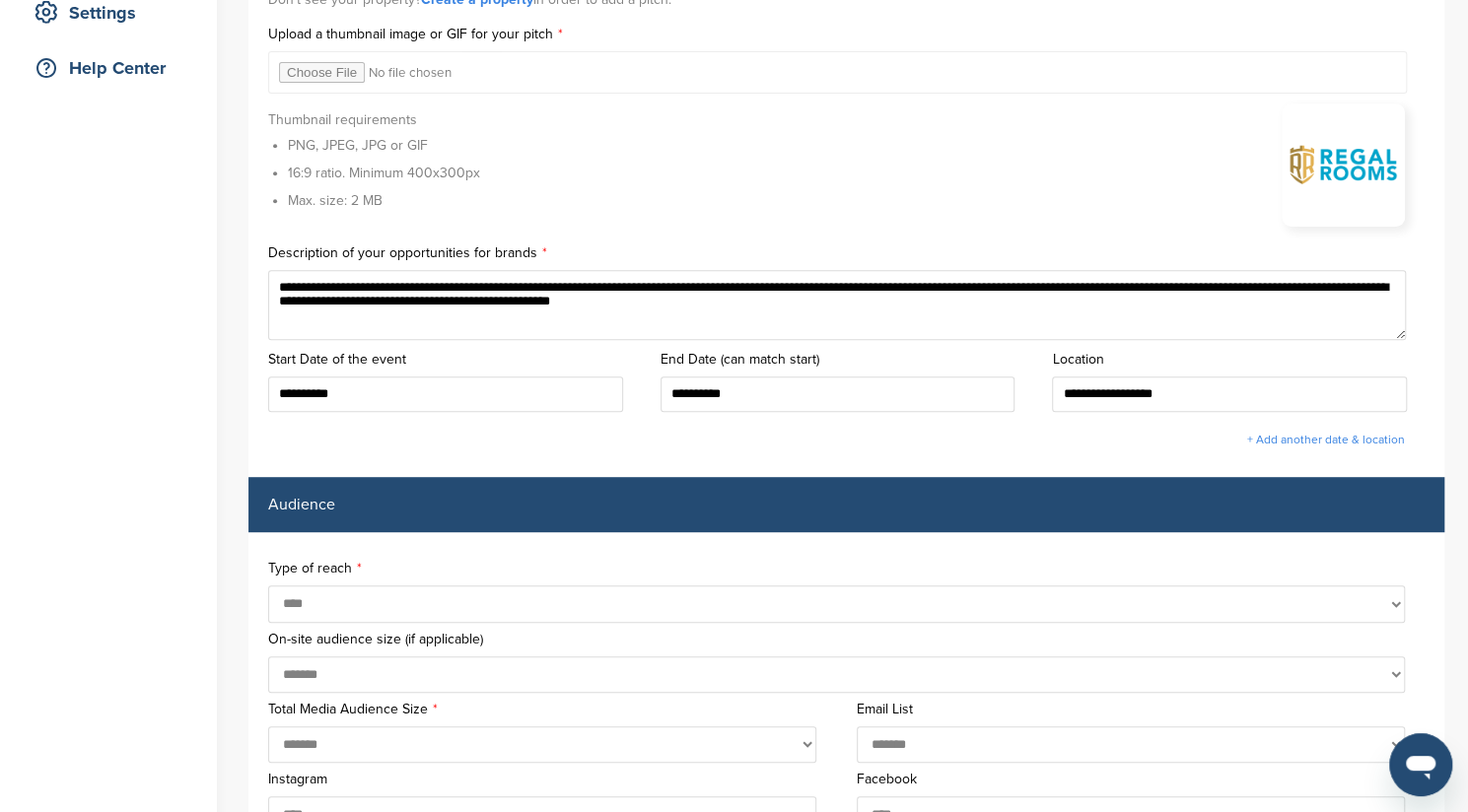 click on "**********" at bounding box center (837, 304) 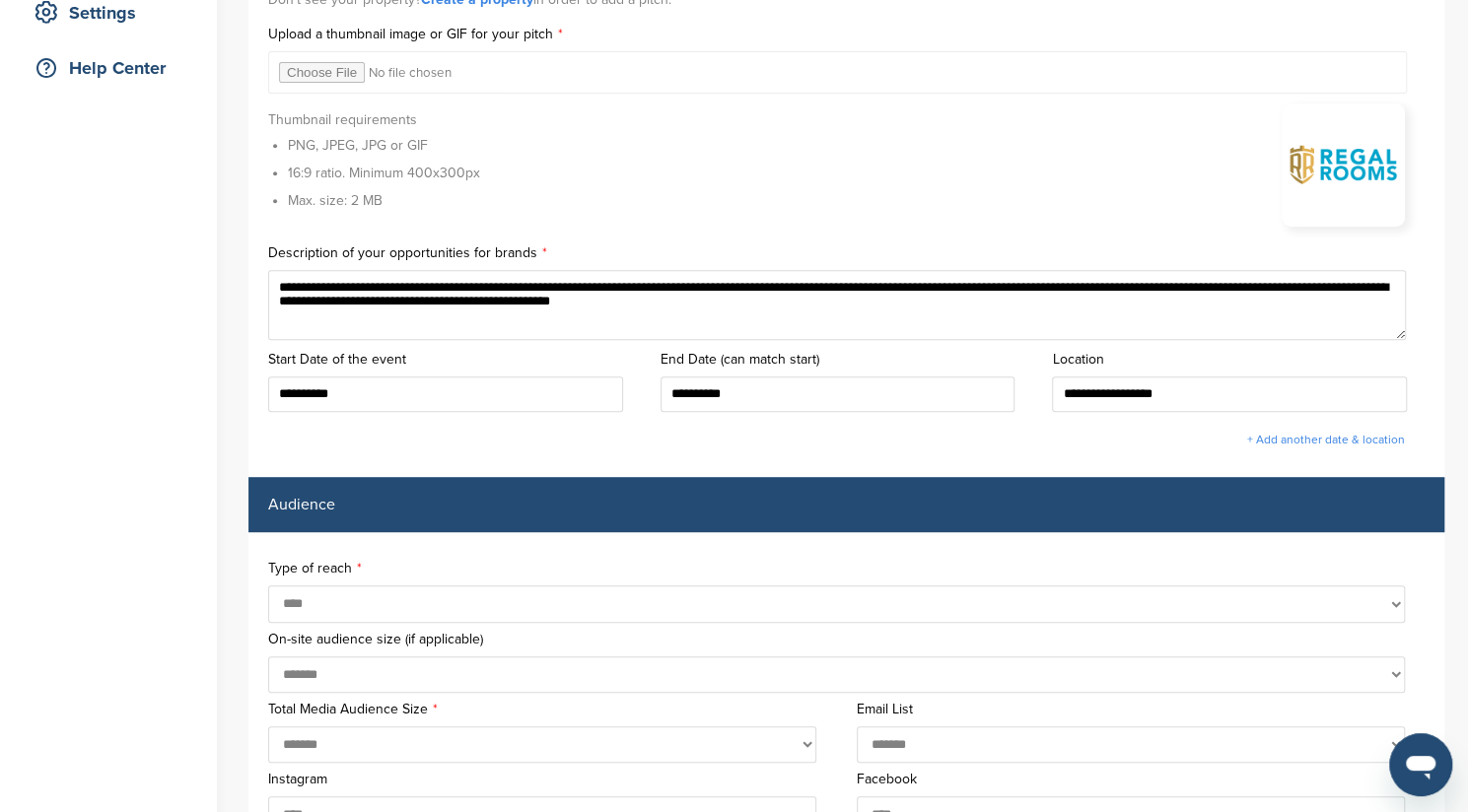 type on "**********" 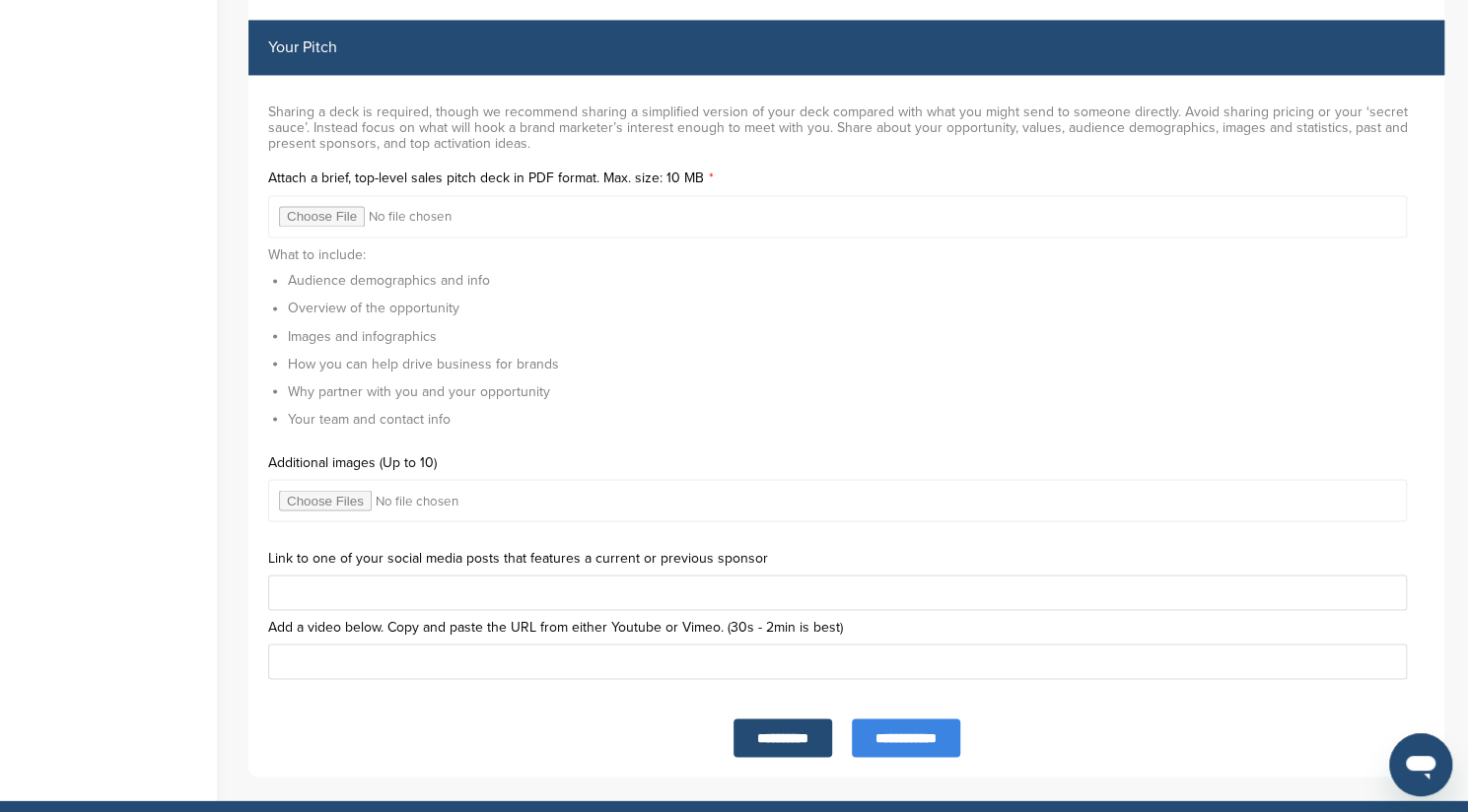 scroll, scrollTop: 6286, scrollLeft: 0, axis: vertical 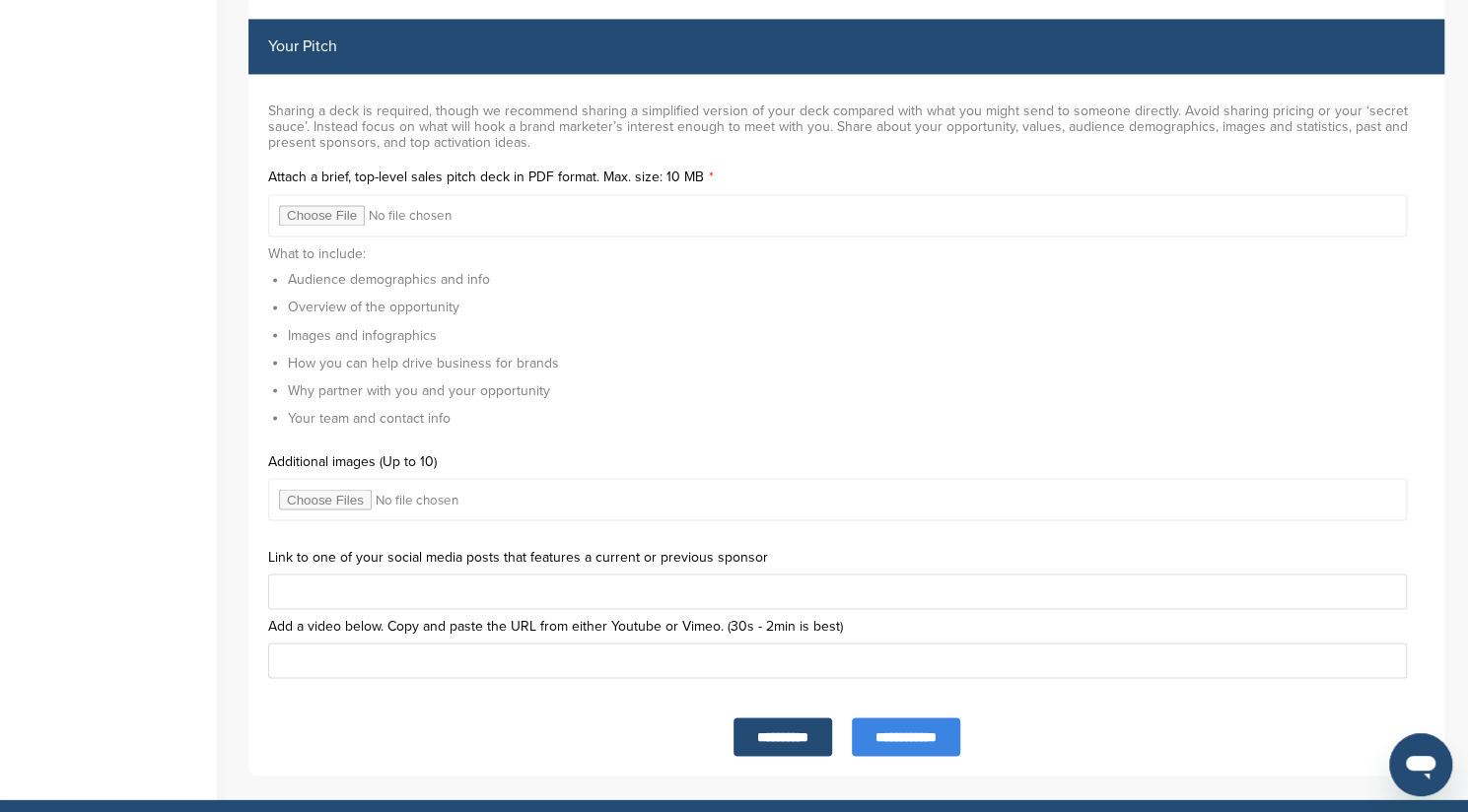 click at bounding box center (837, 215) 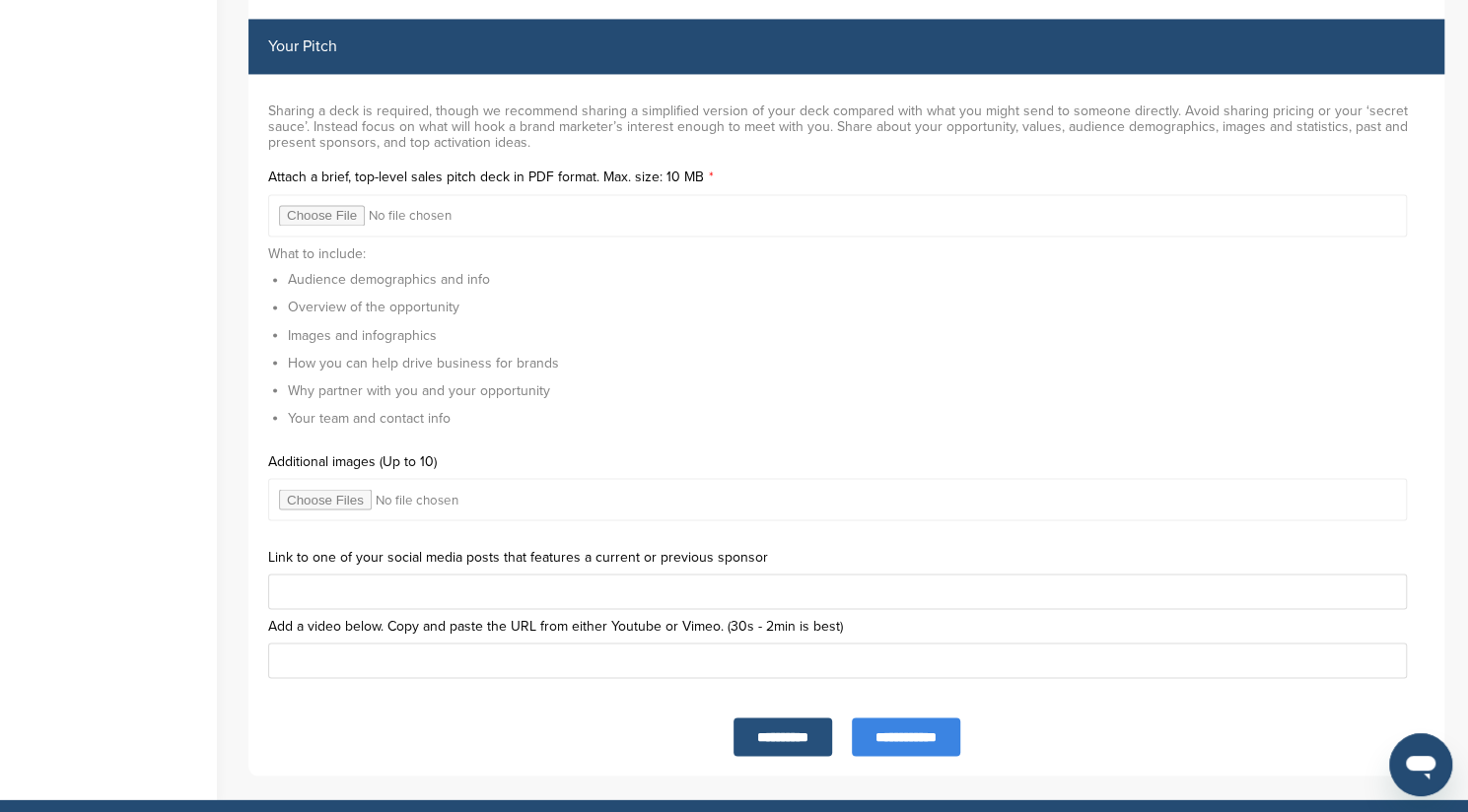 click on "**********" at bounding box center (783, 736) 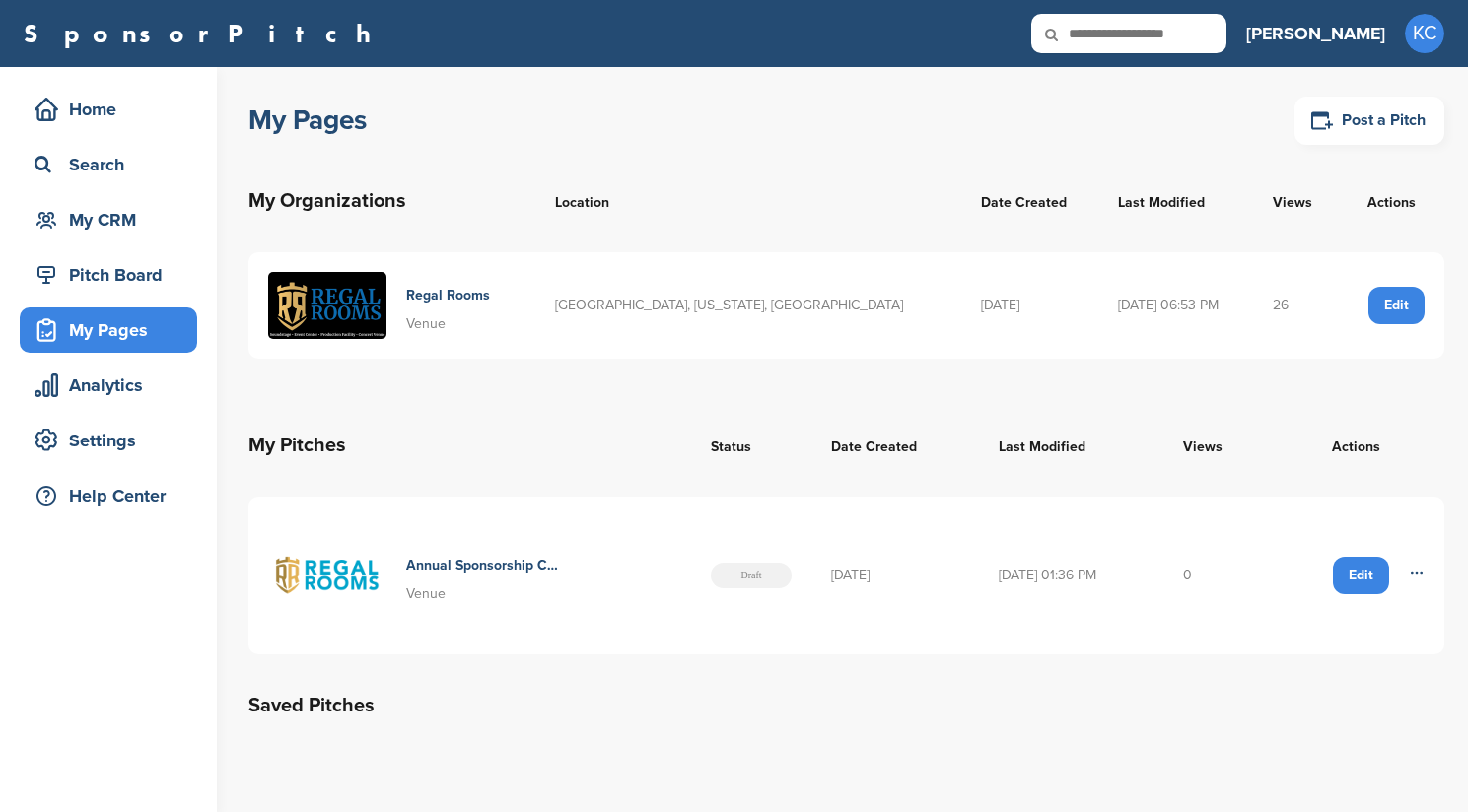 scroll, scrollTop: 0, scrollLeft: 0, axis: both 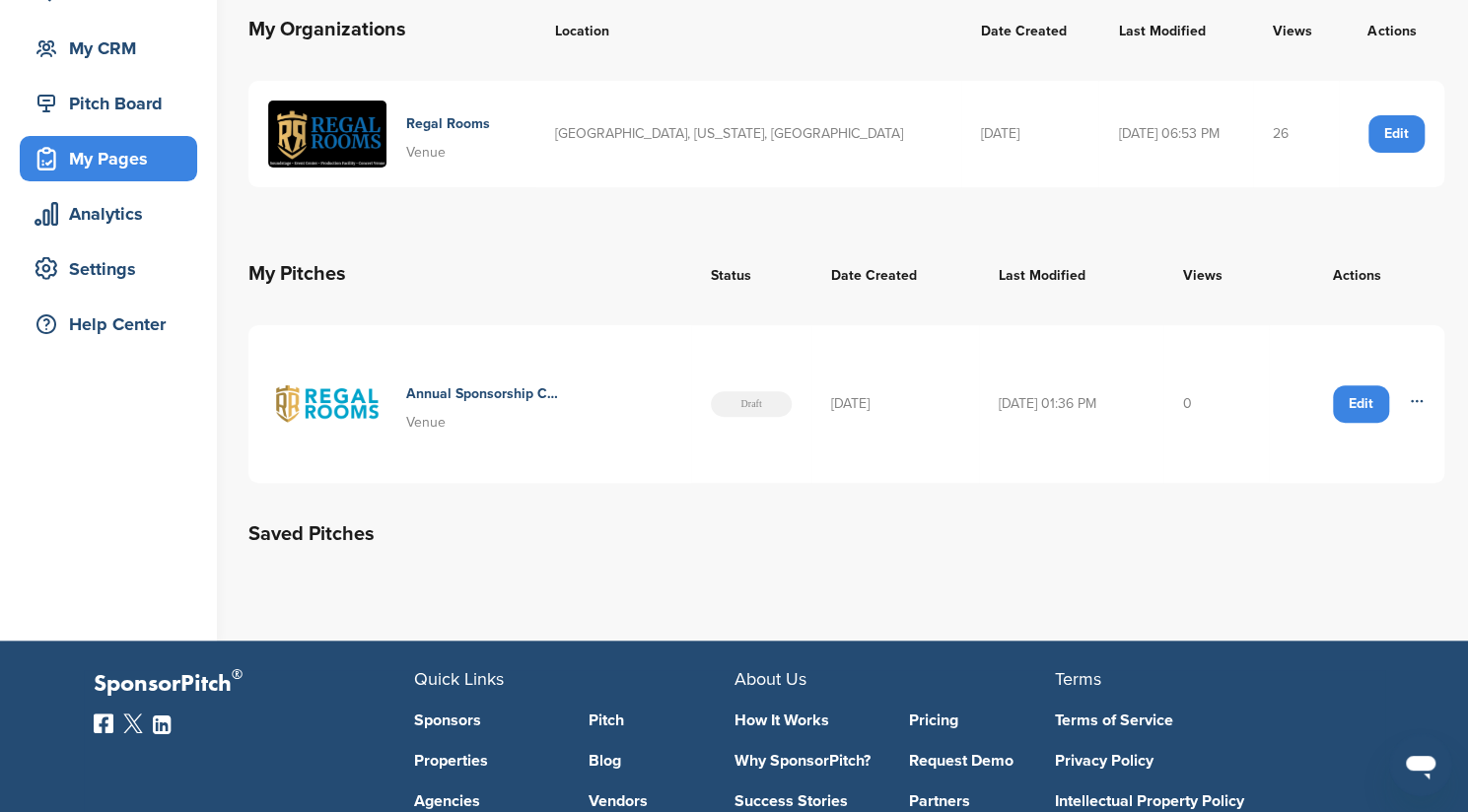 click on "Edit" at bounding box center [1361, 404] 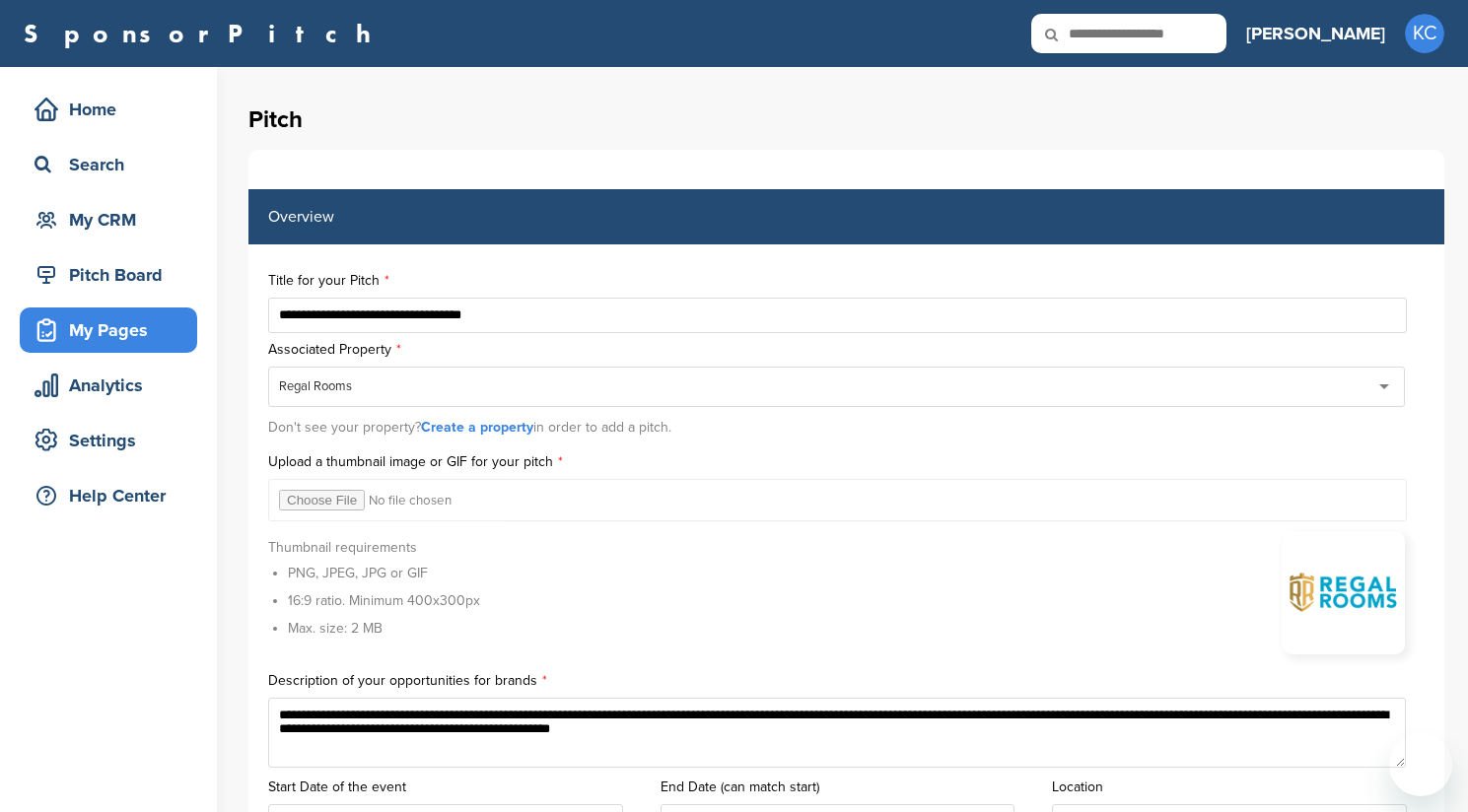 scroll, scrollTop: 0, scrollLeft: 0, axis: both 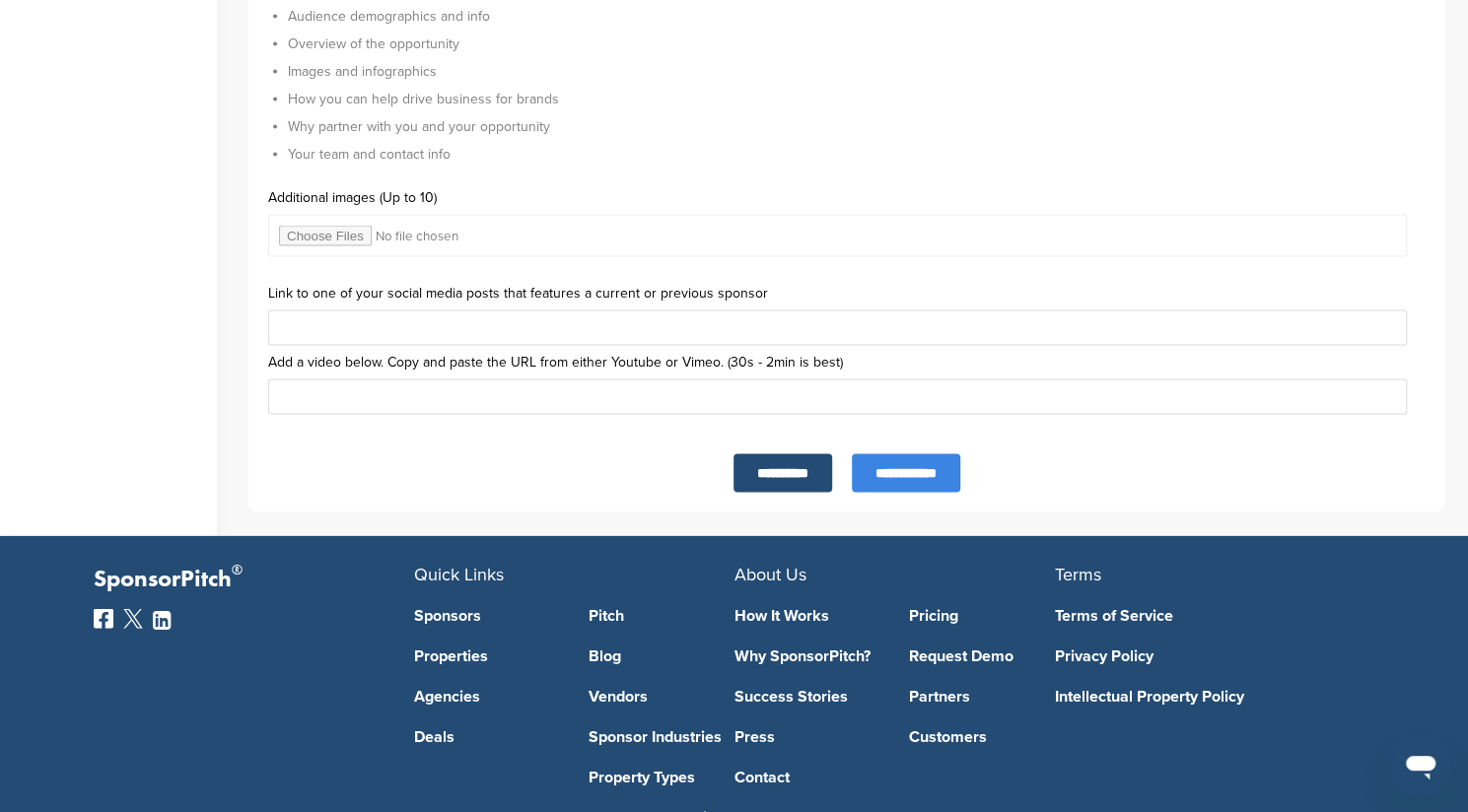 click at bounding box center (837, 235) 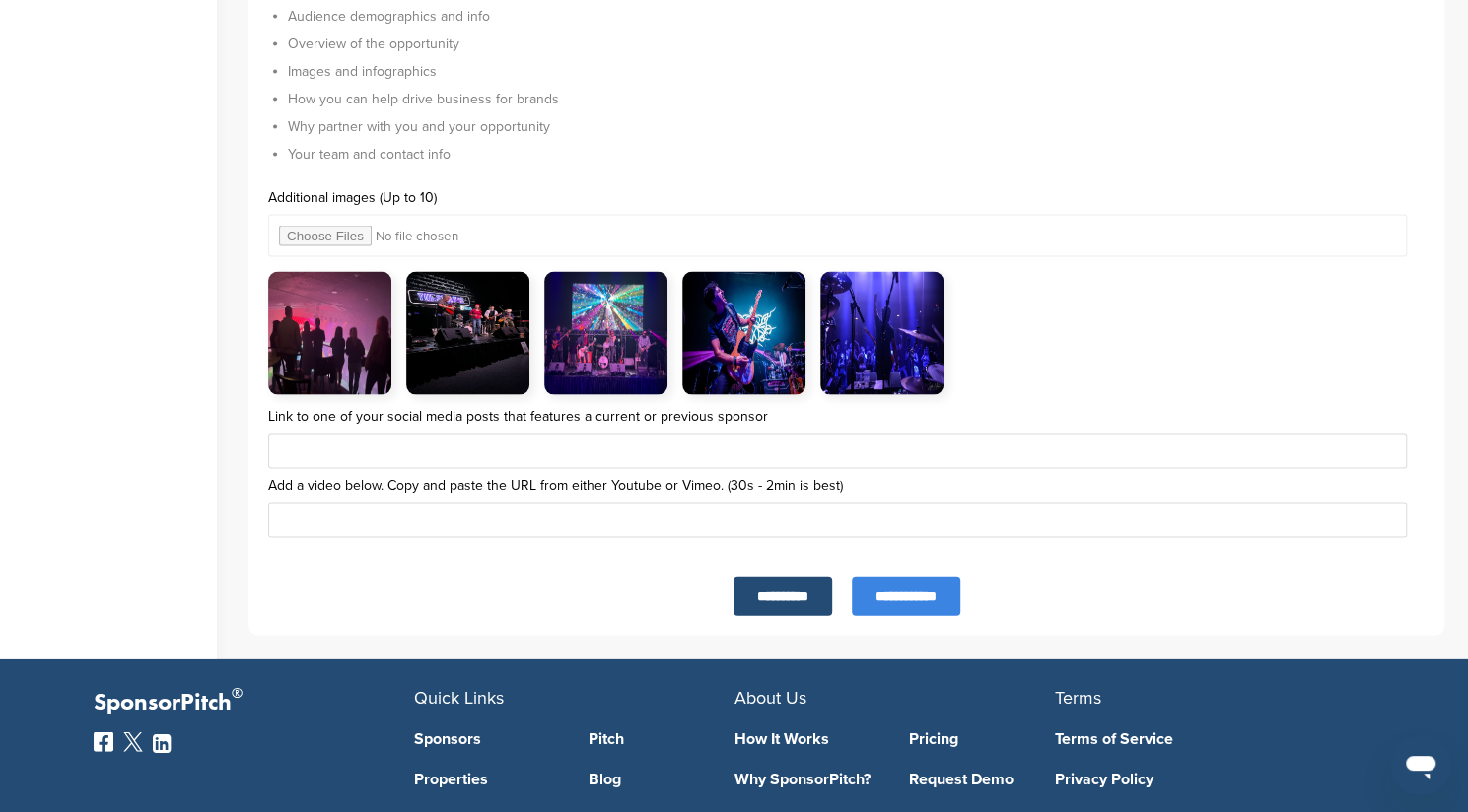 click at bounding box center (837, 235) 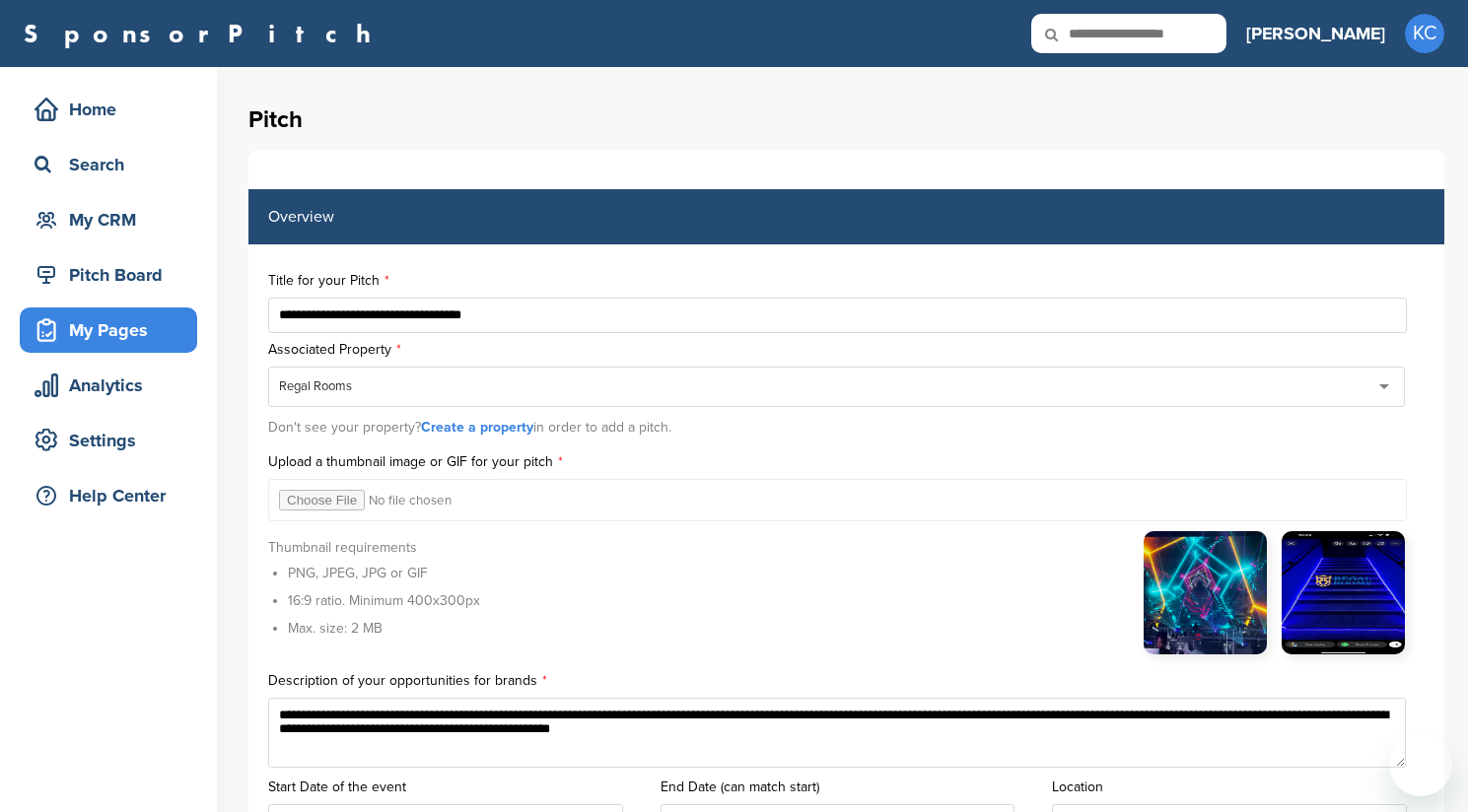 scroll, scrollTop: 6586, scrollLeft: 0, axis: vertical 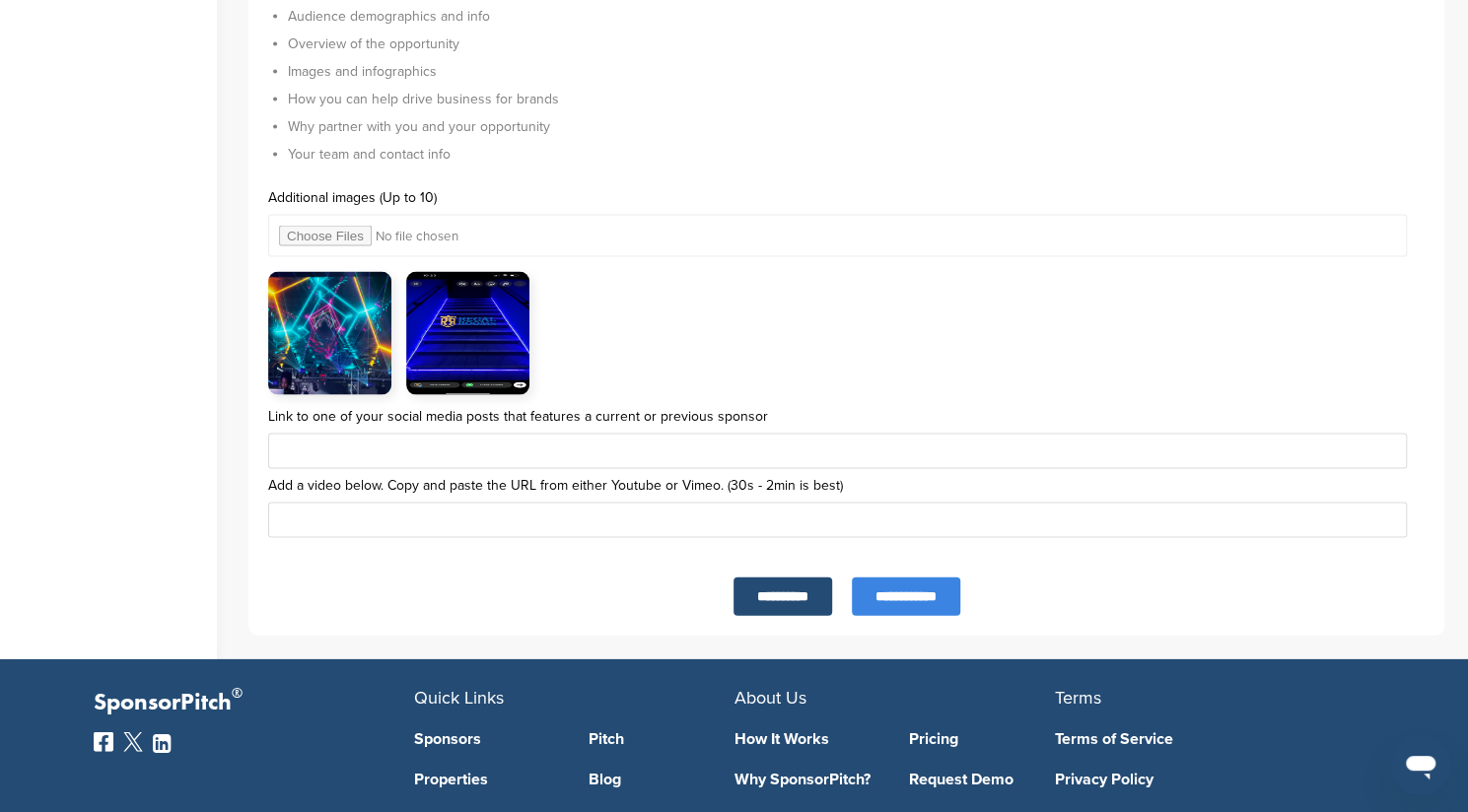 type on "**********" 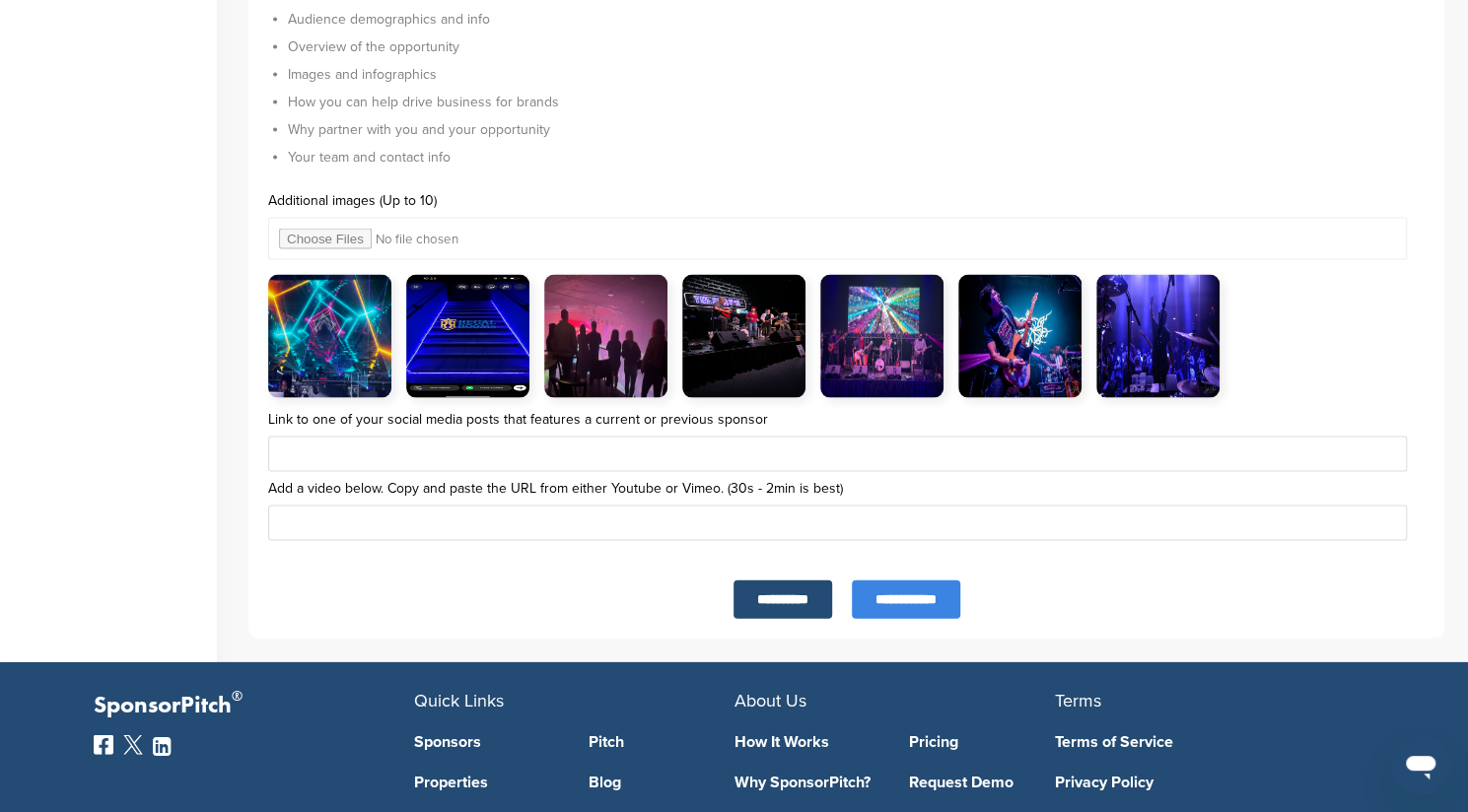 click at bounding box center (467, 335) 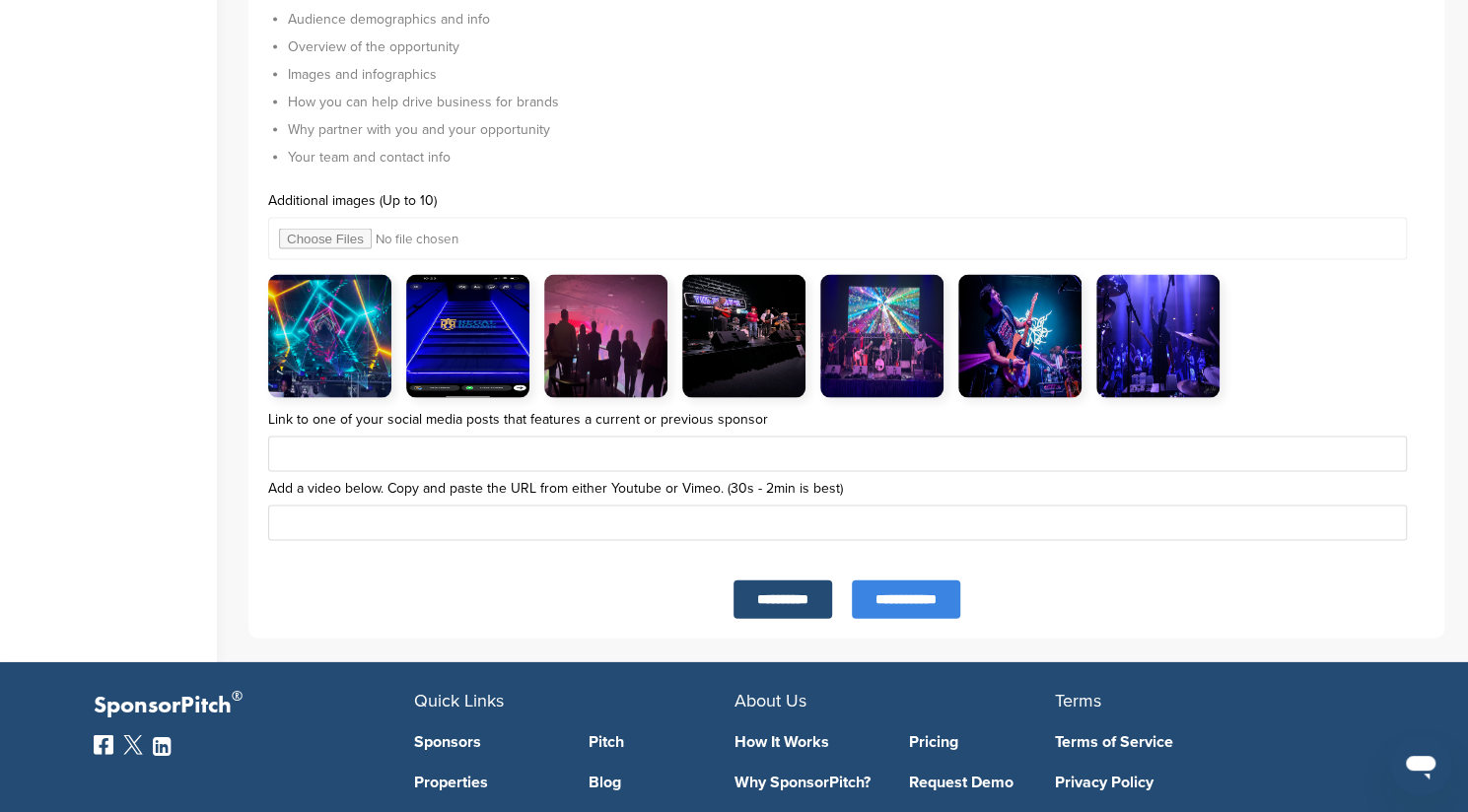 click at bounding box center [467, 335] 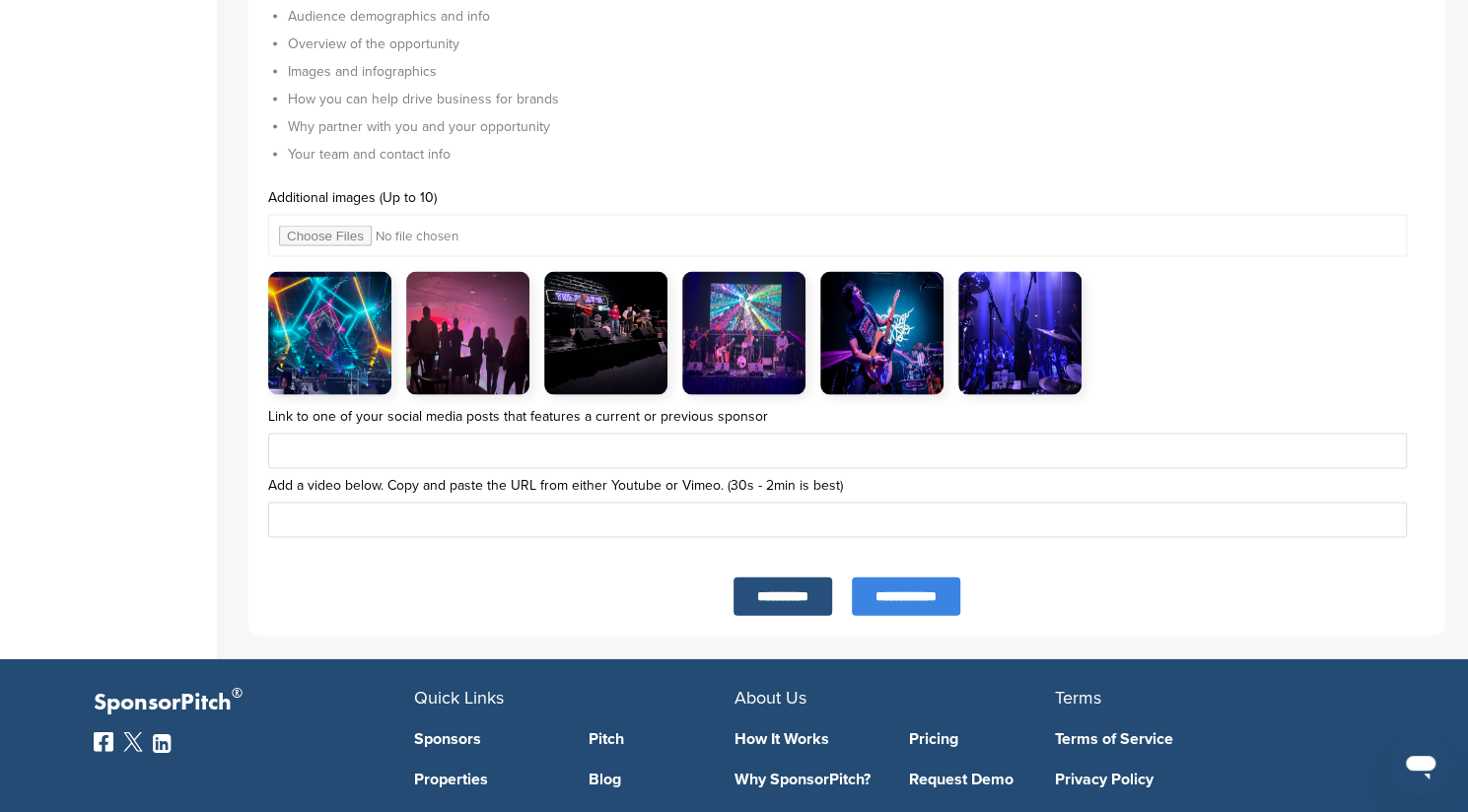 click on "**********" at bounding box center (783, 595) 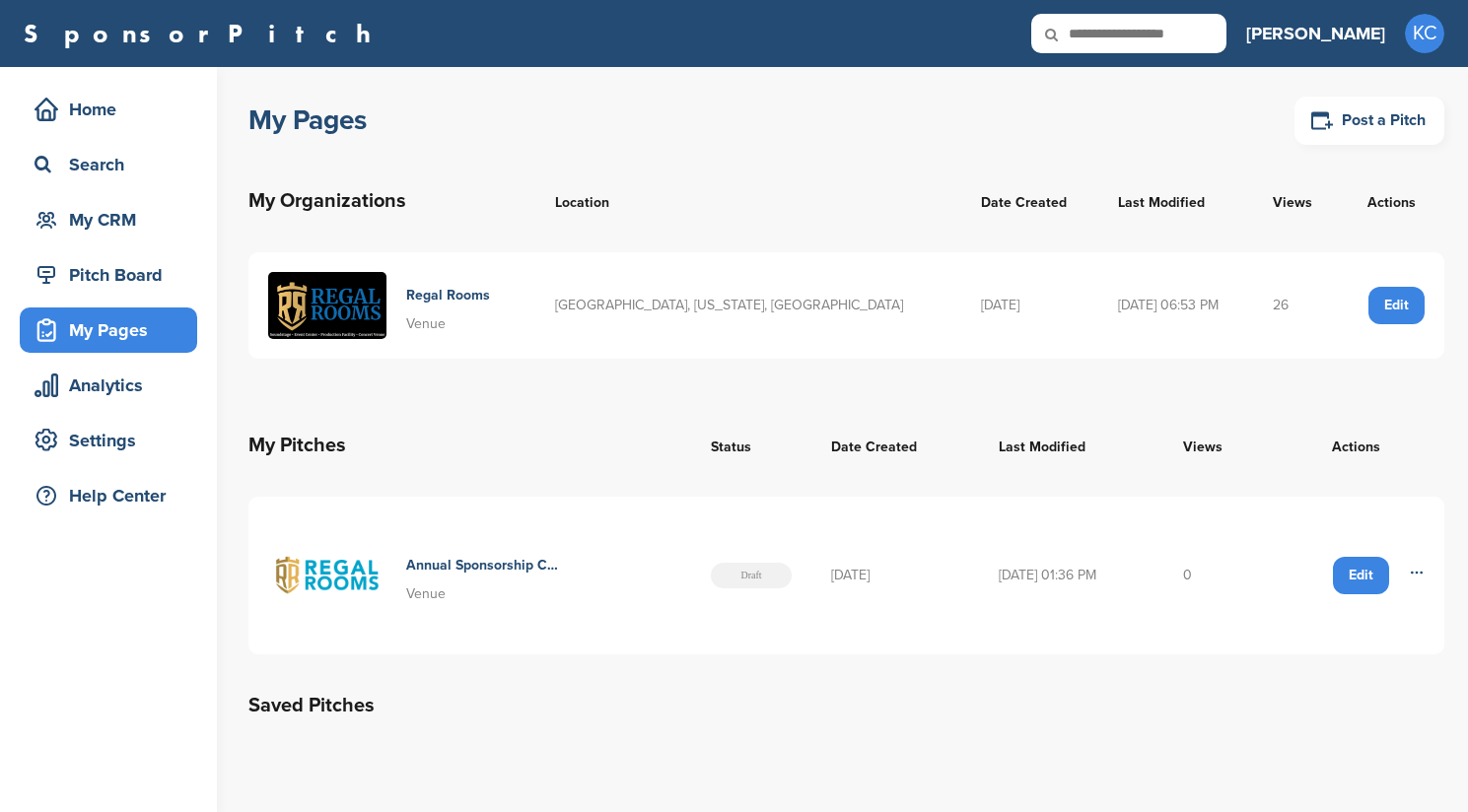 scroll, scrollTop: 0, scrollLeft: 0, axis: both 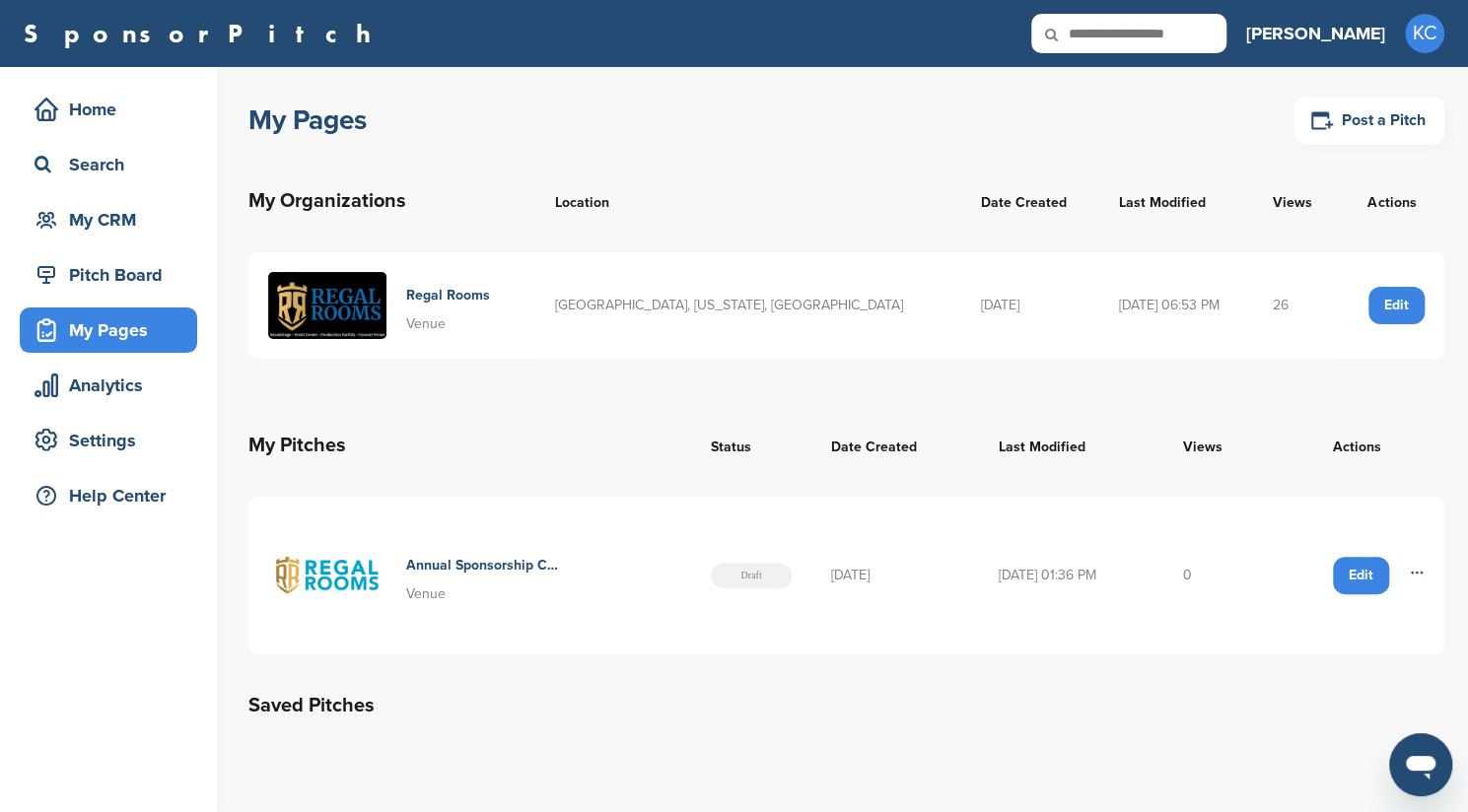 click on "Edit" at bounding box center [1361, 575] 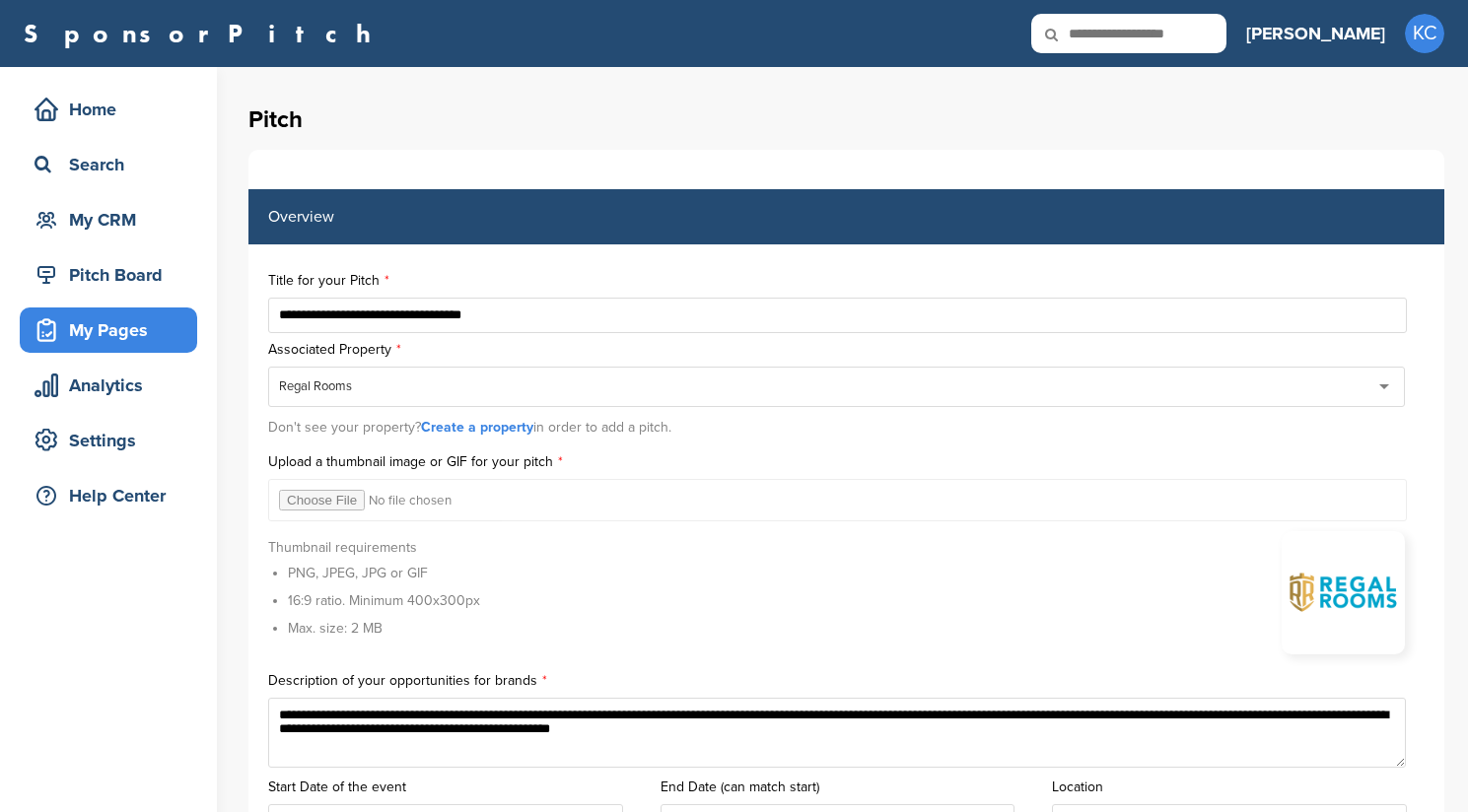 scroll, scrollTop: 3741, scrollLeft: 0, axis: vertical 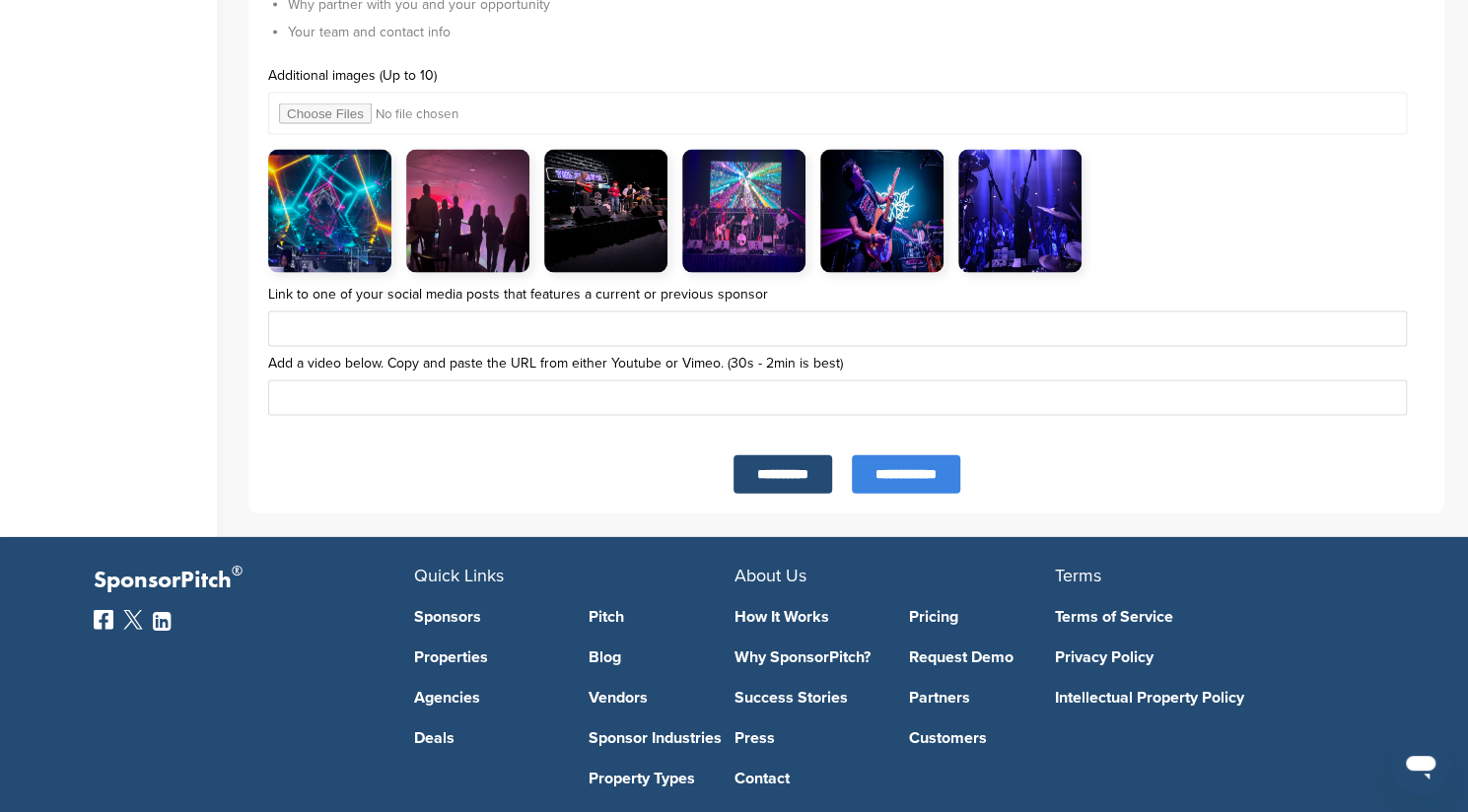 click on "**********" at bounding box center [906, 474] 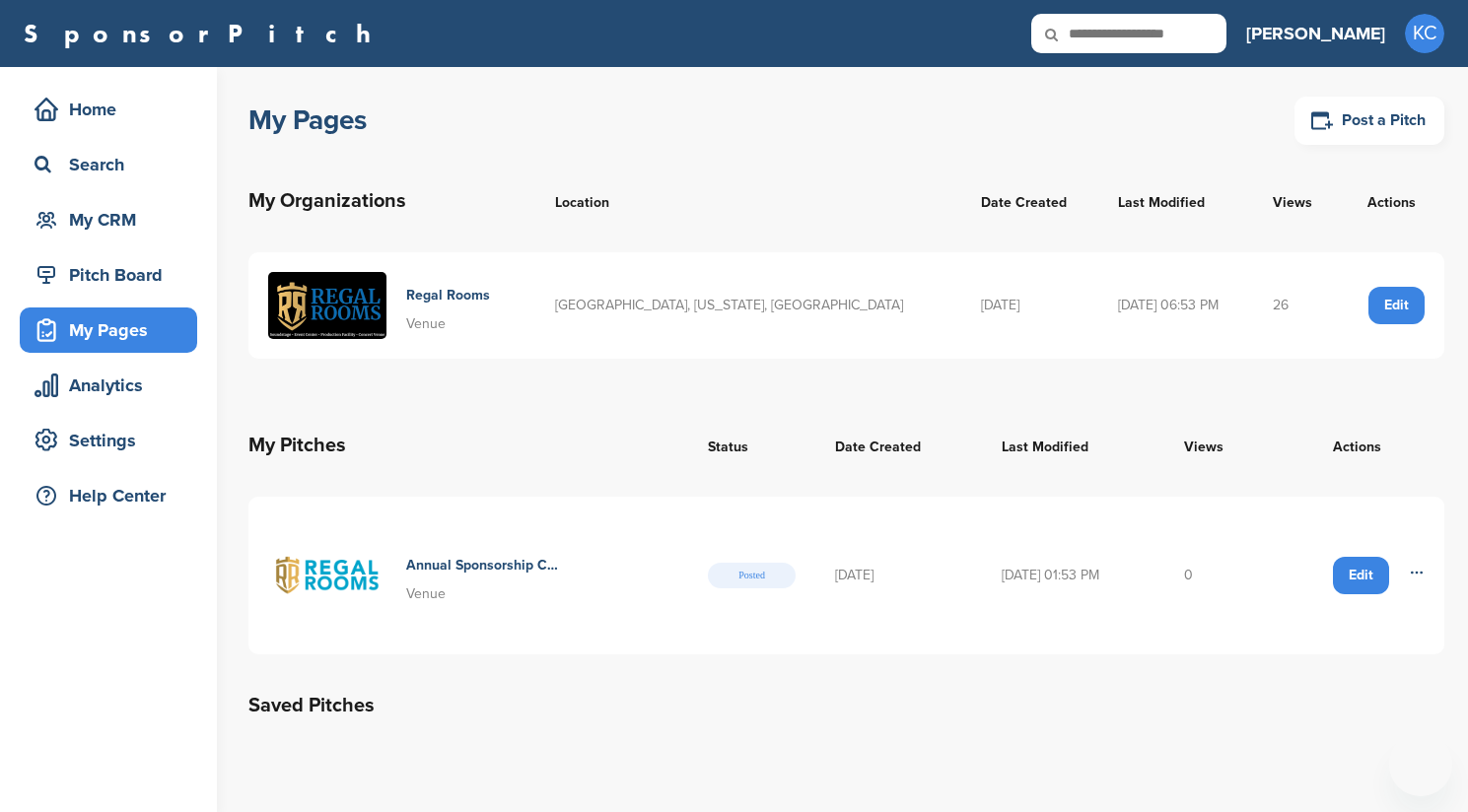 scroll, scrollTop: 0, scrollLeft: 0, axis: both 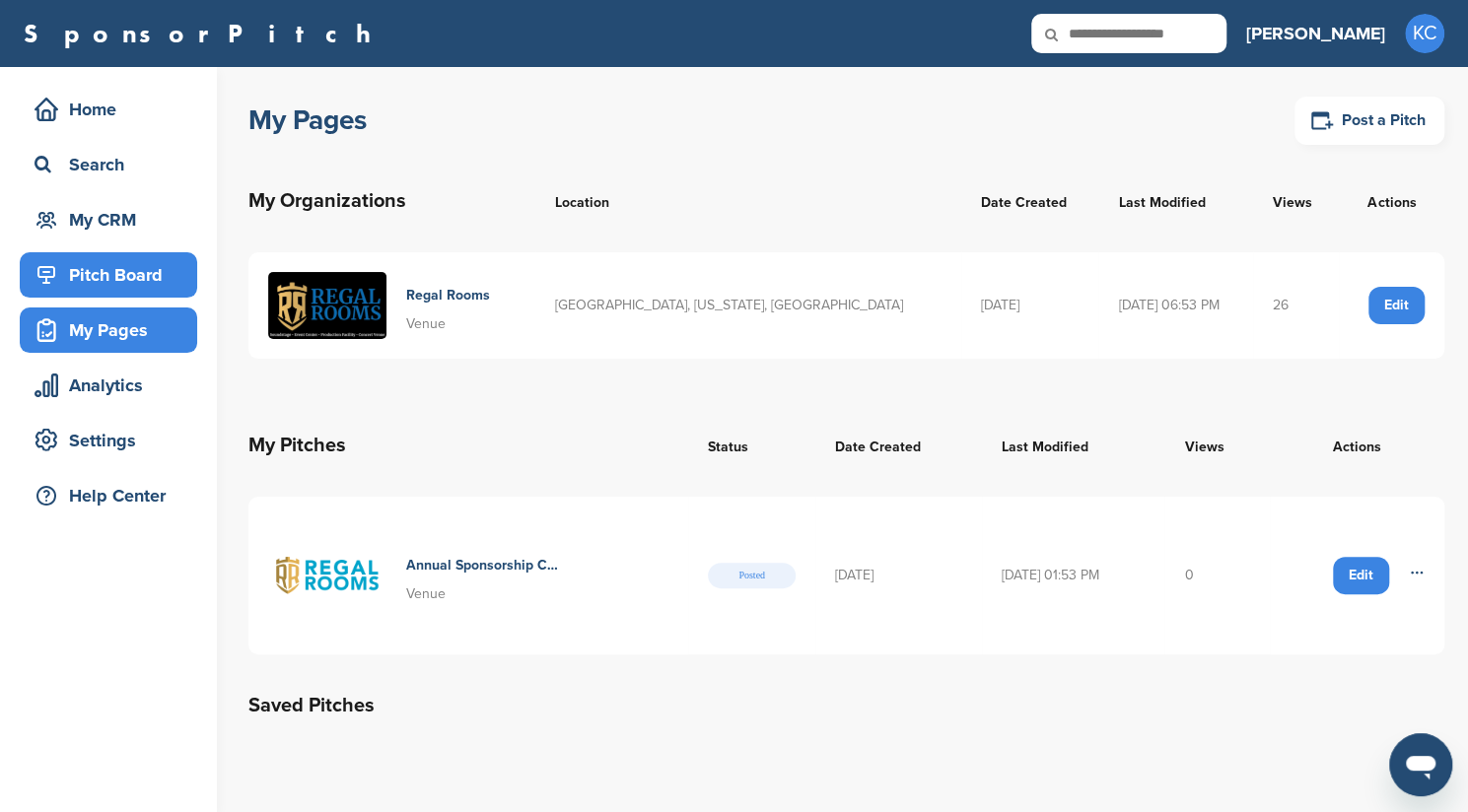 click on "Pitch Board" at bounding box center (113, 275) 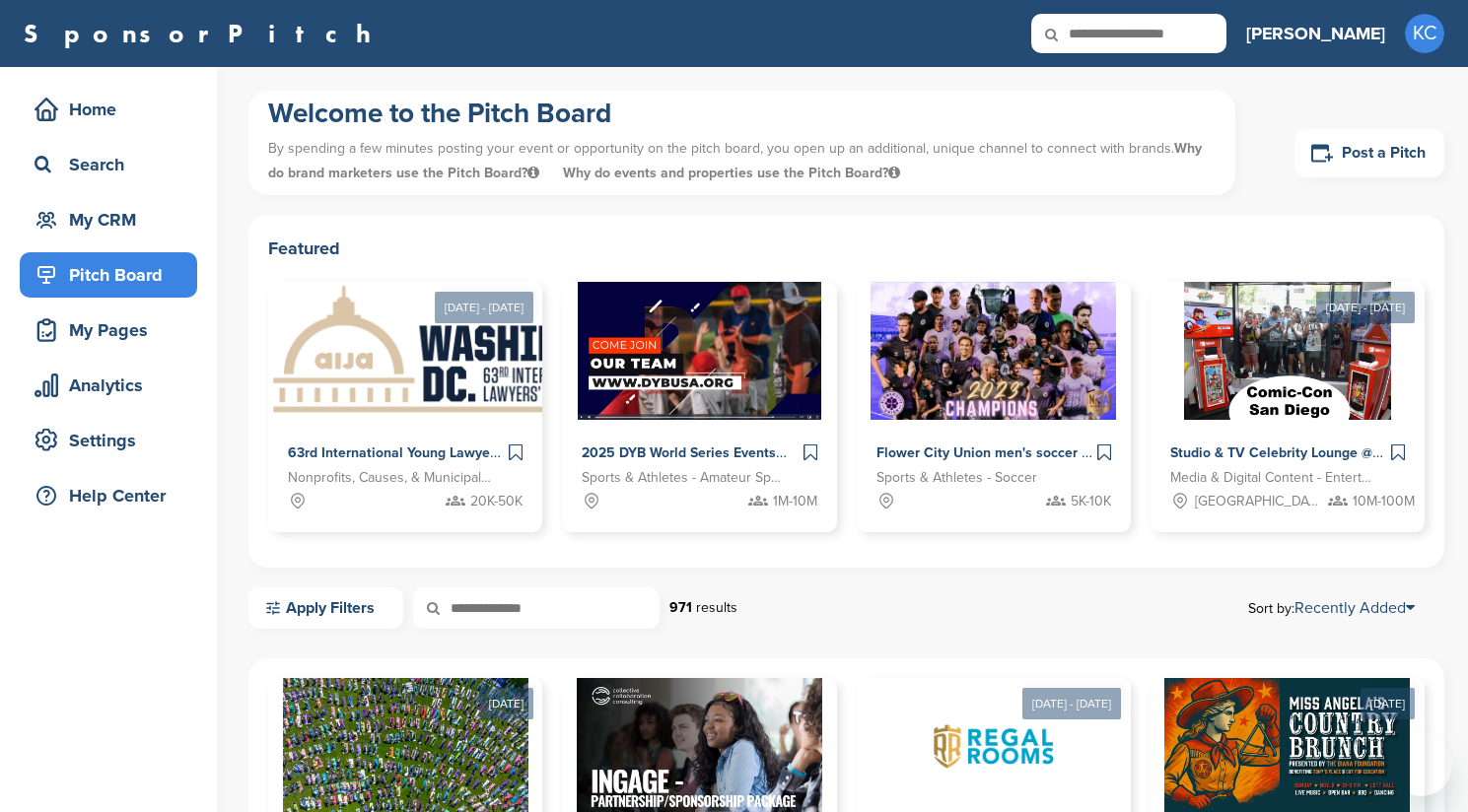 scroll, scrollTop: 0, scrollLeft: 0, axis: both 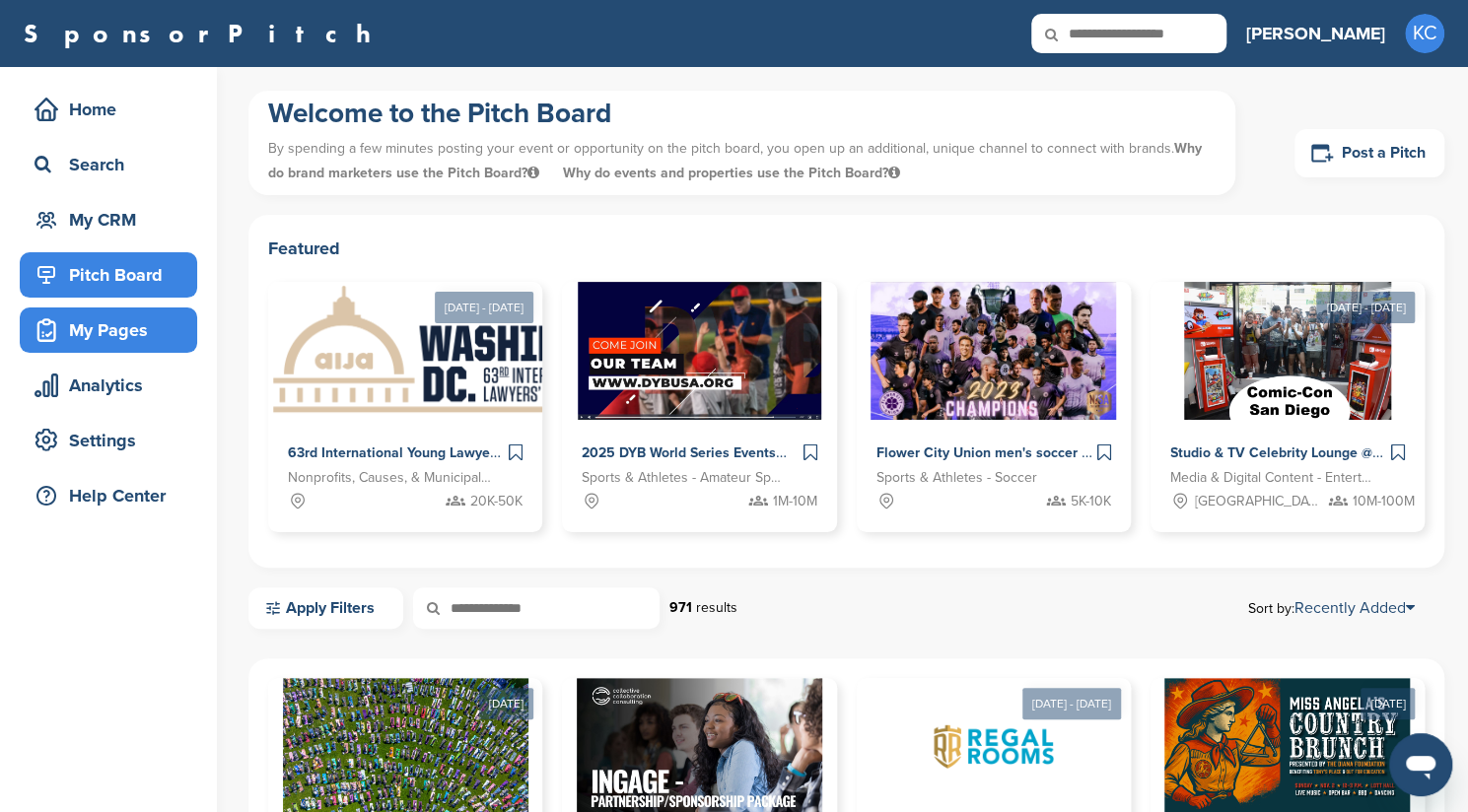 click on "My Pages" at bounding box center (113, 330) 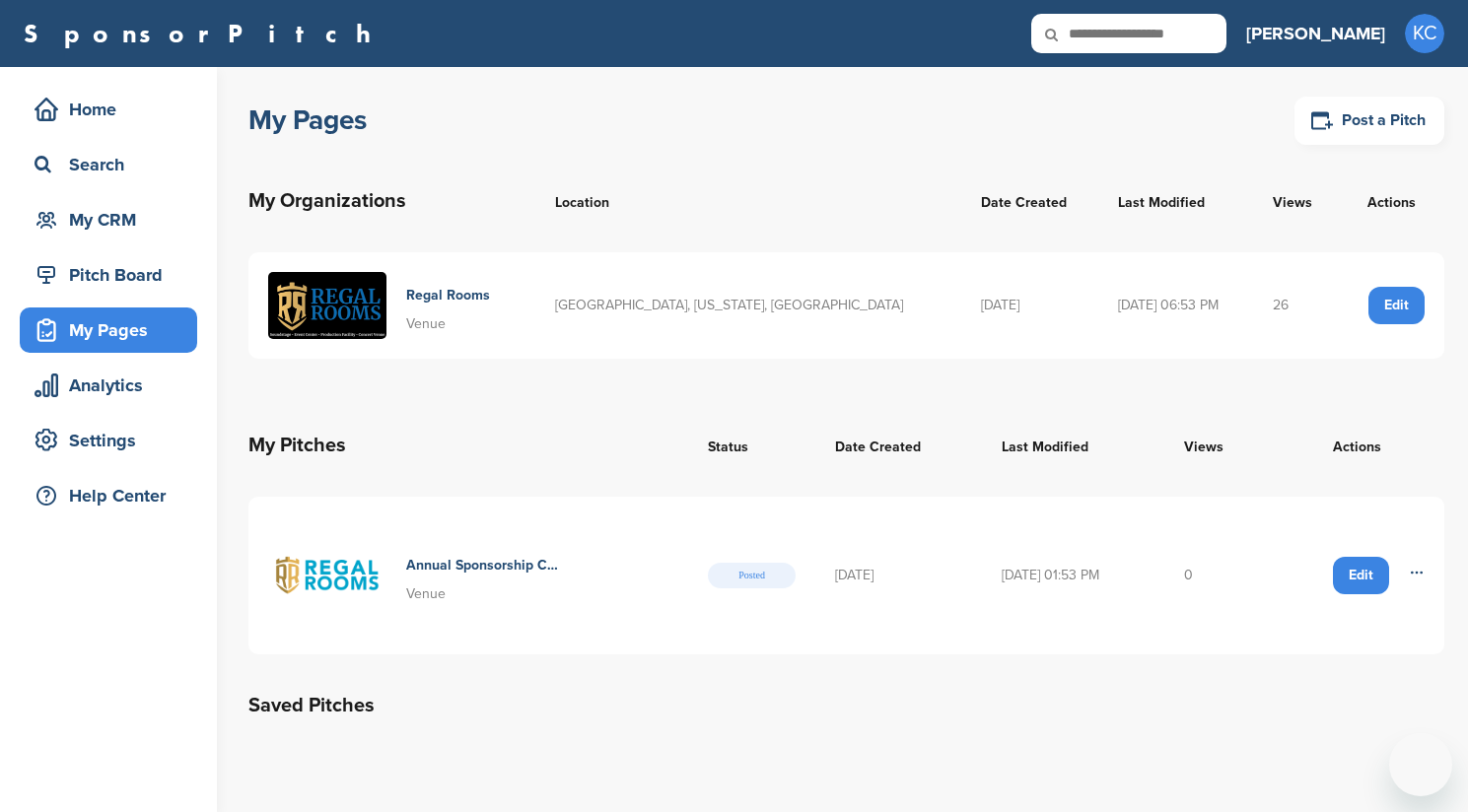 scroll, scrollTop: 0, scrollLeft: 0, axis: both 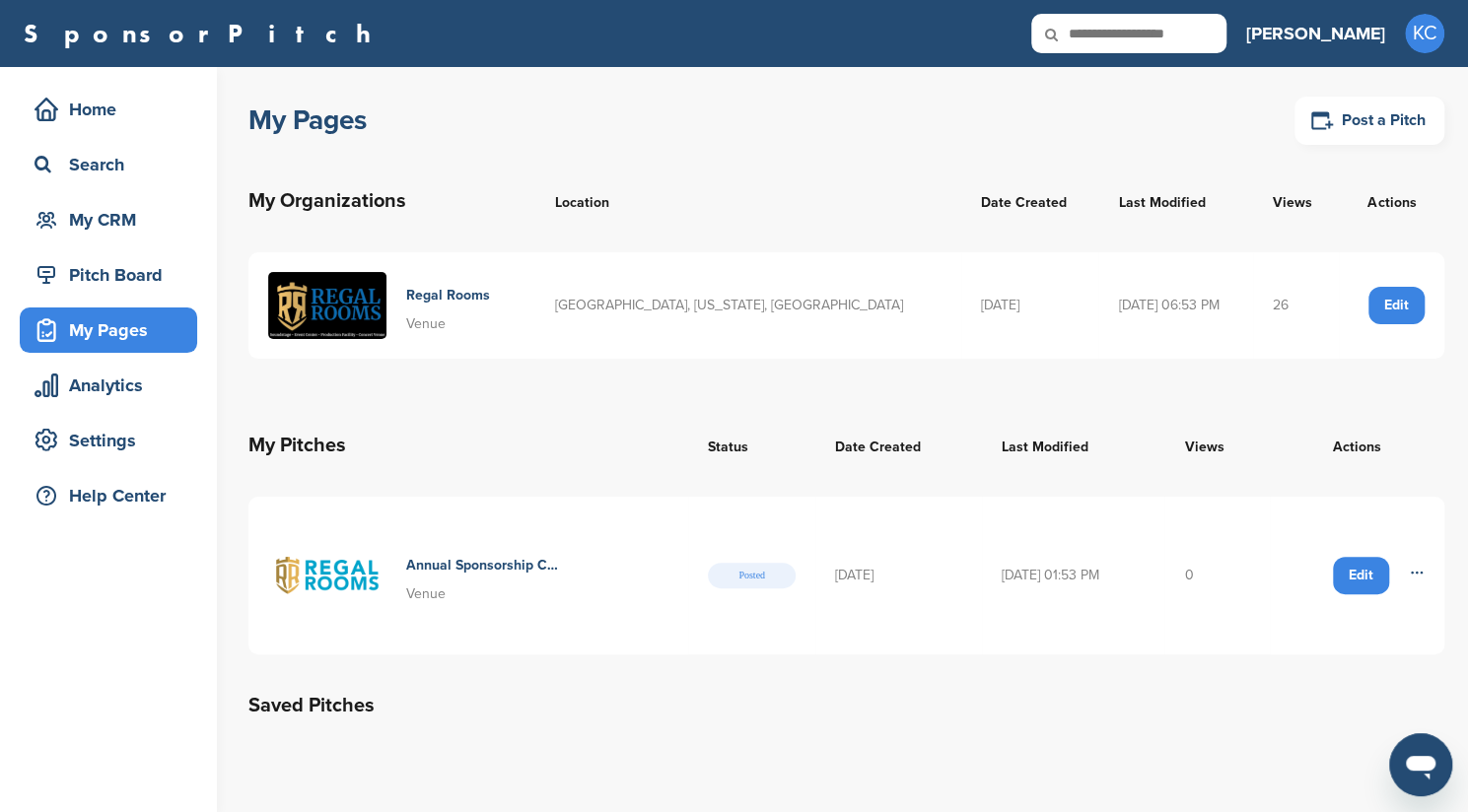 click on "Annual Sponsorship   Co Branded Venue" at bounding box center [482, 566] 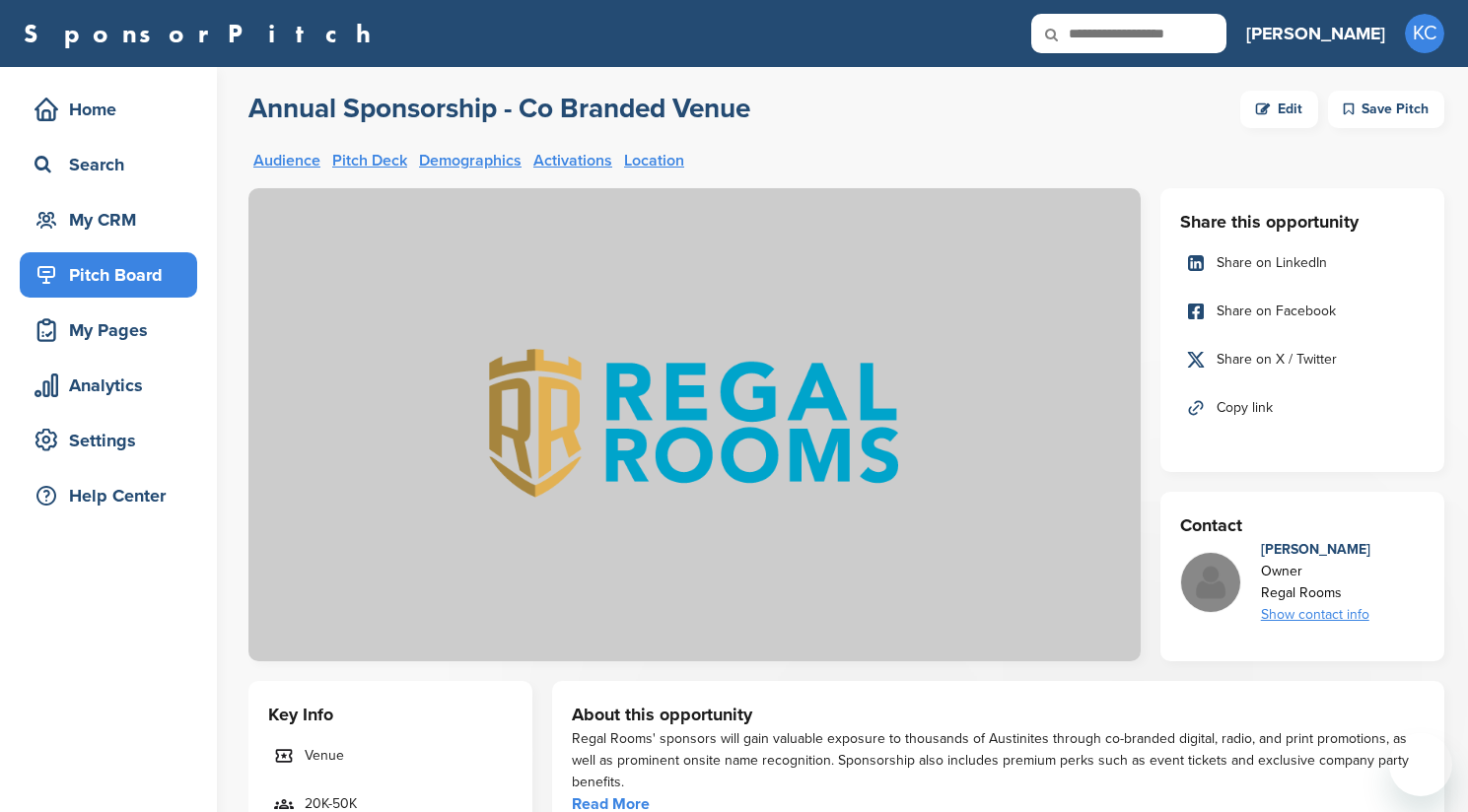 scroll, scrollTop: 0, scrollLeft: 0, axis: both 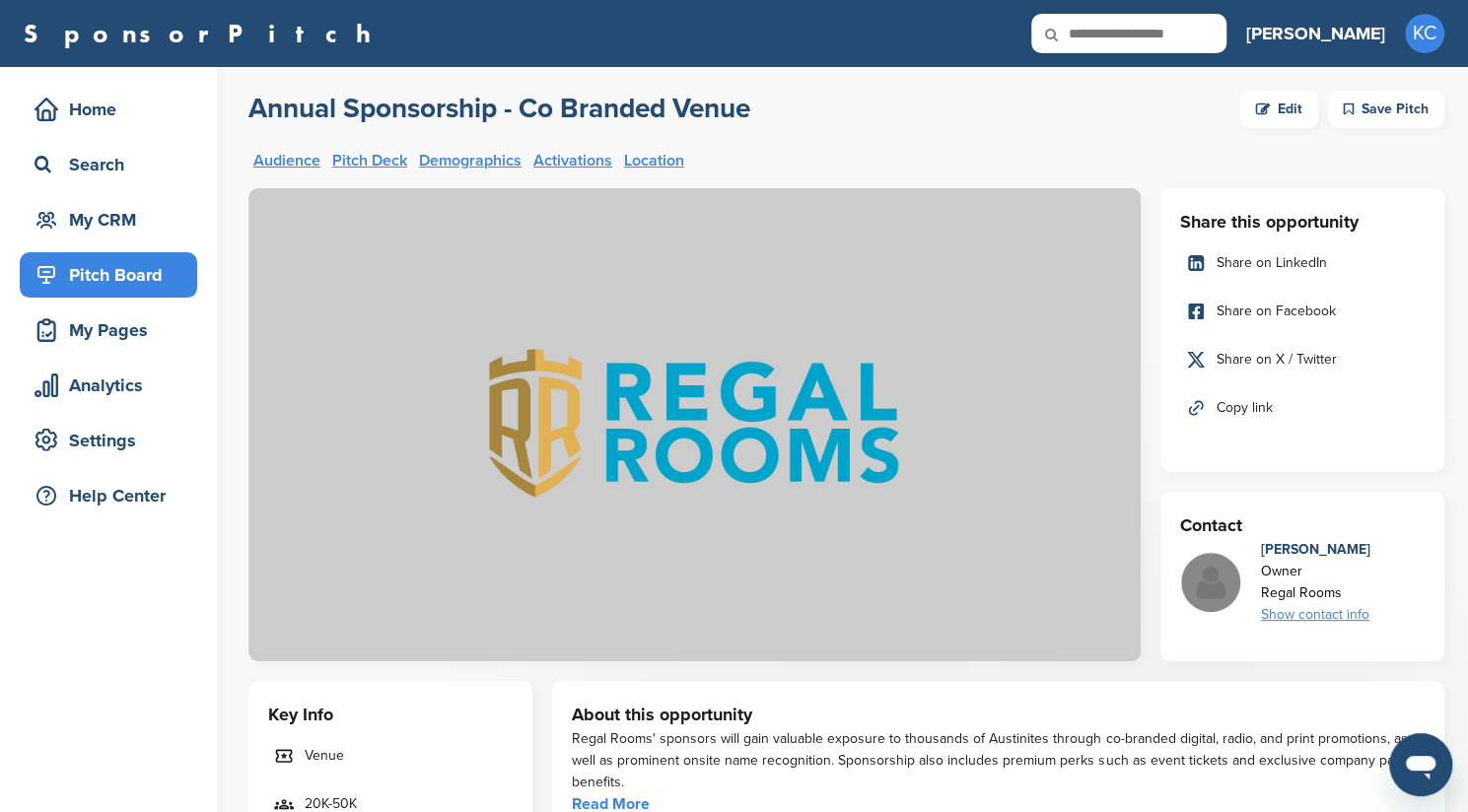 click on "Save Pitch" at bounding box center [1386, 109] 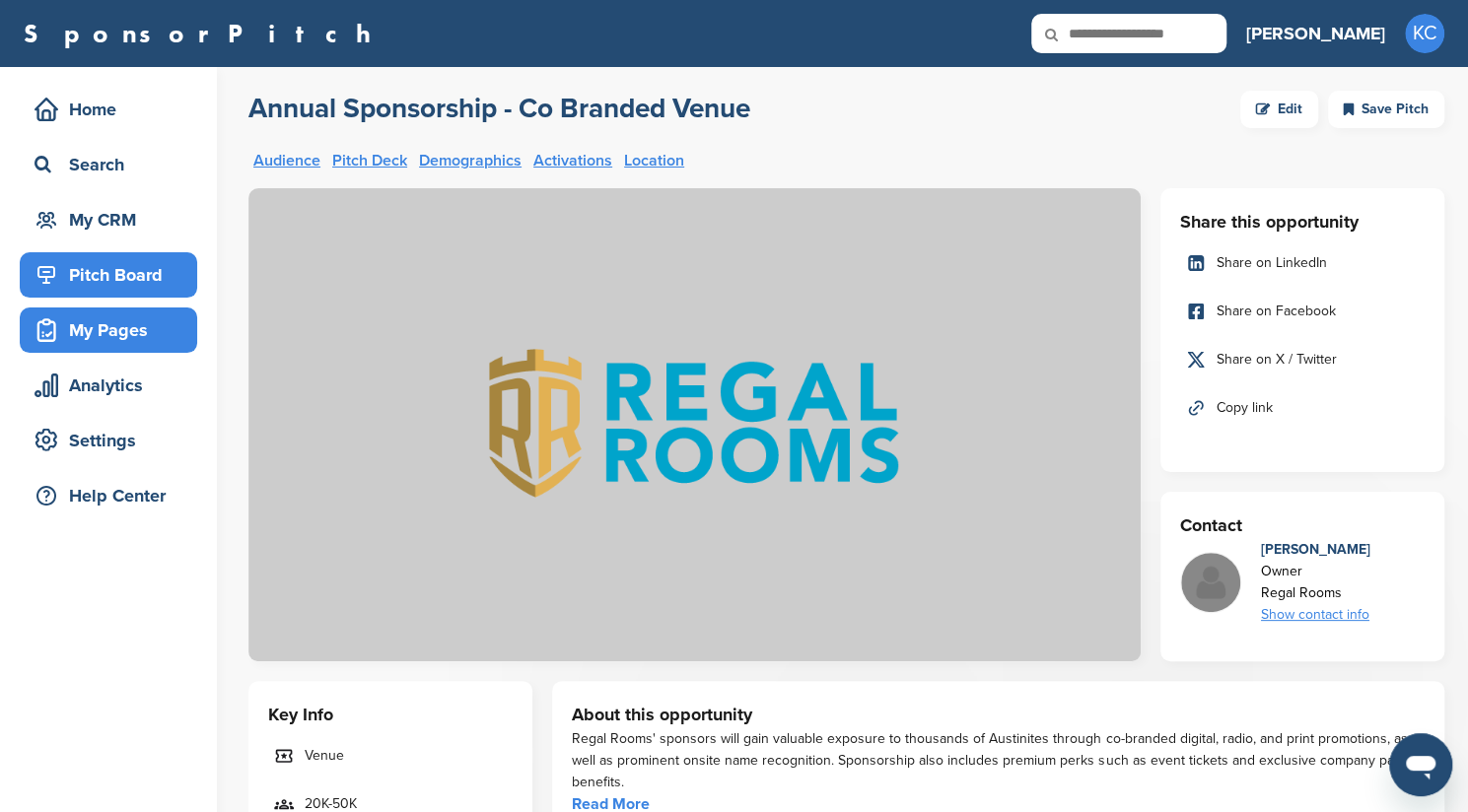 click on "My Pages" at bounding box center [113, 330] 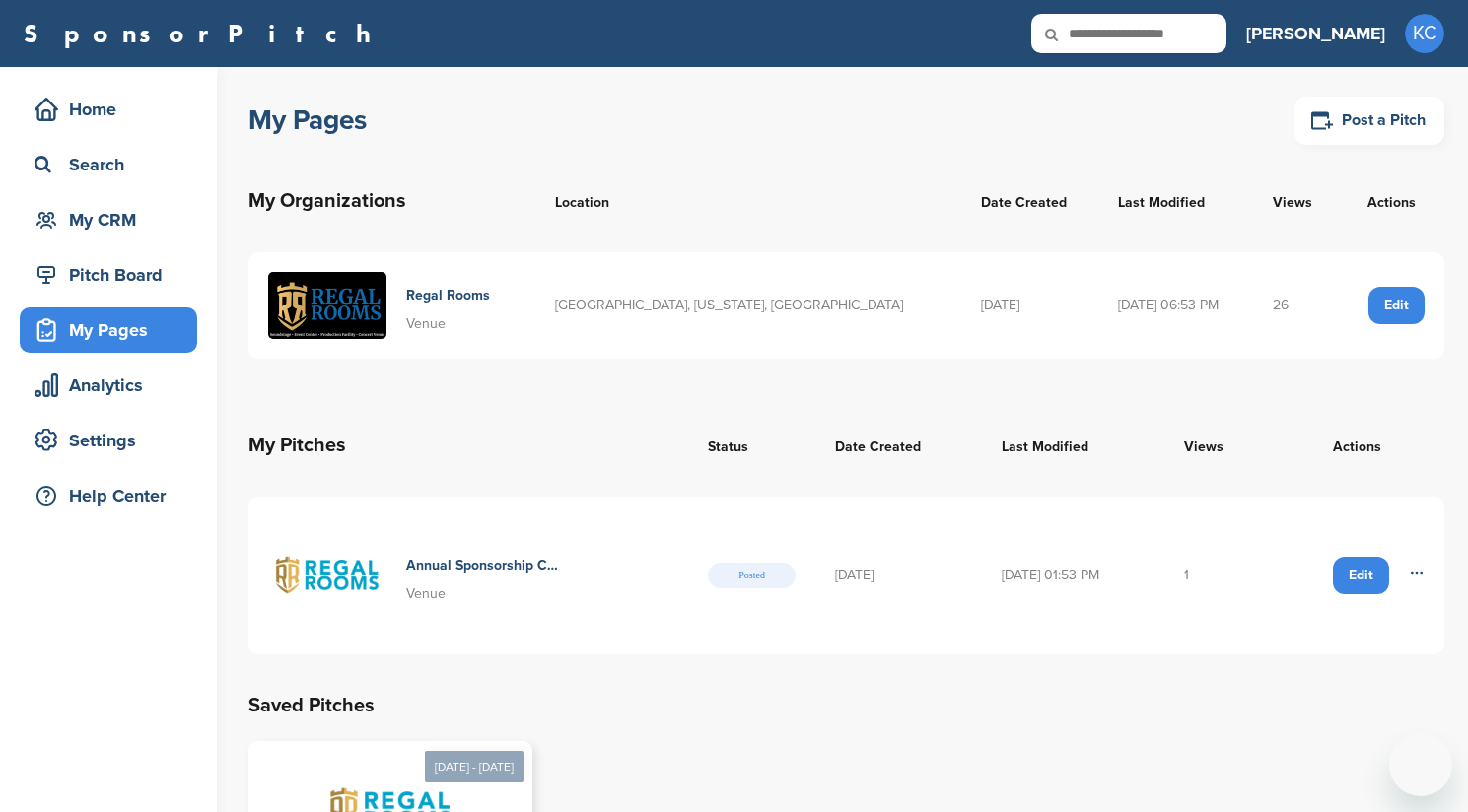 scroll, scrollTop: 0, scrollLeft: 0, axis: both 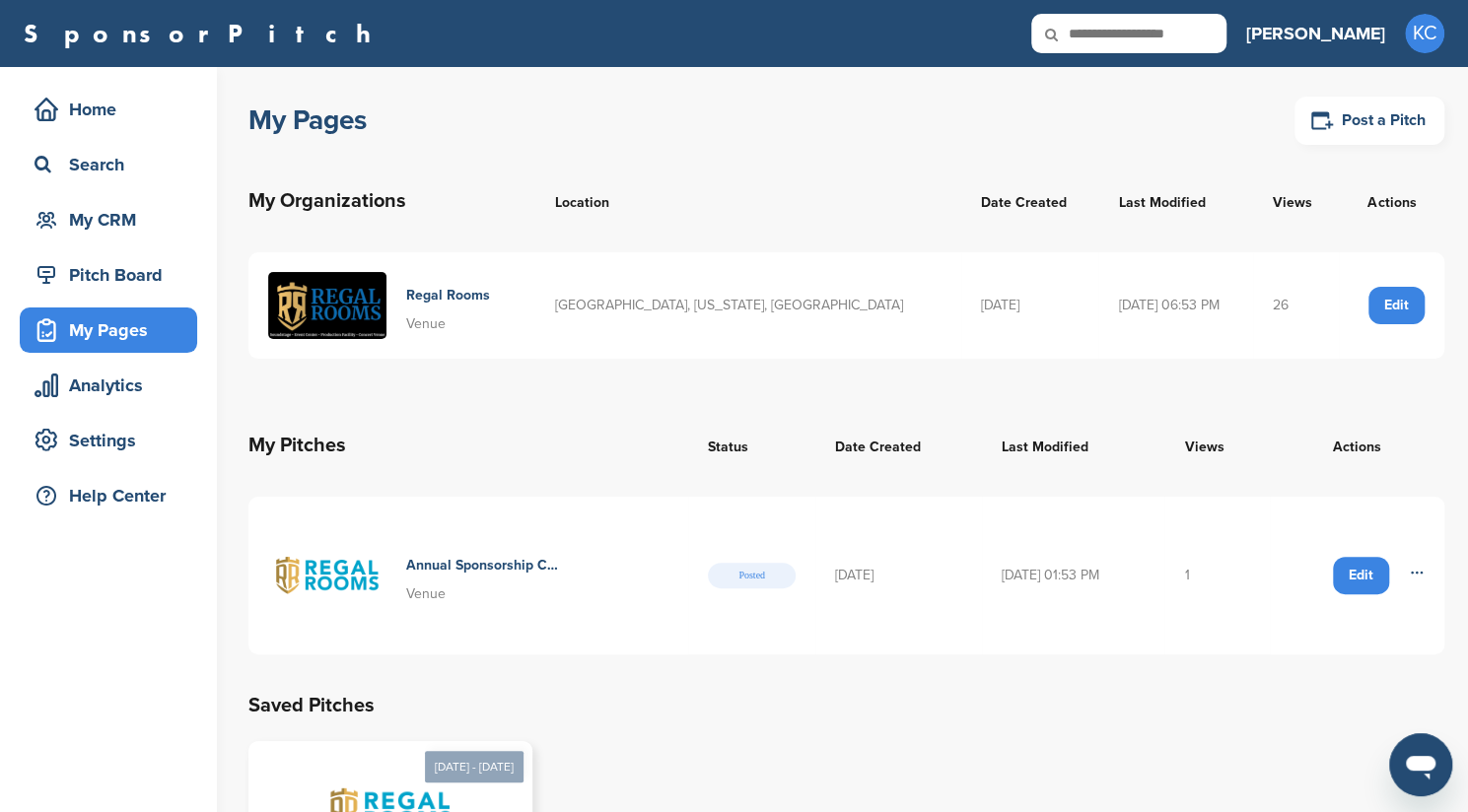 click 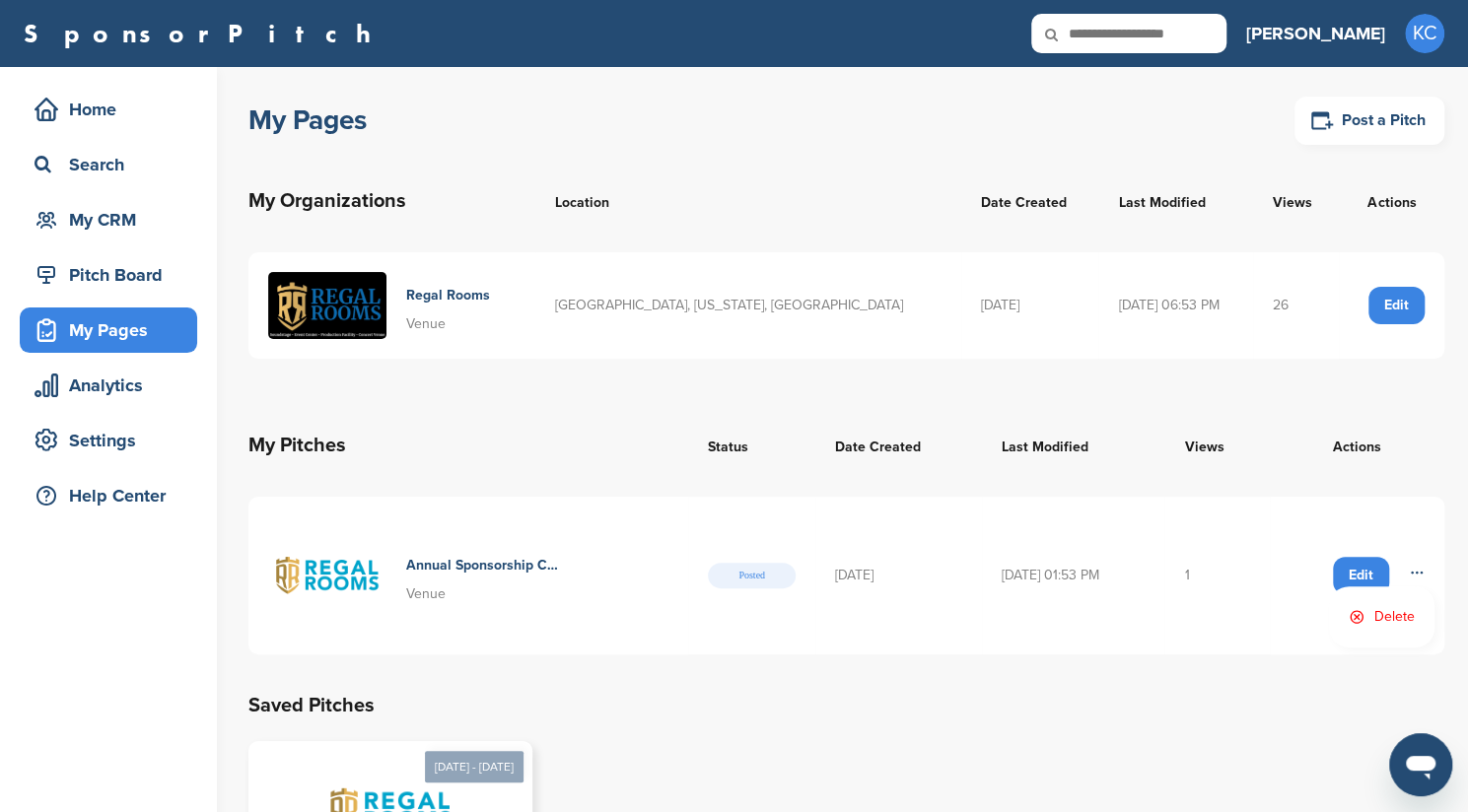 click on "Saved Pitches" at bounding box center (846, 706) 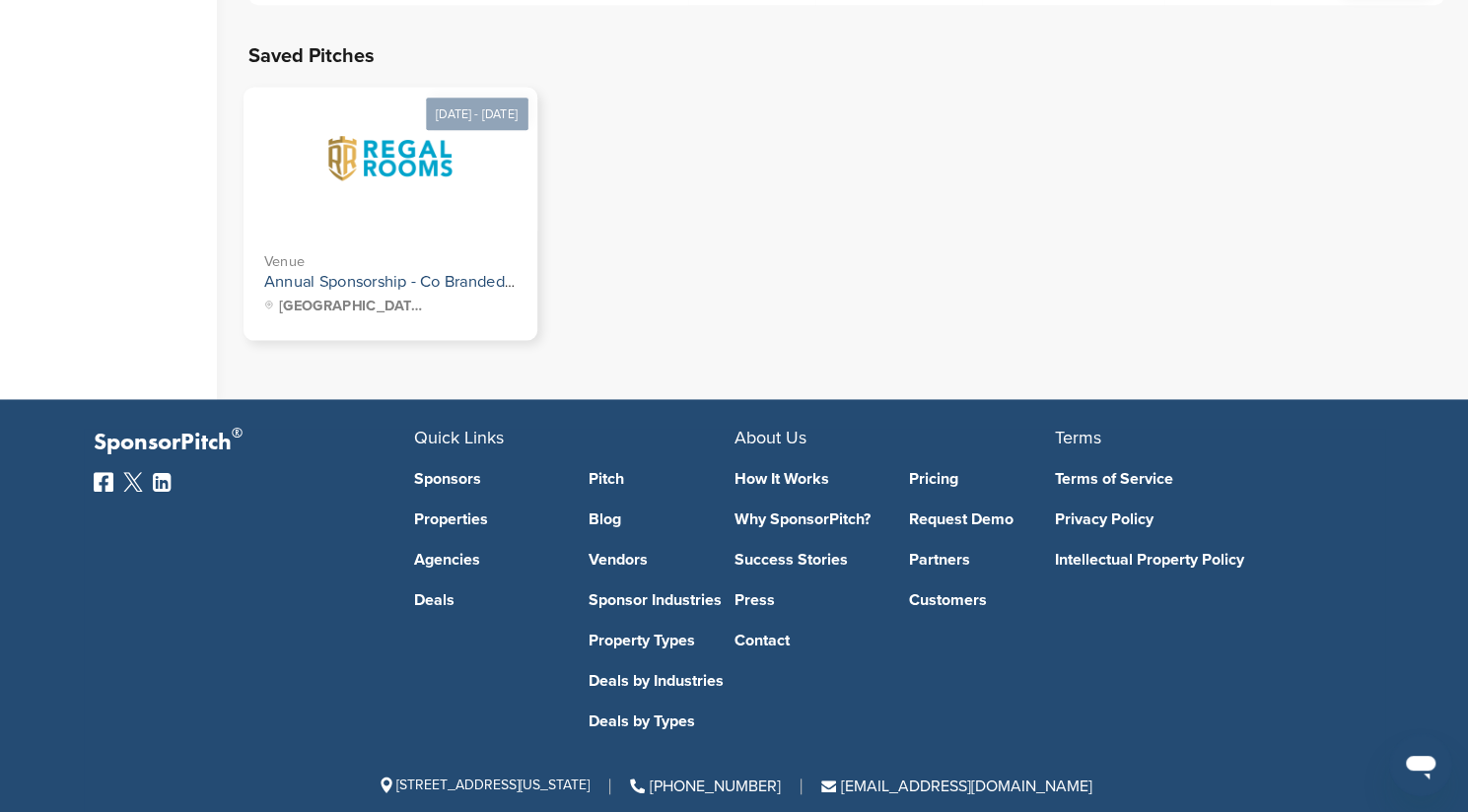 scroll, scrollTop: 689, scrollLeft: 0, axis: vertical 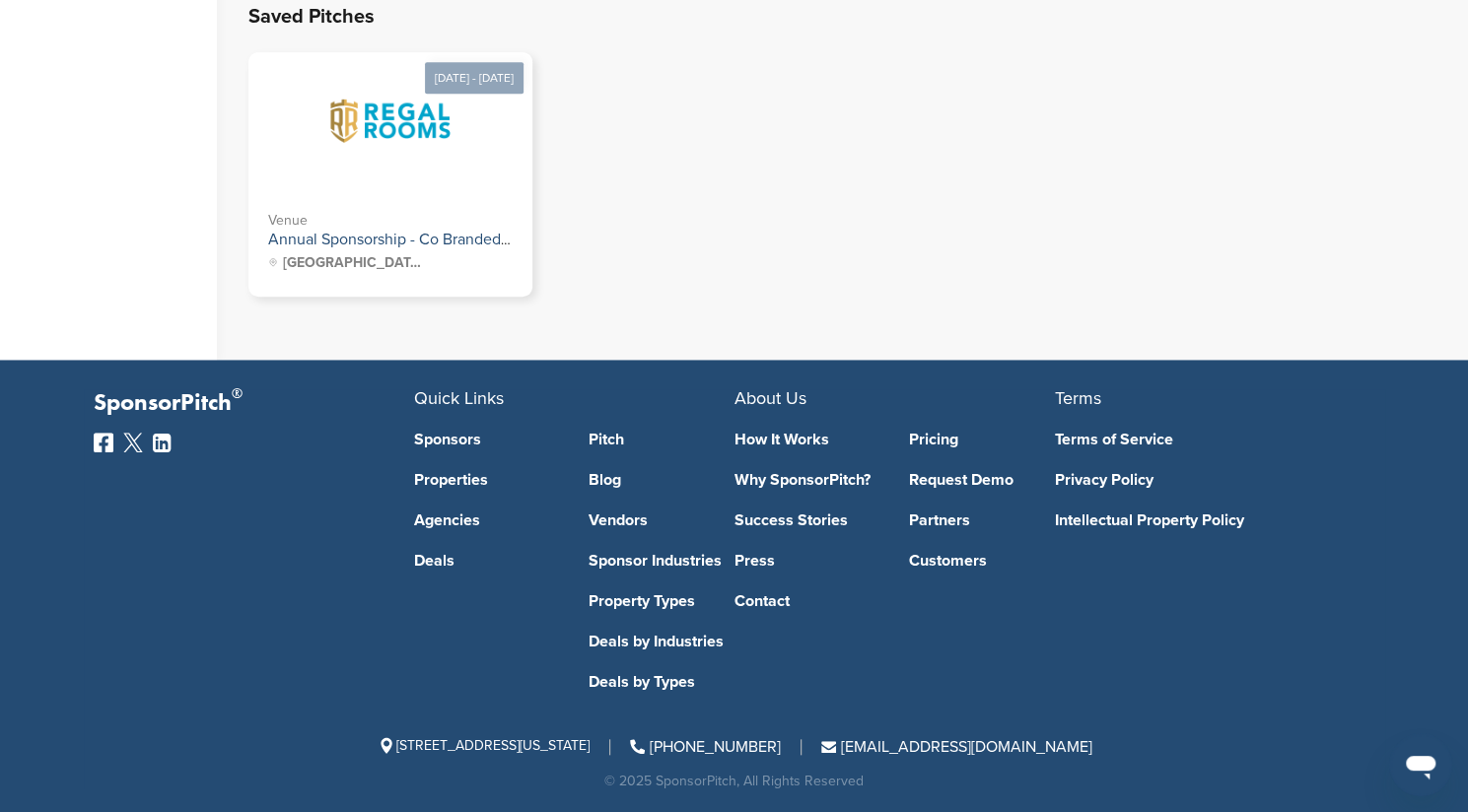 drag, startPoint x: 442, startPoint y: 167, endPoint x: 746, endPoint y: 94, distance: 312.642 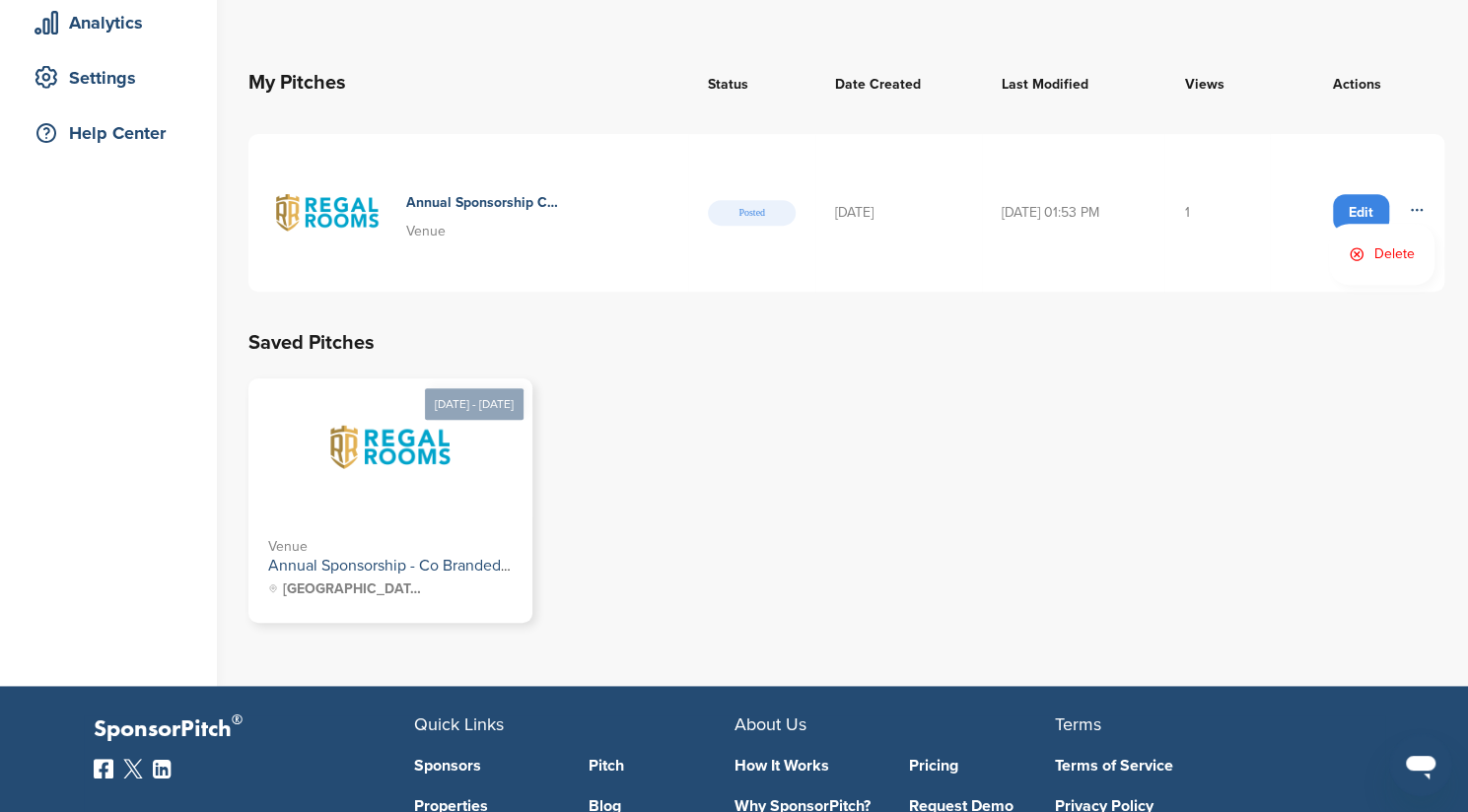 scroll, scrollTop: 362, scrollLeft: 0, axis: vertical 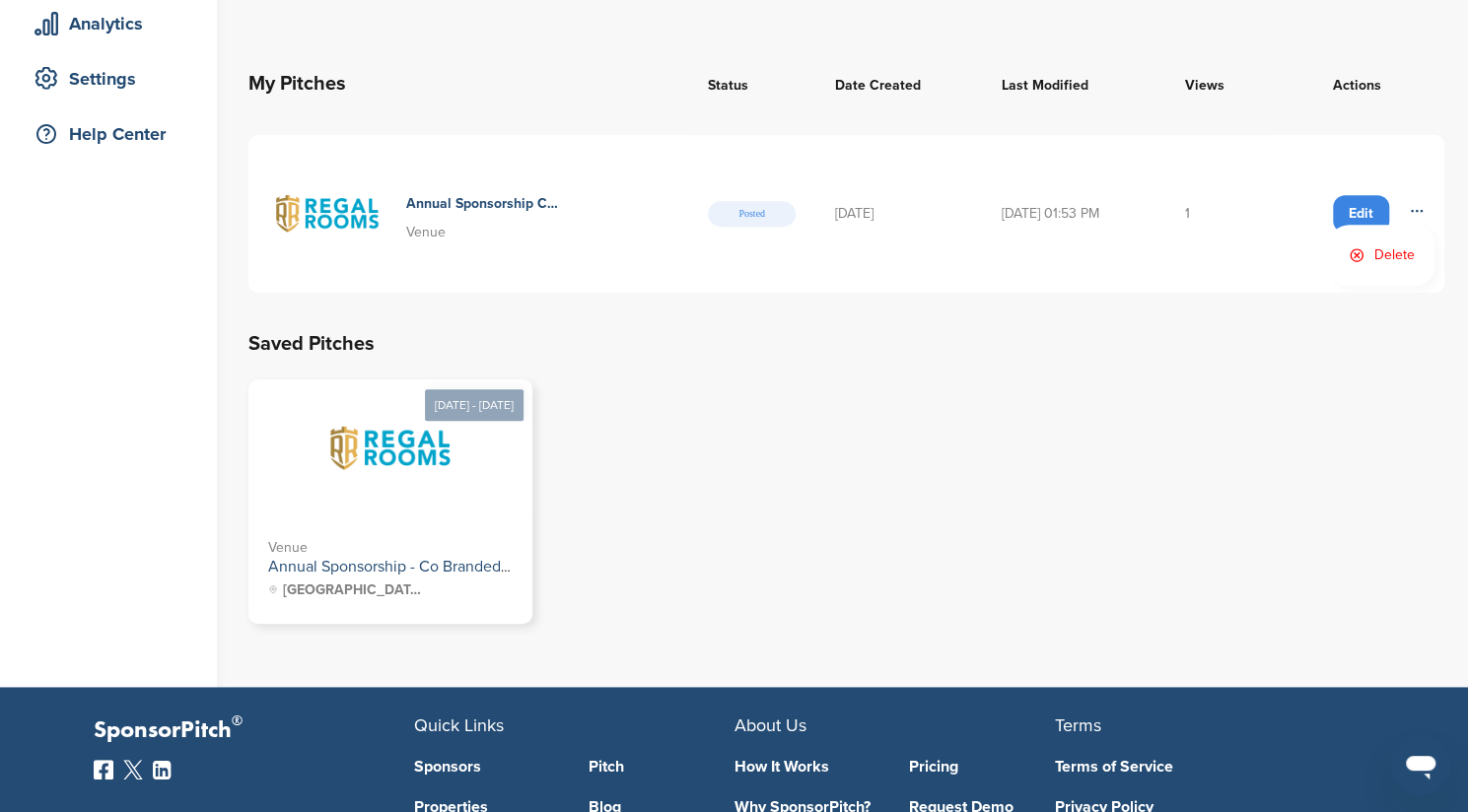 click on "Aug 01, 2025 - Jul 31, 2026
Venue
Annual Sponsorship - Co Branded Venue
Austin, TX" at bounding box center [846, 511] 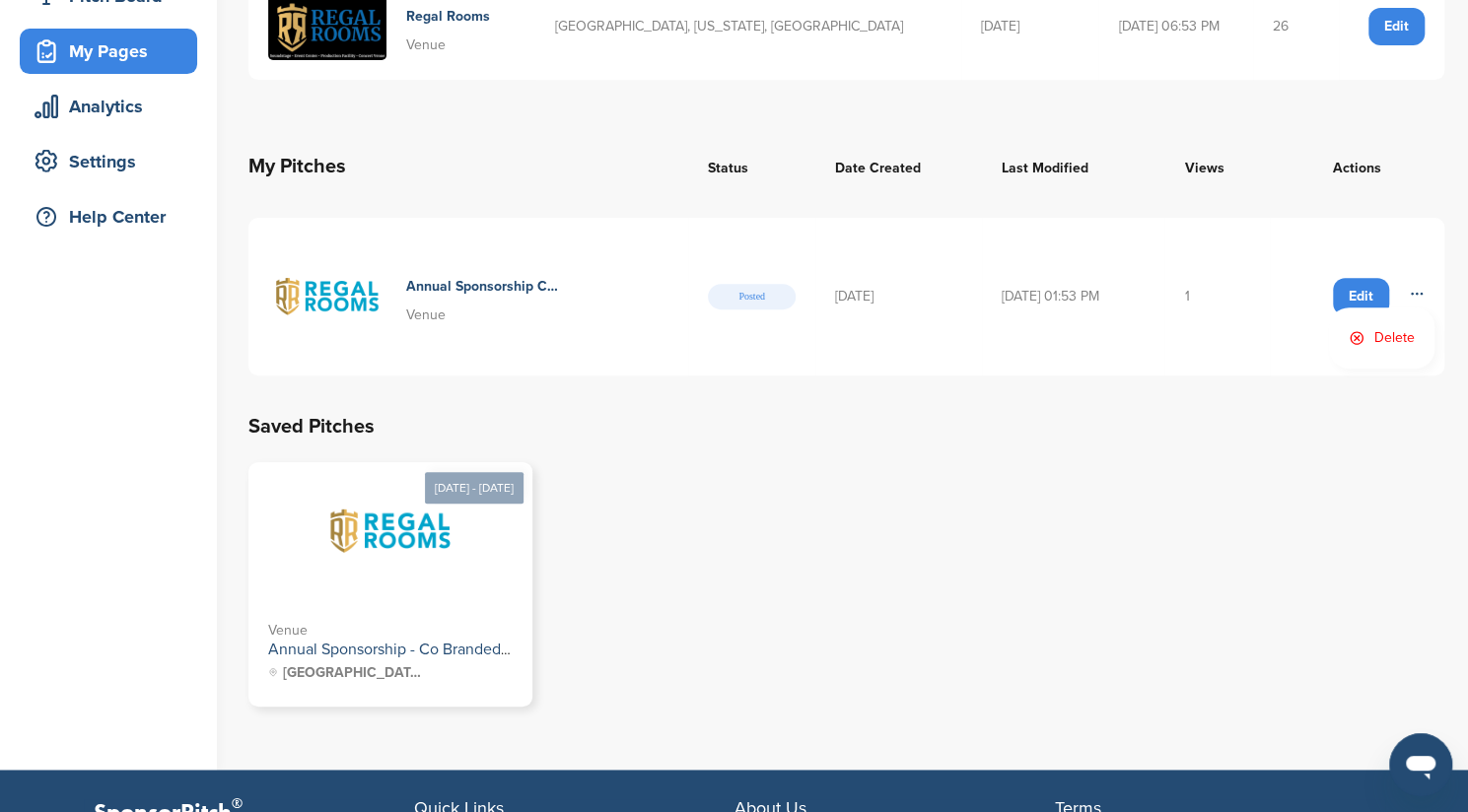 scroll, scrollTop: 278, scrollLeft: 0, axis: vertical 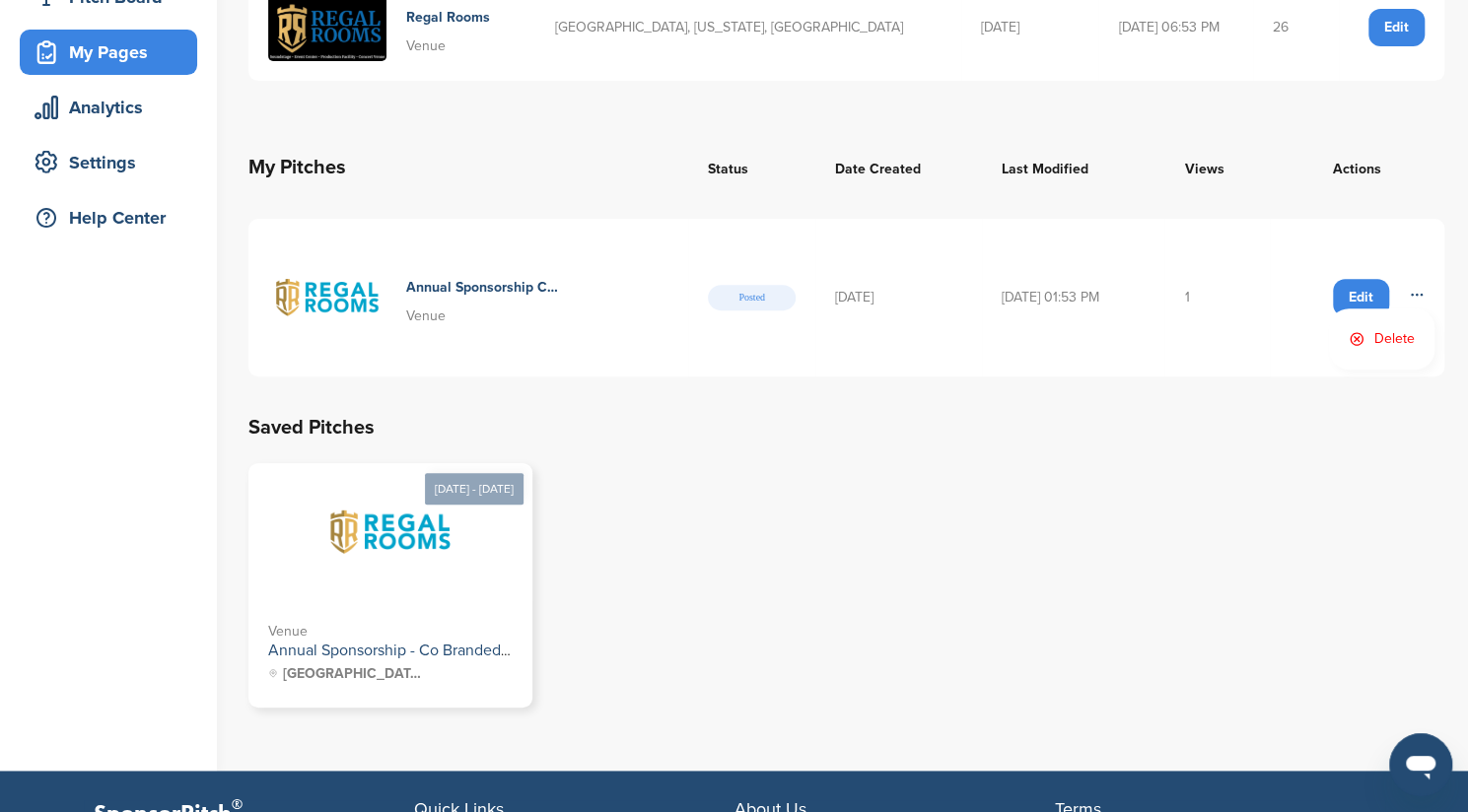 click on "Edit
Delete" at bounding box center [1357, 298] 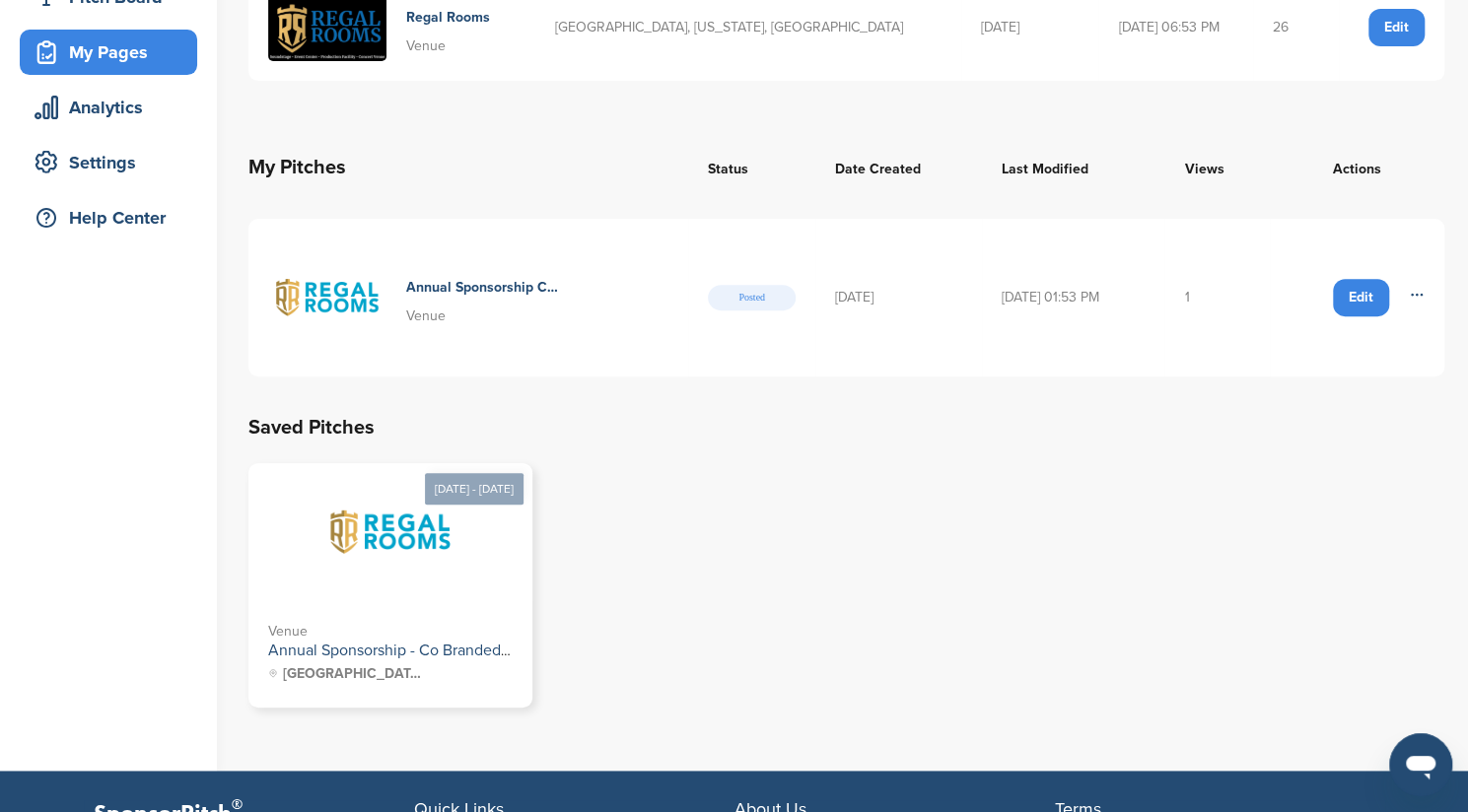 click 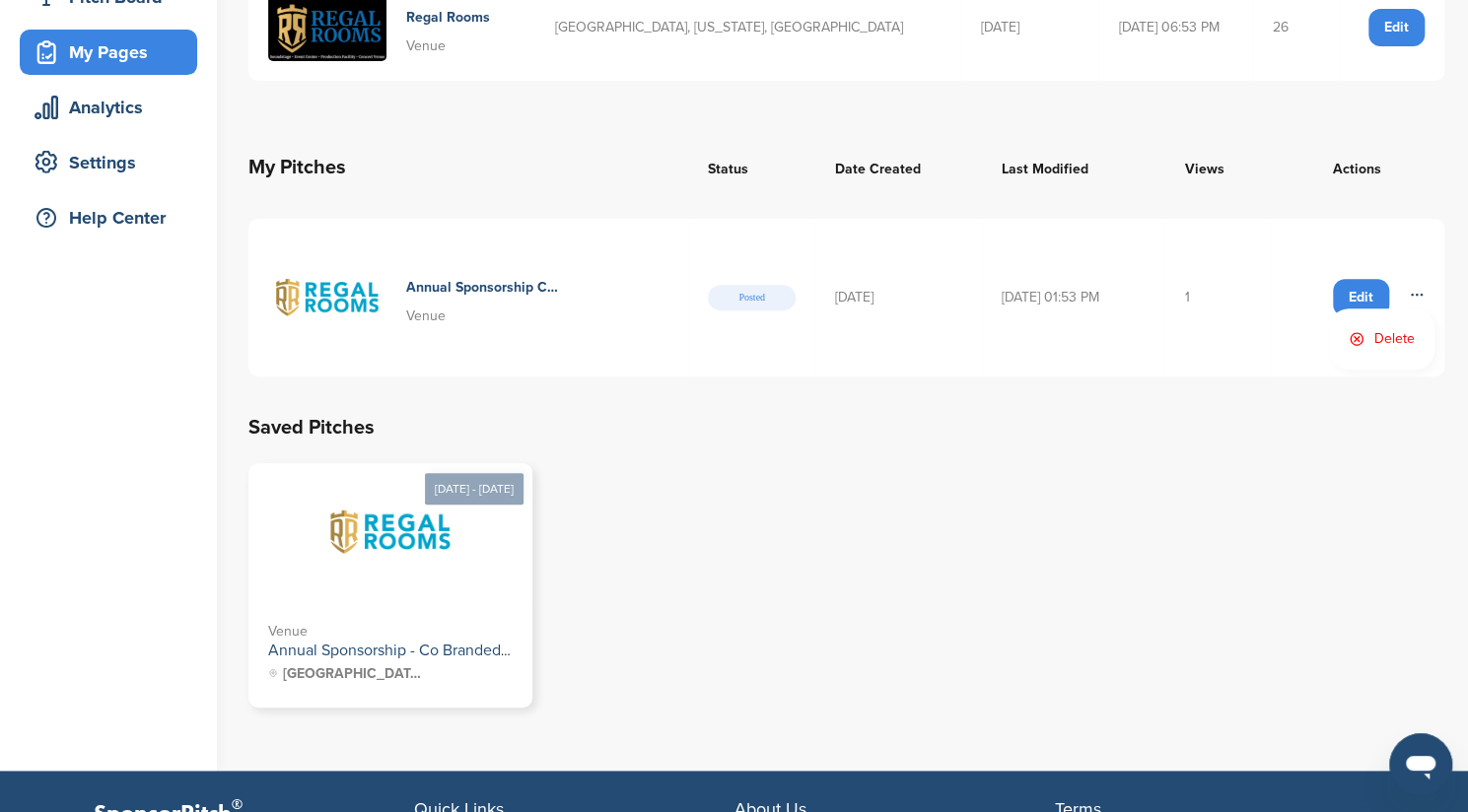 click 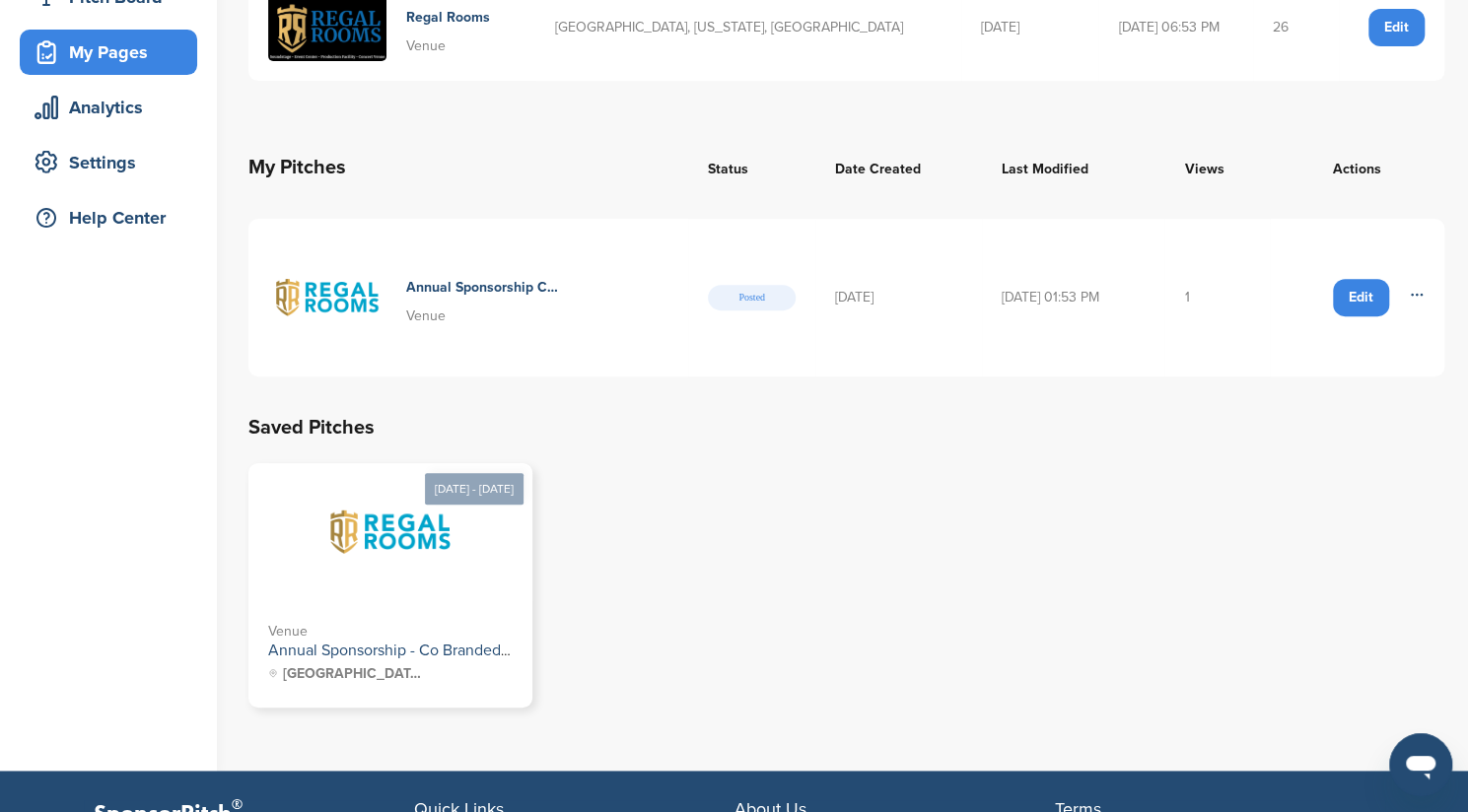 scroll, scrollTop: 0, scrollLeft: 0, axis: both 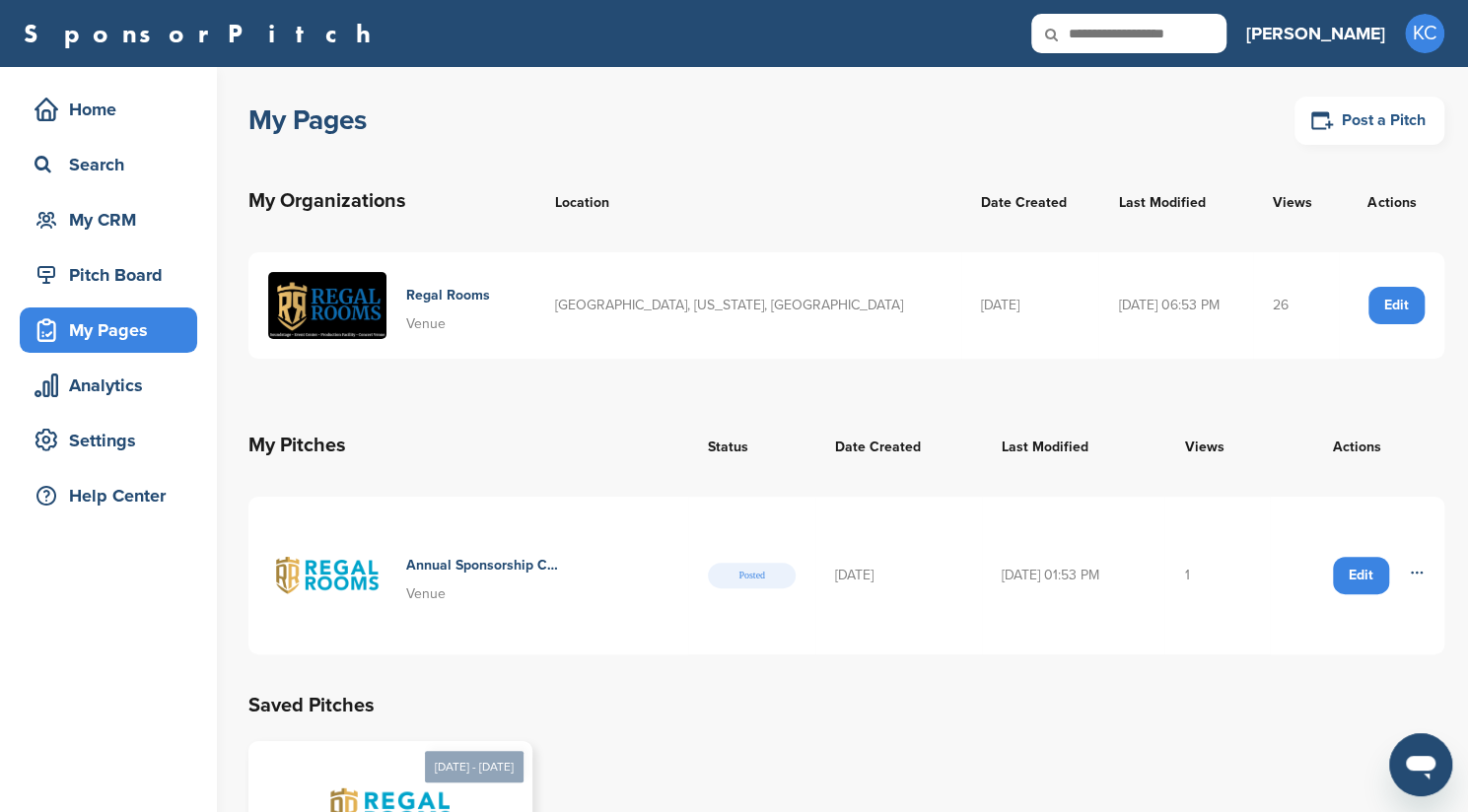 click on "Post a Pitch" at bounding box center [1369, 120] 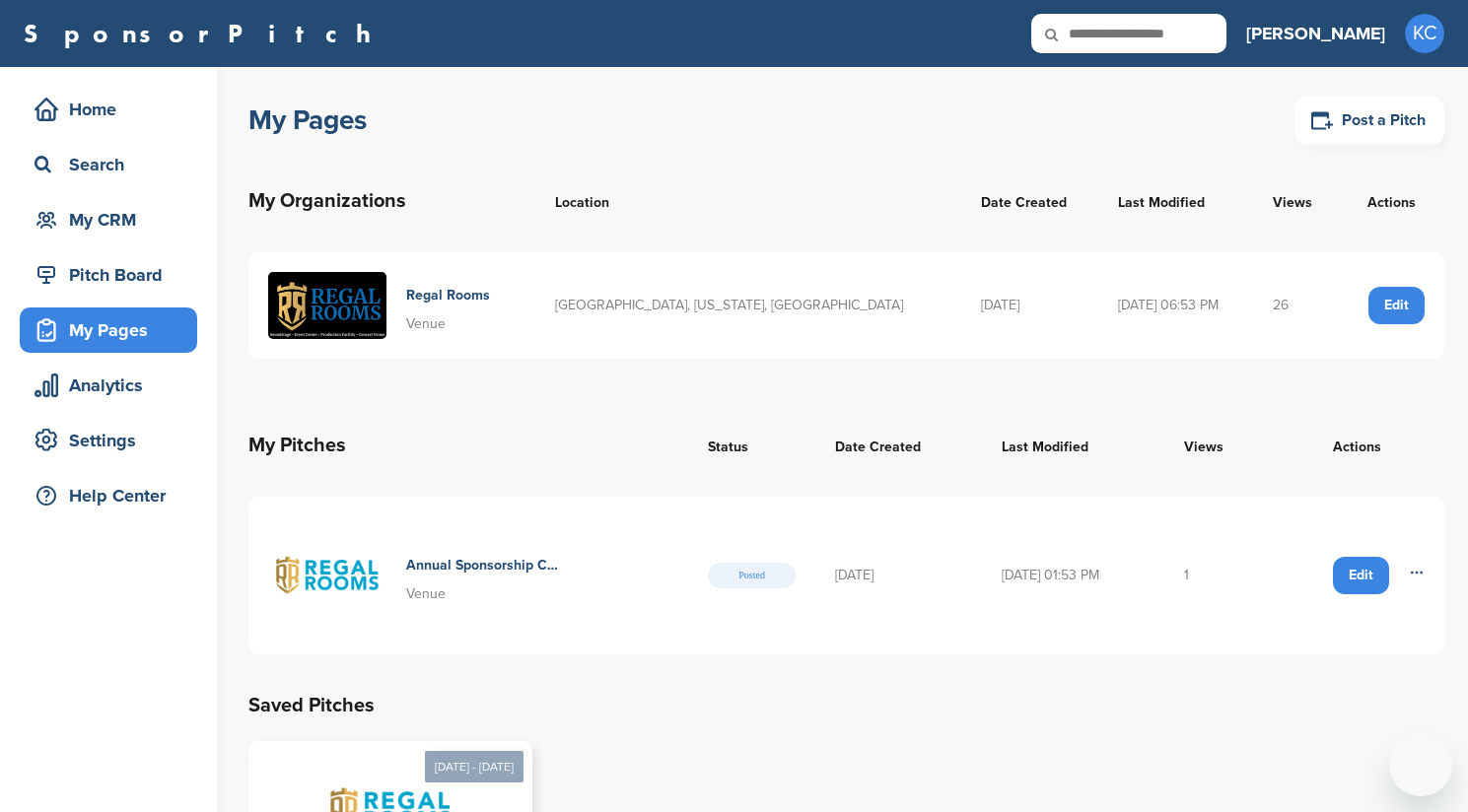 scroll, scrollTop: 0, scrollLeft: 0, axis: both 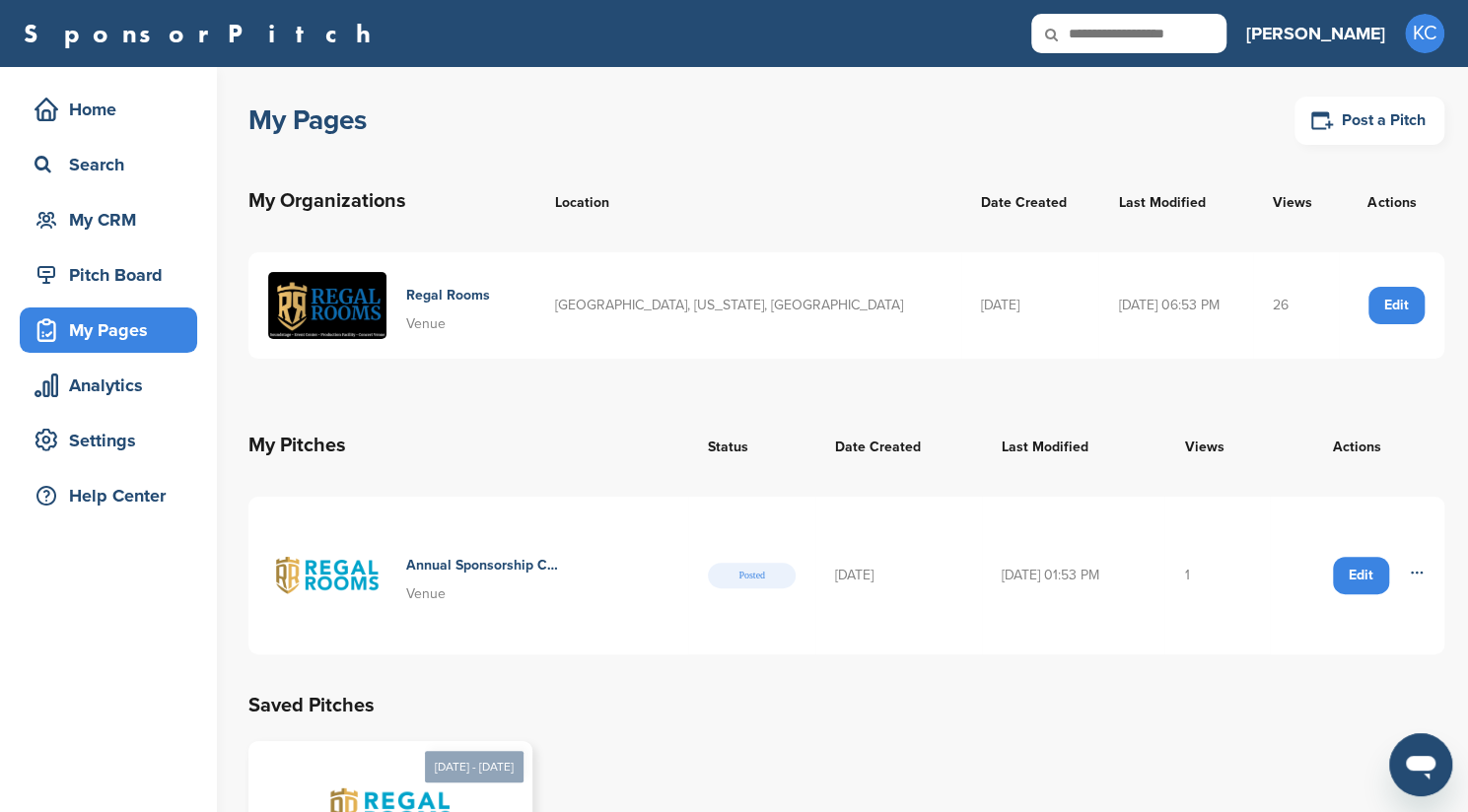 click on "[DATE] - [DATE]
Venue
Annual Sponsorship - Co Branded Venue
[GEOGRAPHIC_DATA], [GEOGRAPHIC_DATA]" at bounding box center [846, 873] 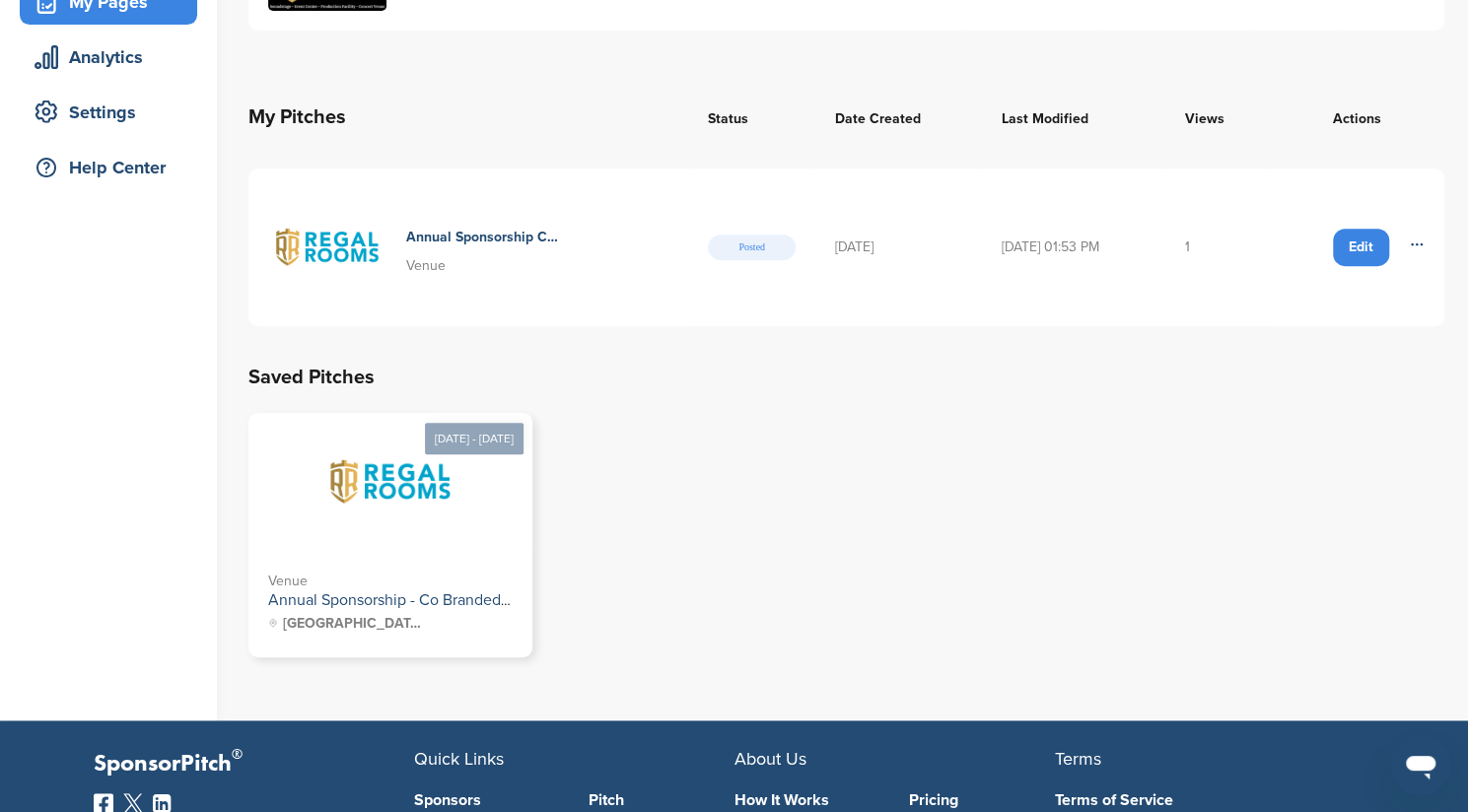 scroll, scrollTop: 0, scrollLeft: 0, axis: both 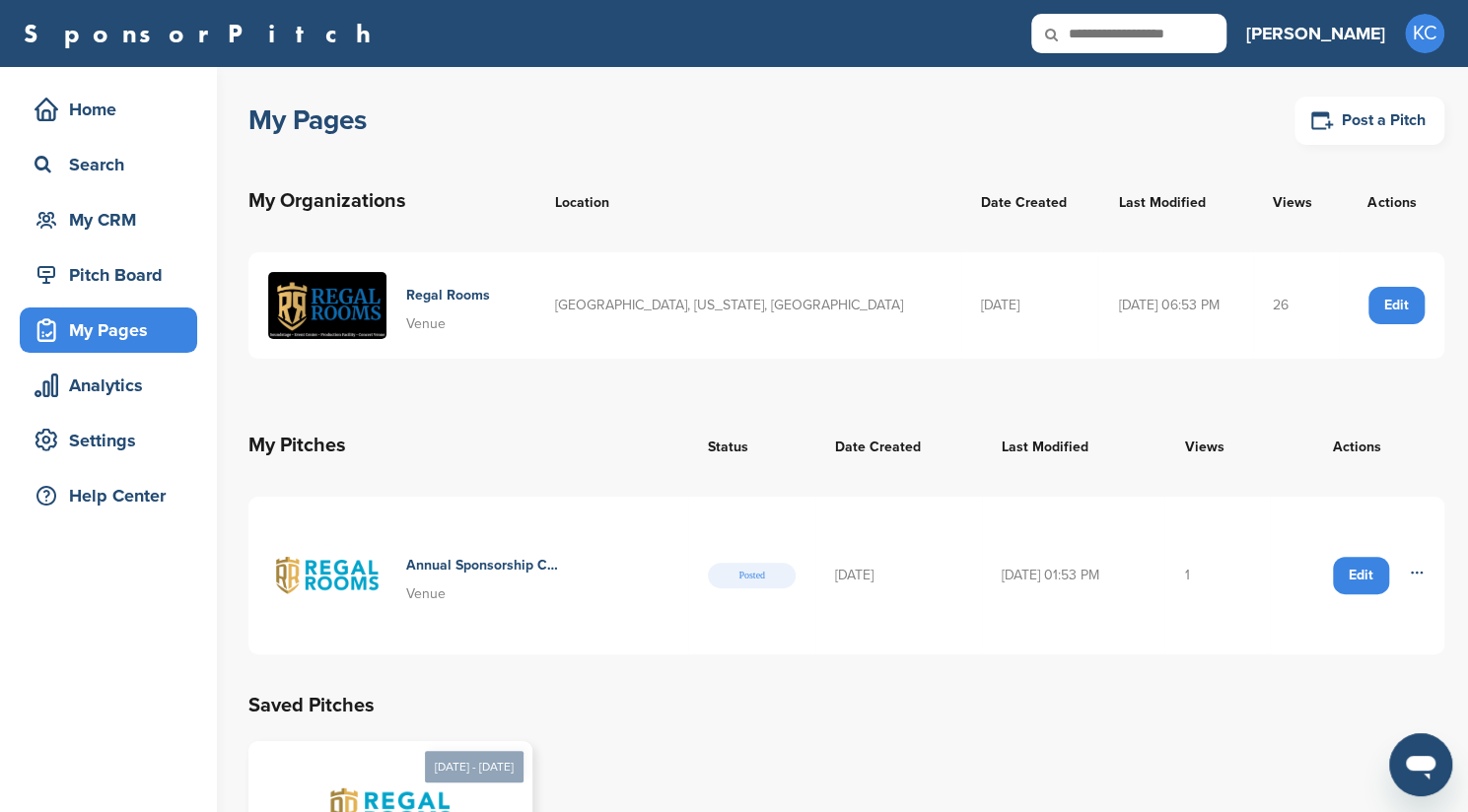 click on "Annual Sponsorship   Co Branded Venue" at bounding box center (482, 566) 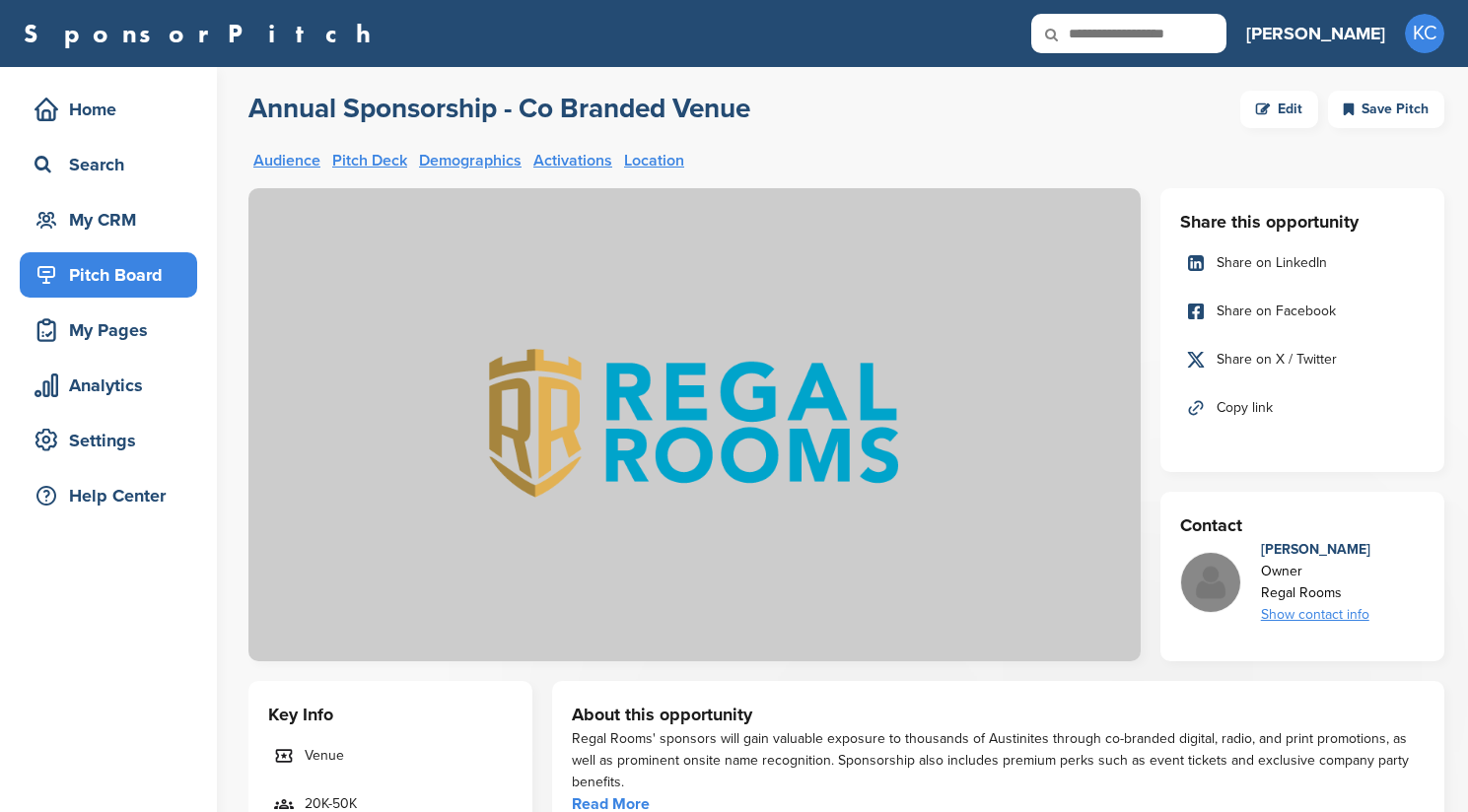 scroll, scrollTop: 0, scrollLeft: 0, axis: both 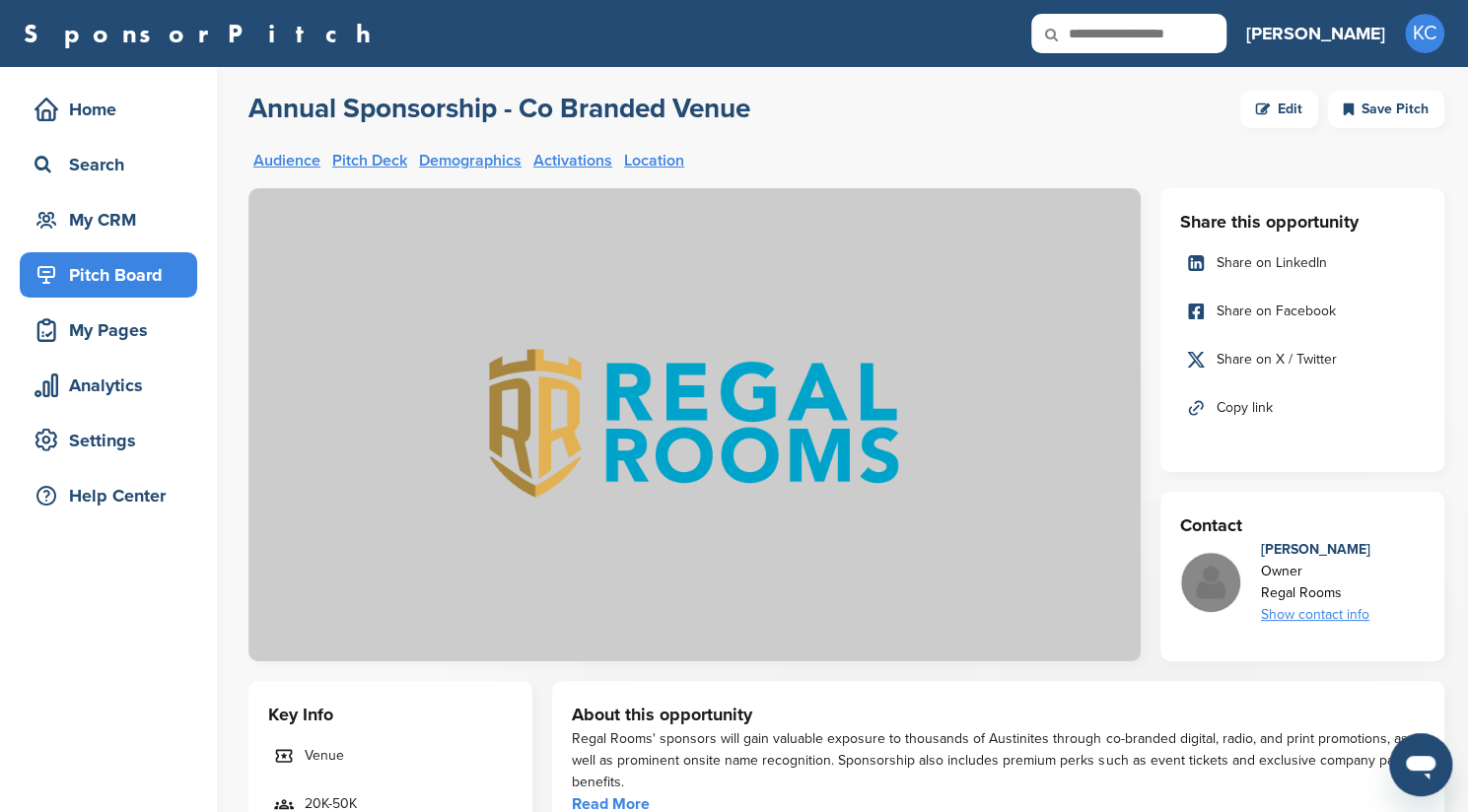 click at bounding box center [694, 425] 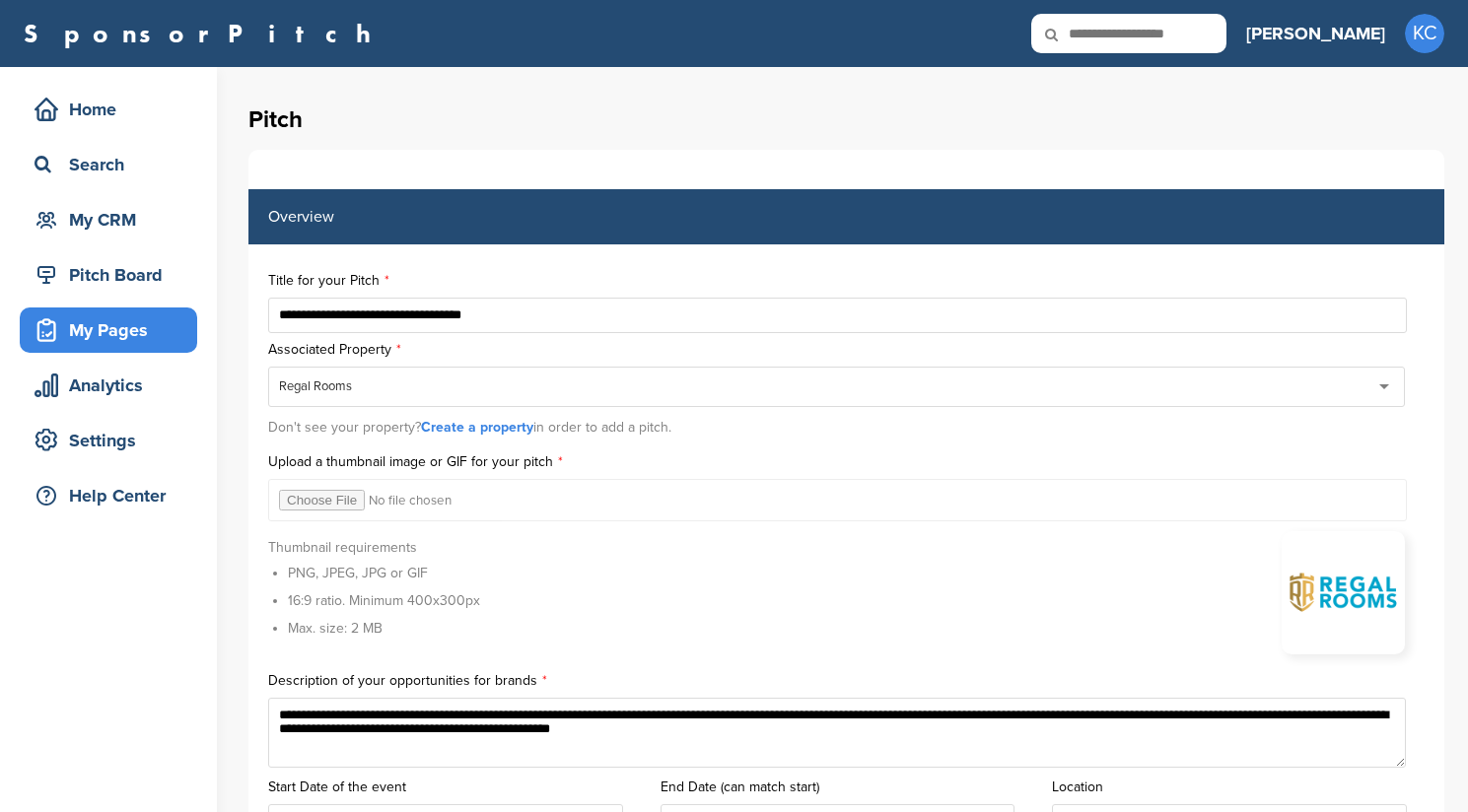 scroll, scrollTop: 1112, scrollLeft: 0, axis: vertical 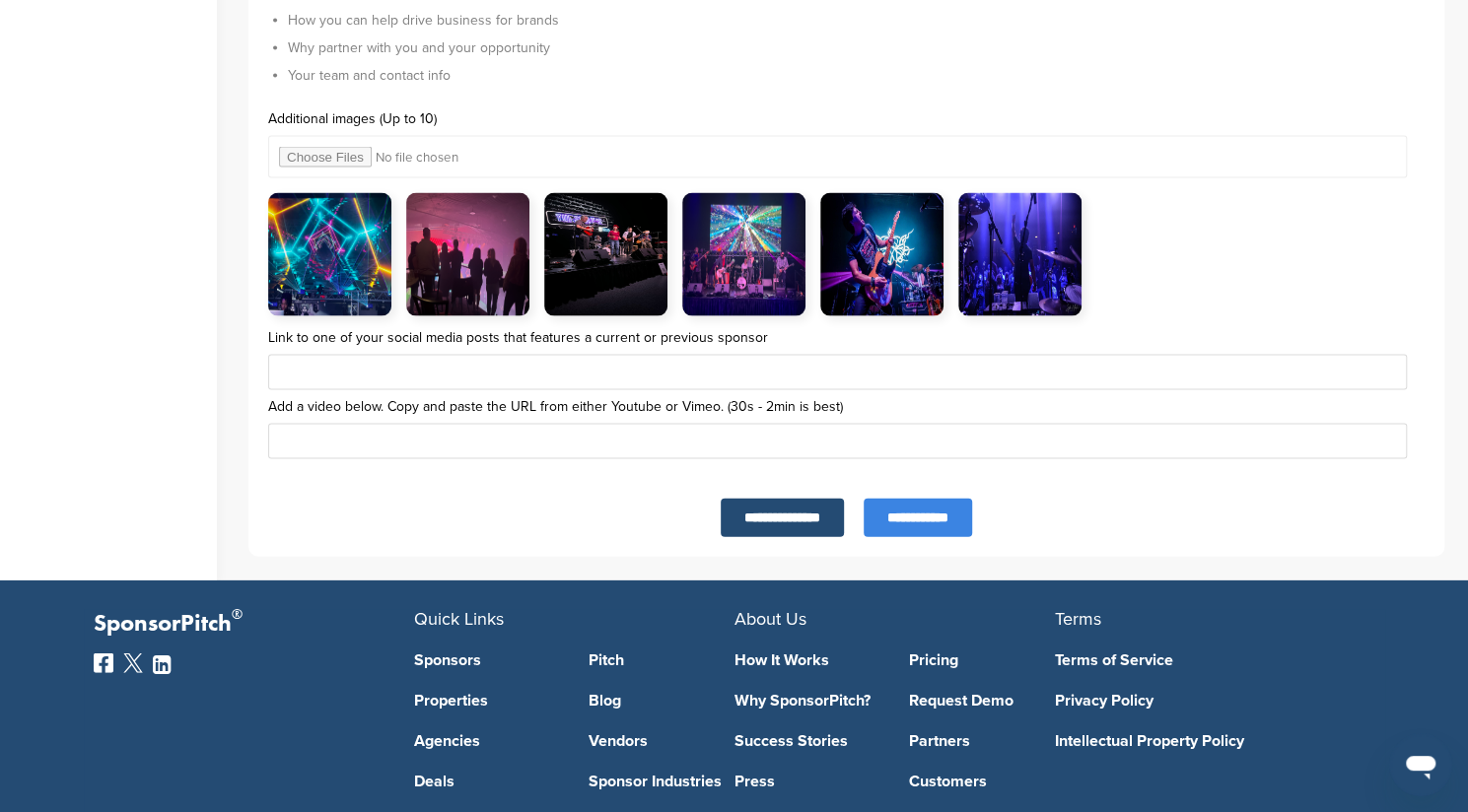 click on "**********" at bounding box center [918, 517] 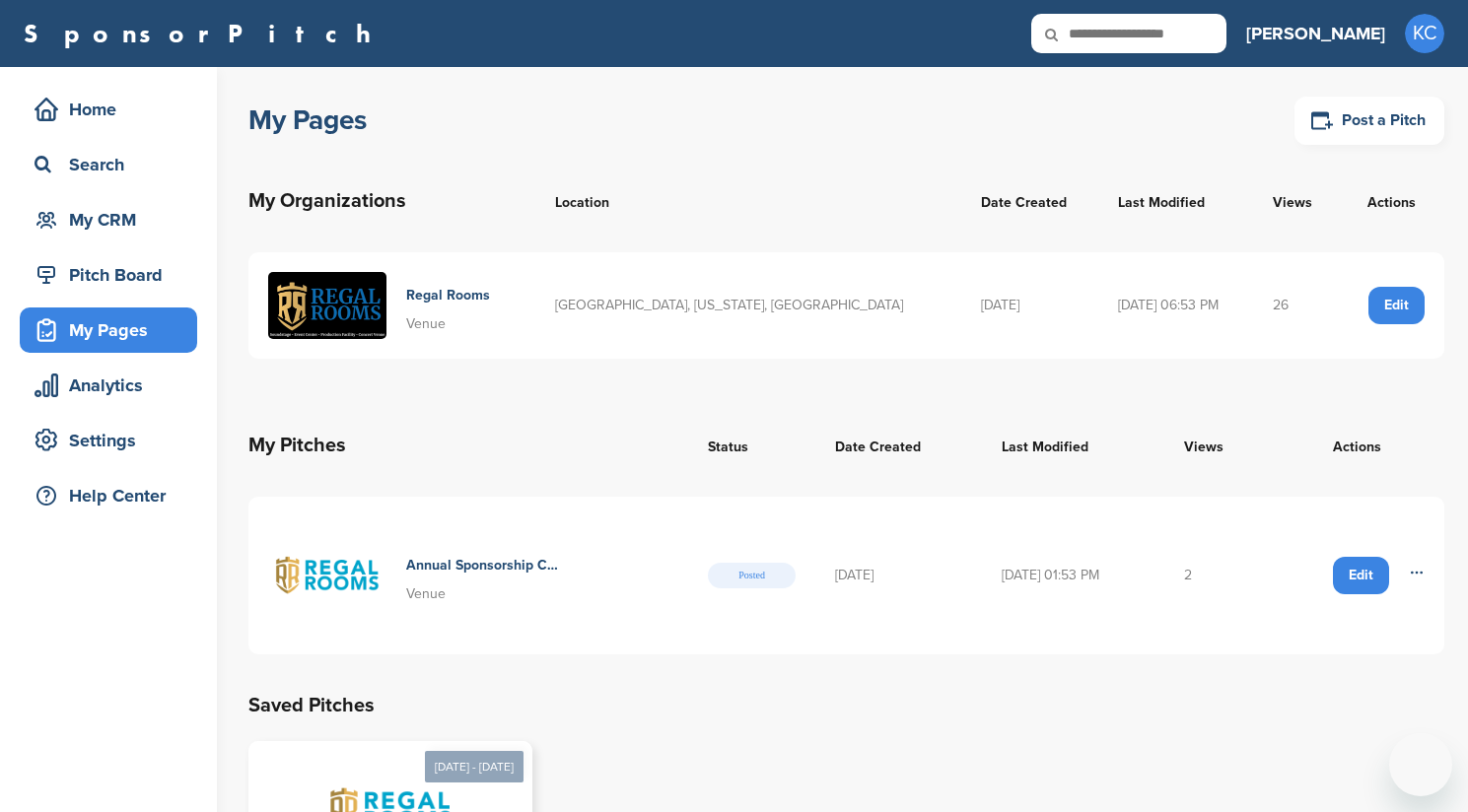 scroll, scrollTop: 0, scrollLeft: 0, axis: both 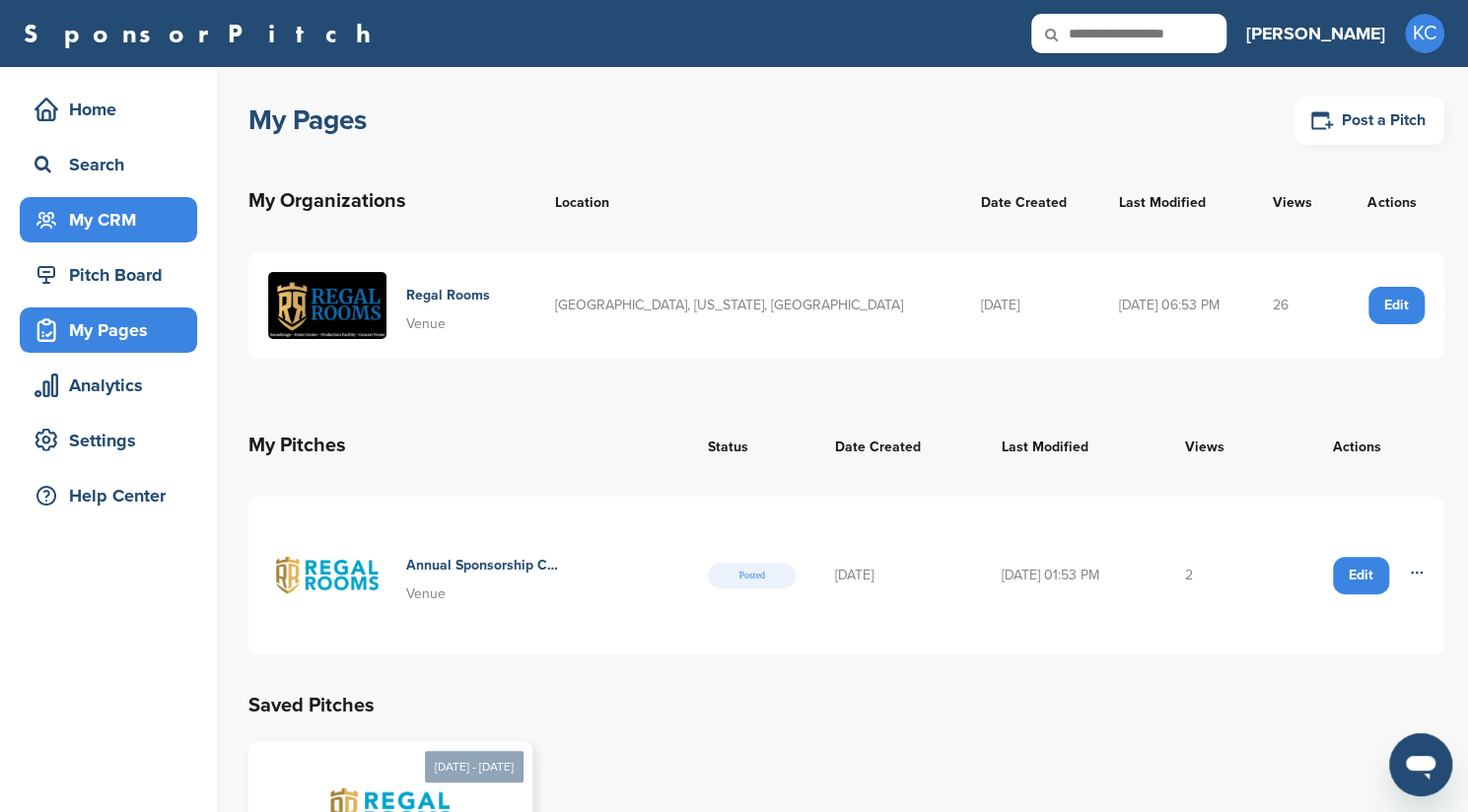 click on "My CRM" at bounding box center (113, 220) 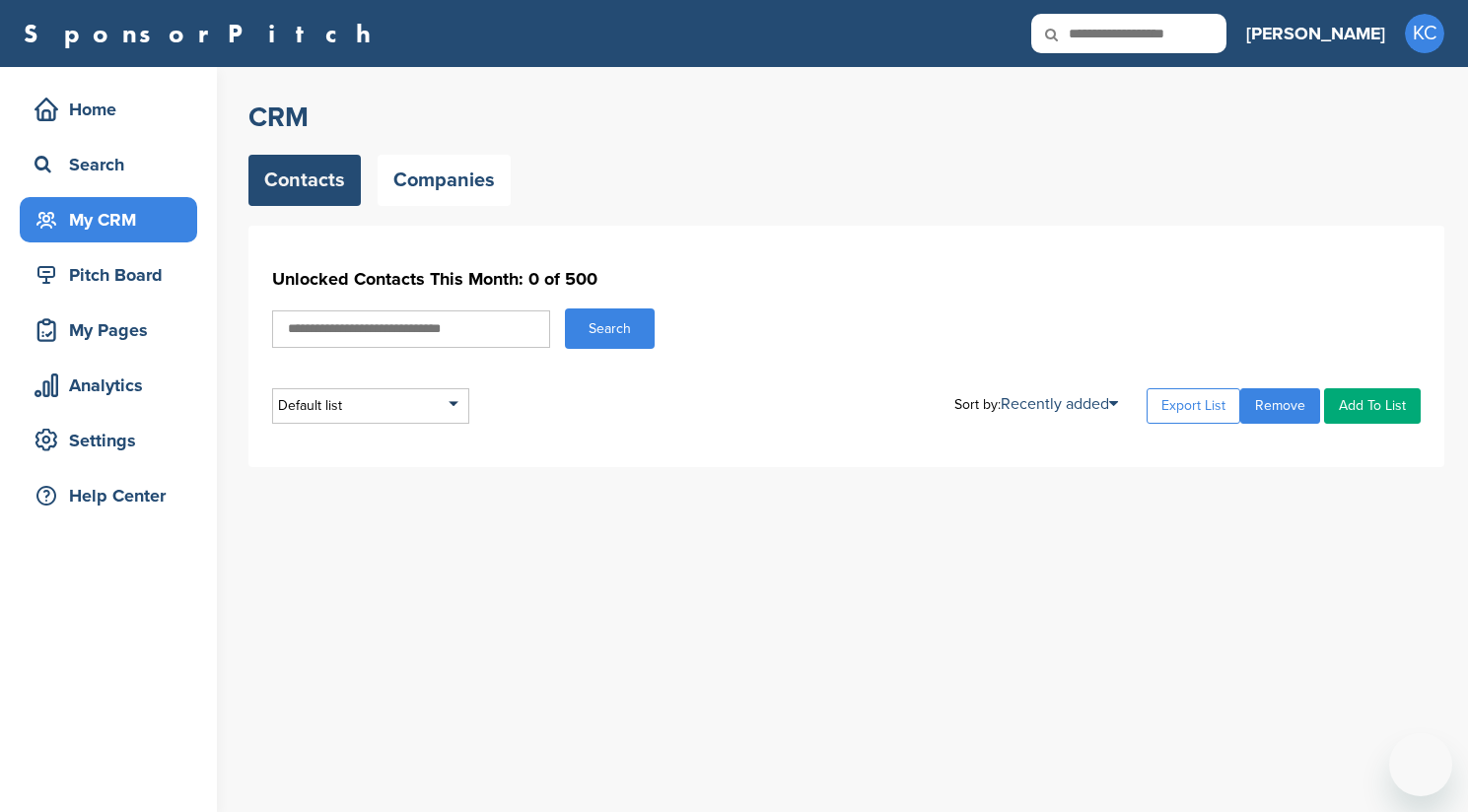 scroll, scrollTop: 0, scrollLeft: 0, axis: both 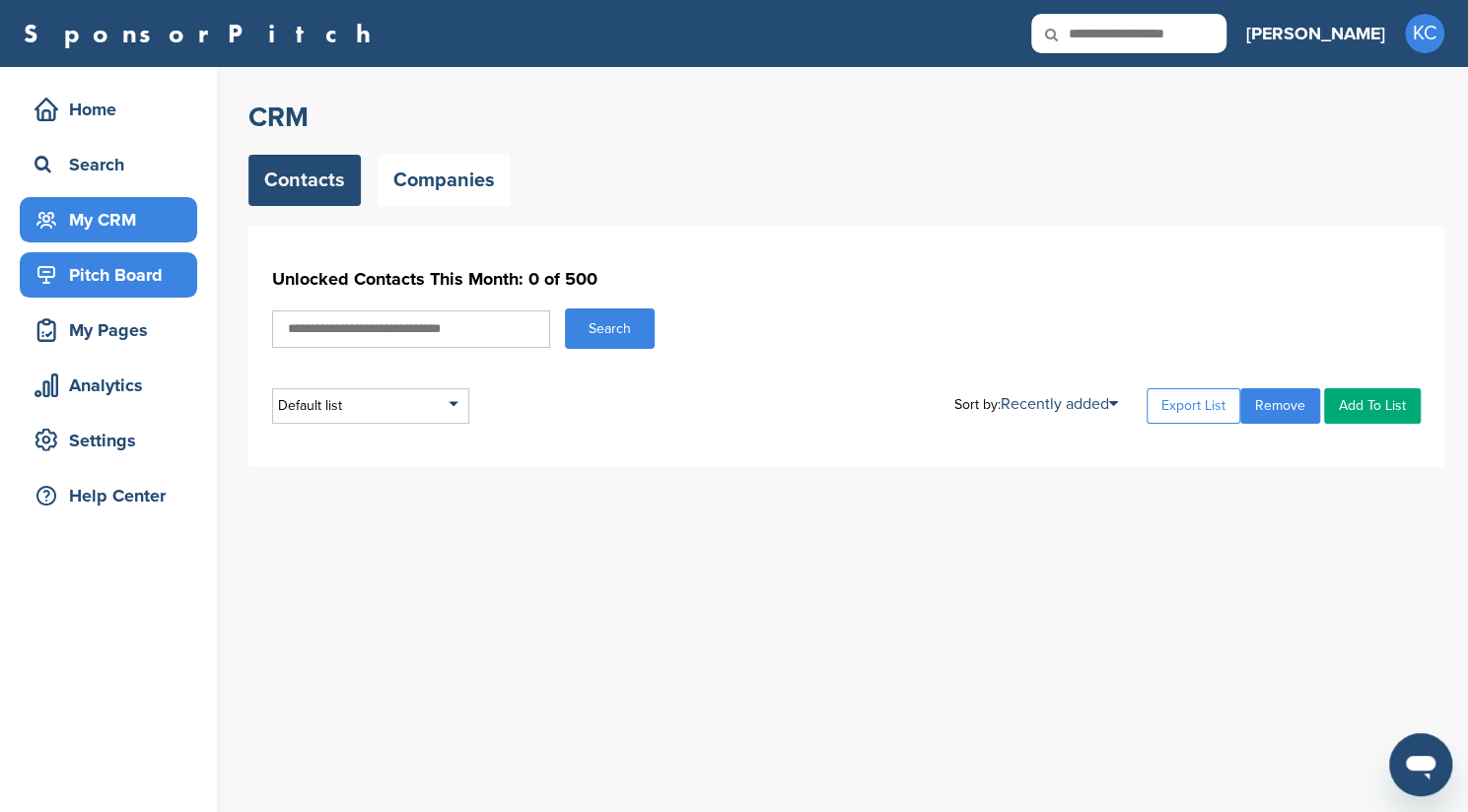 click on "Pitch Board" at bounding box center (113, 275) 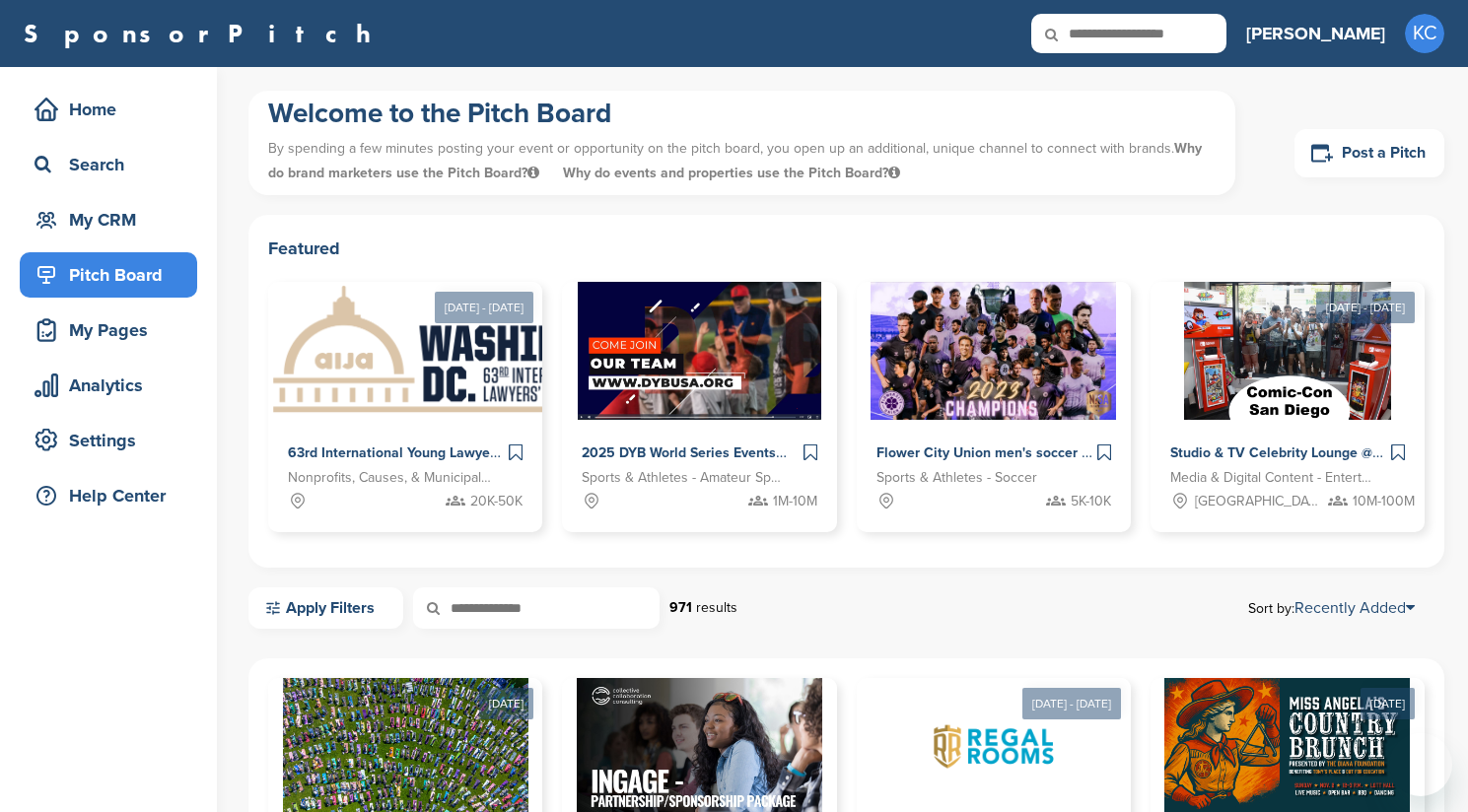 scroll, scrollTop: 0, scrollLeft: 0, axis: both 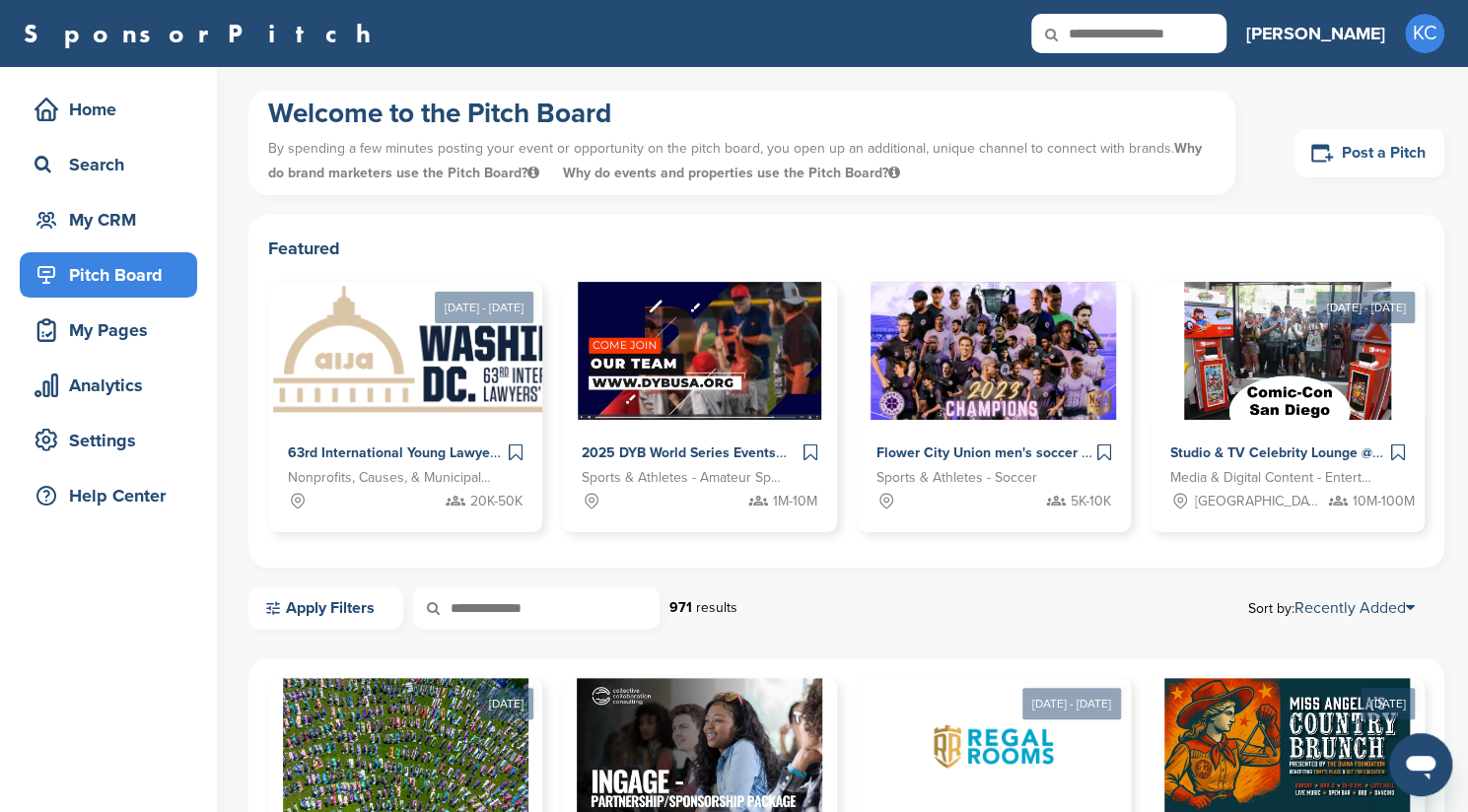 click on "Post a Pitch" at bounding box center (1369, 153) 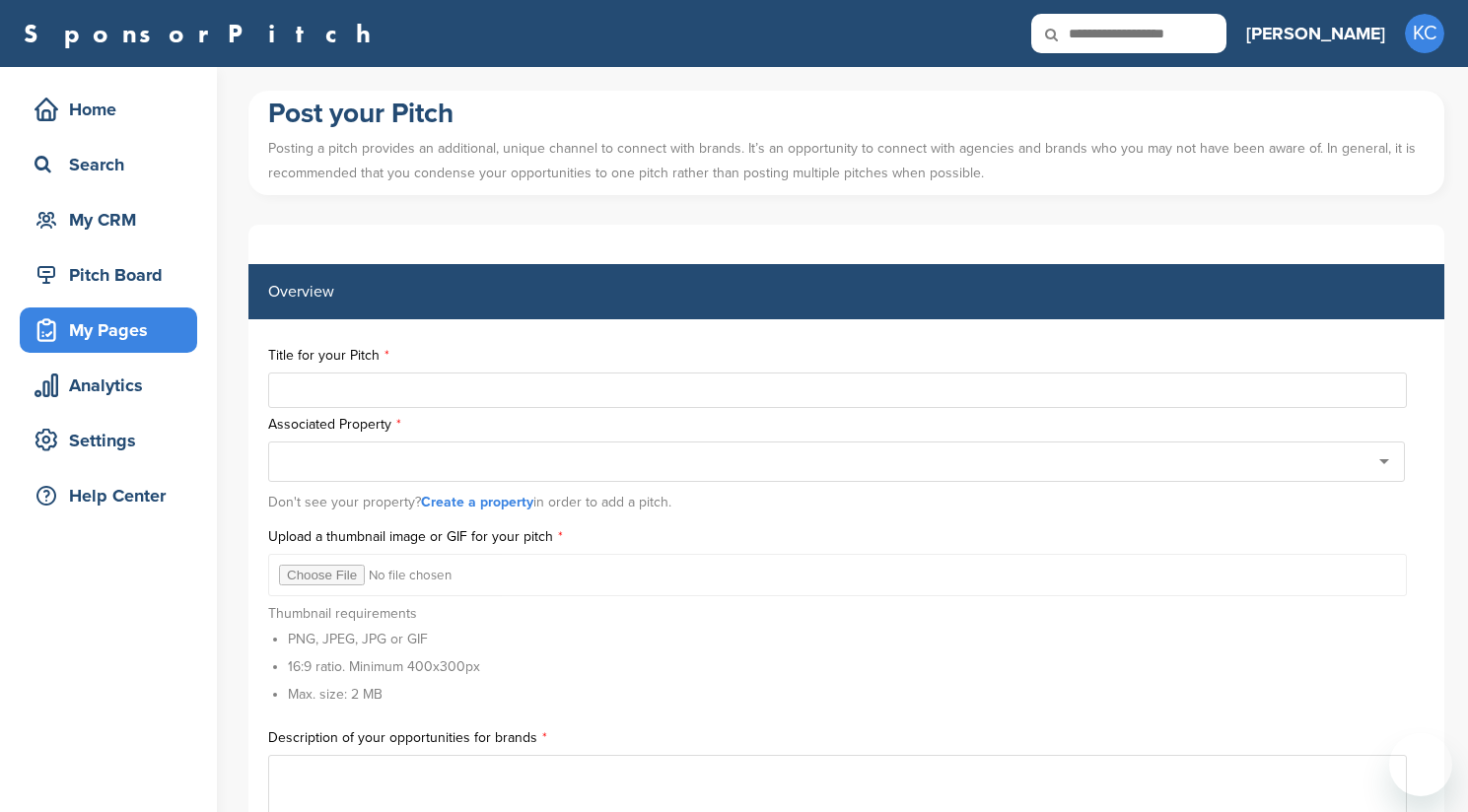 scroll, scrollTop: 0, scrollLeft: 0, axis: both 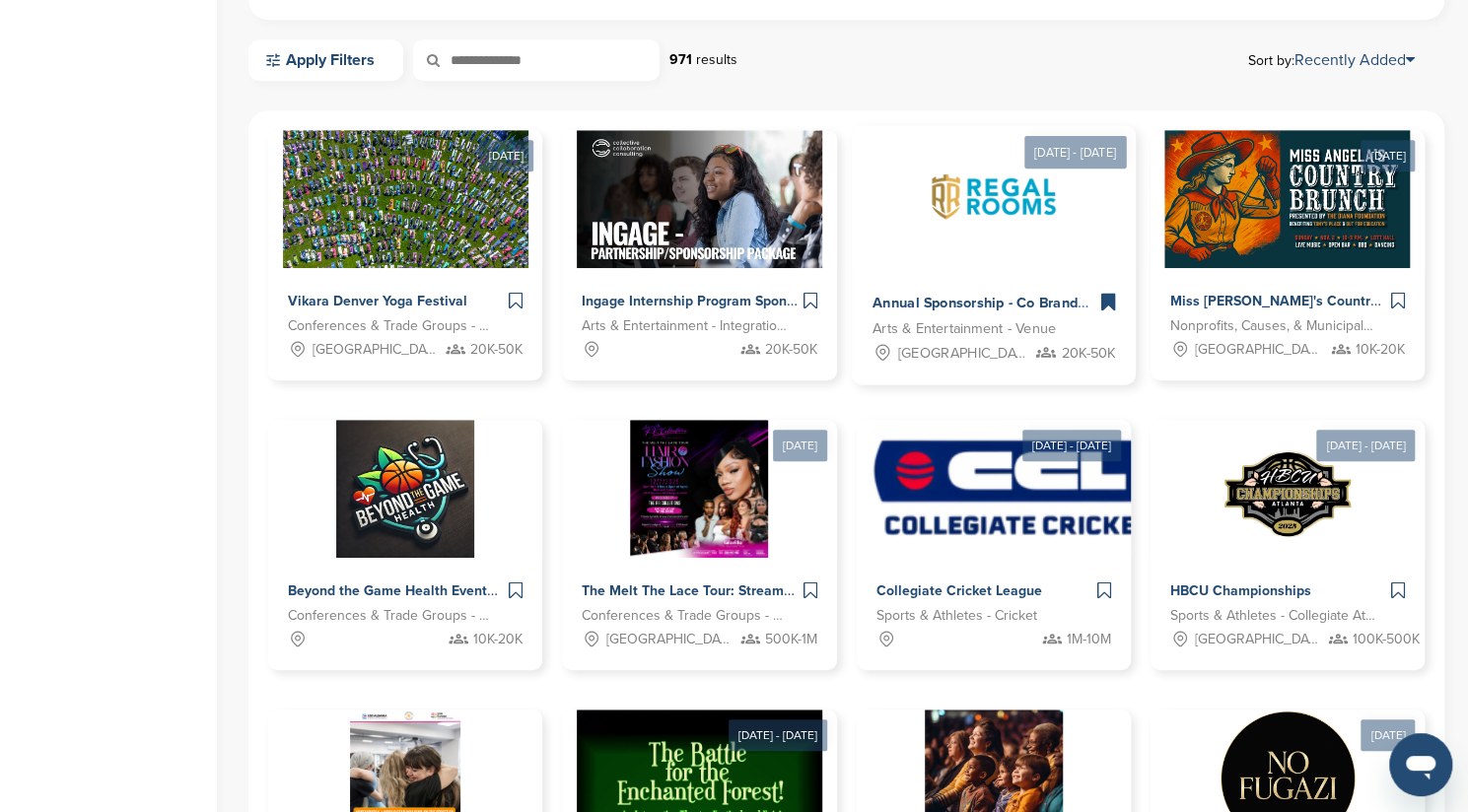 click on "[GEOGRAPHIC_DATA], [GEOGRAPHIC_DATA]
20K-50K" at bounding box center (993, 352) 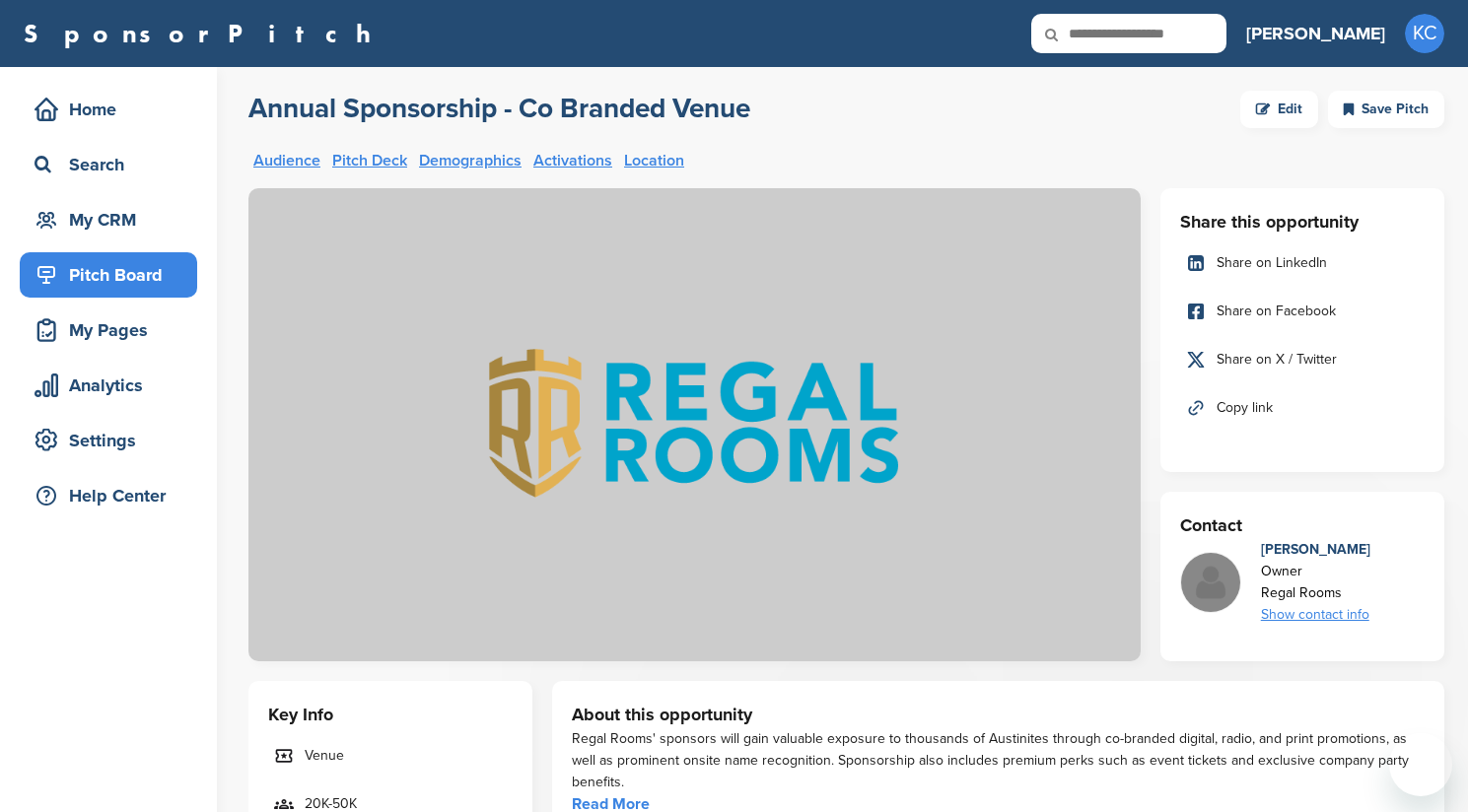 scroll, scrollTop: 0, scrollLeft: 0, axis: both 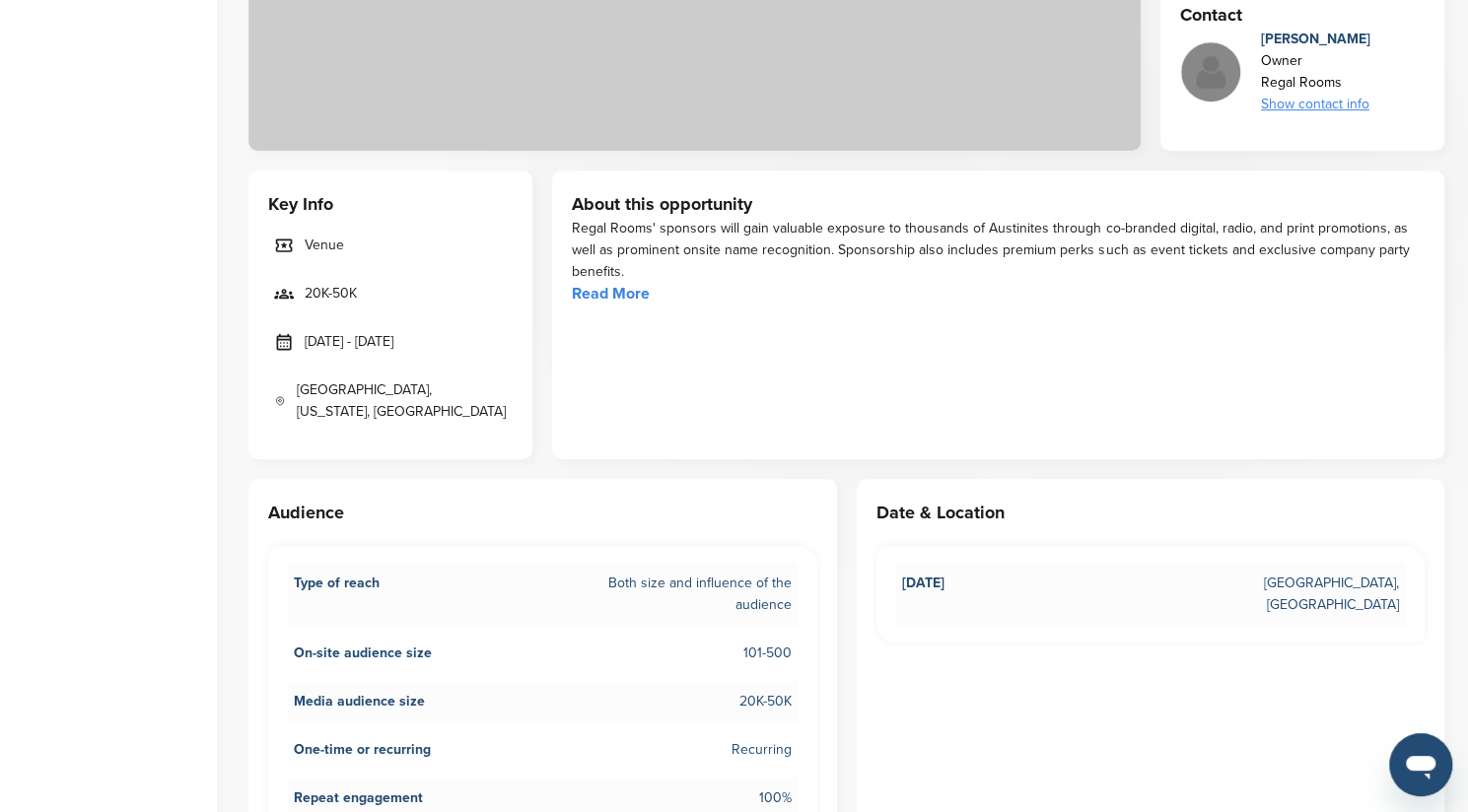 click on "Read More" at bounding box center (610, 294) 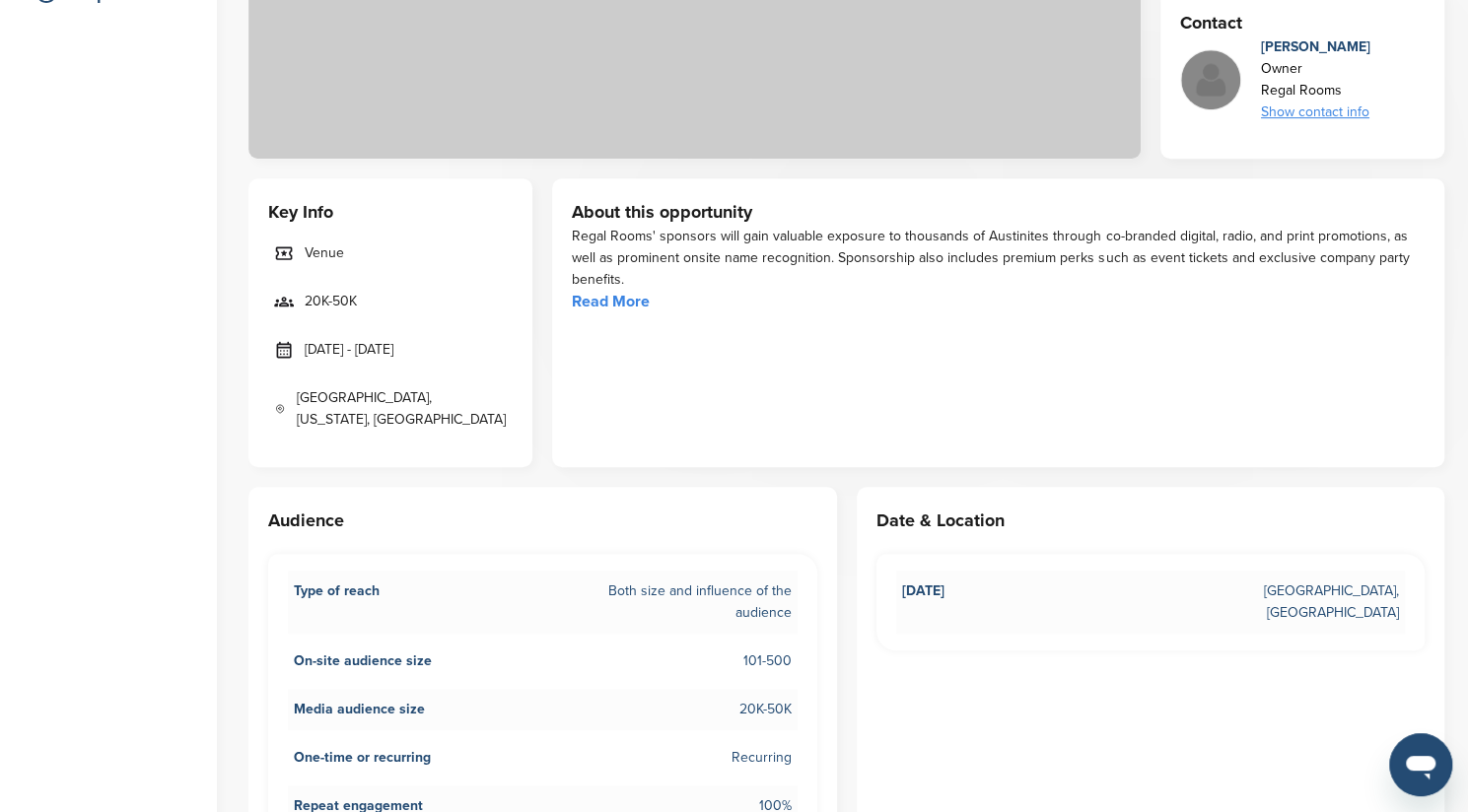 scroll, scrollTop: 0, scrollLeft: 0, axis: both 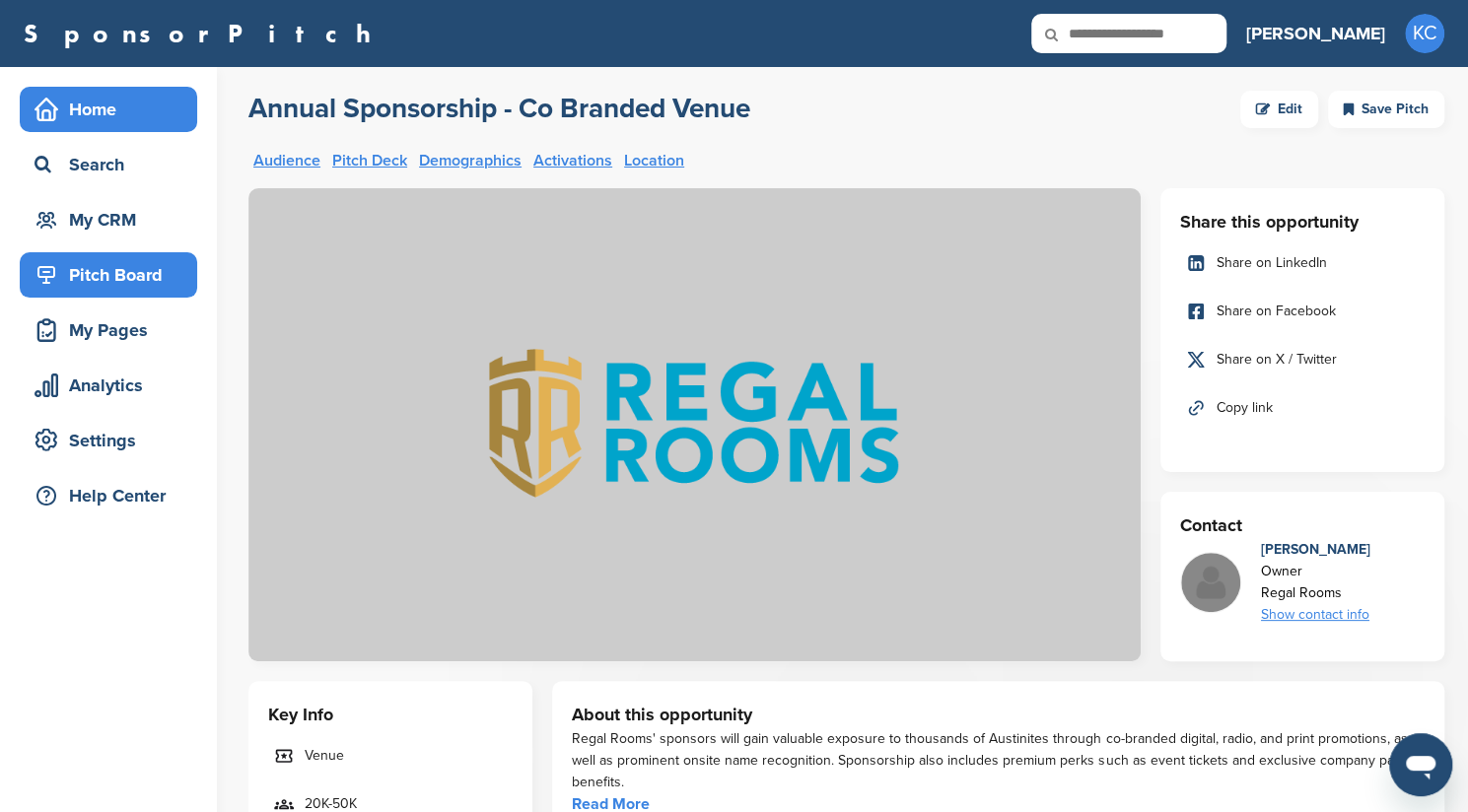 click on "Home" at bounding box center (113, 109) 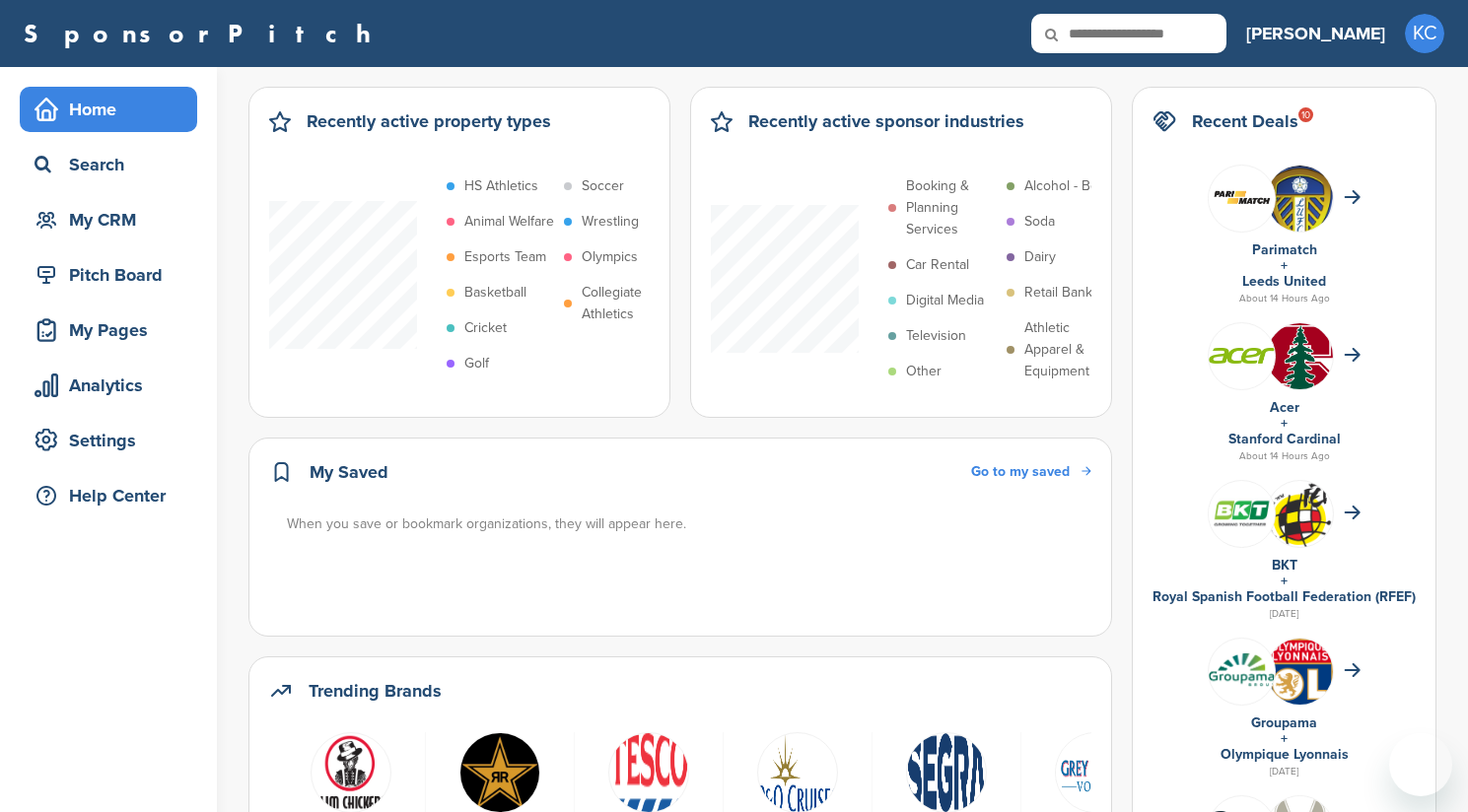 scroll, scrollTop: 0, scrollLeft: 0, axis: both 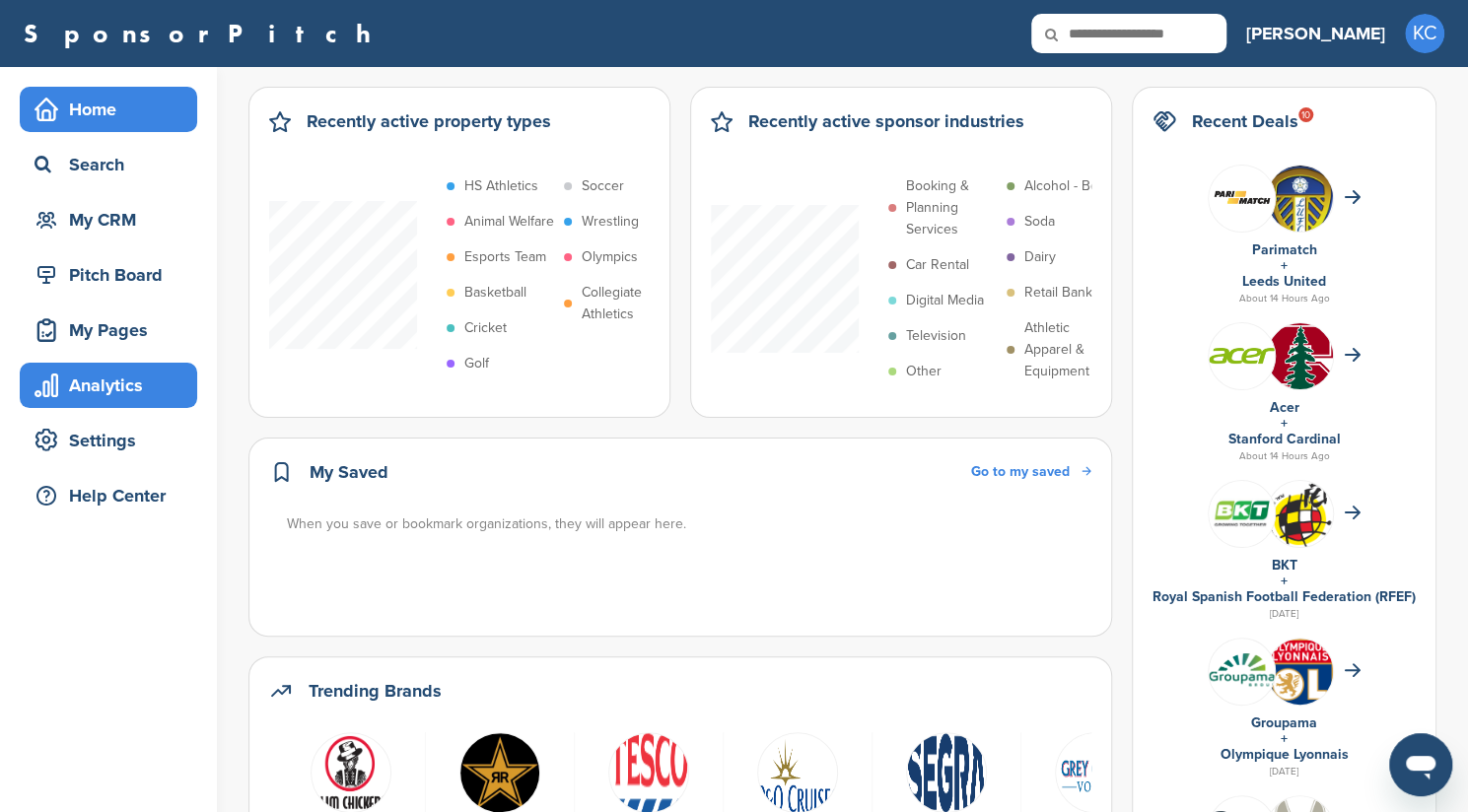 click on "Analytics" at bounding box center (113, 385) 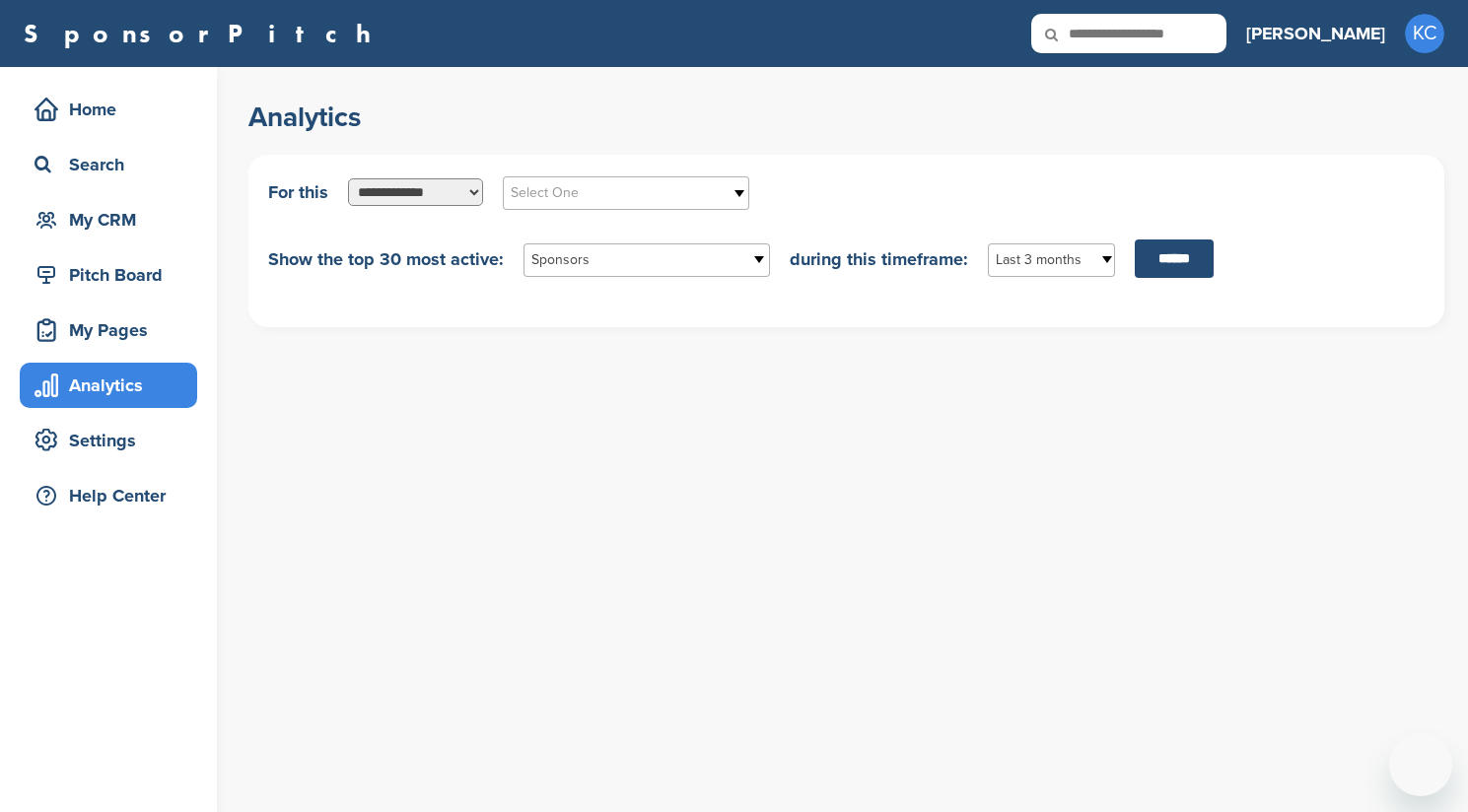 scroll, scrollTop: 0, scrollLeft: 0, axis: both 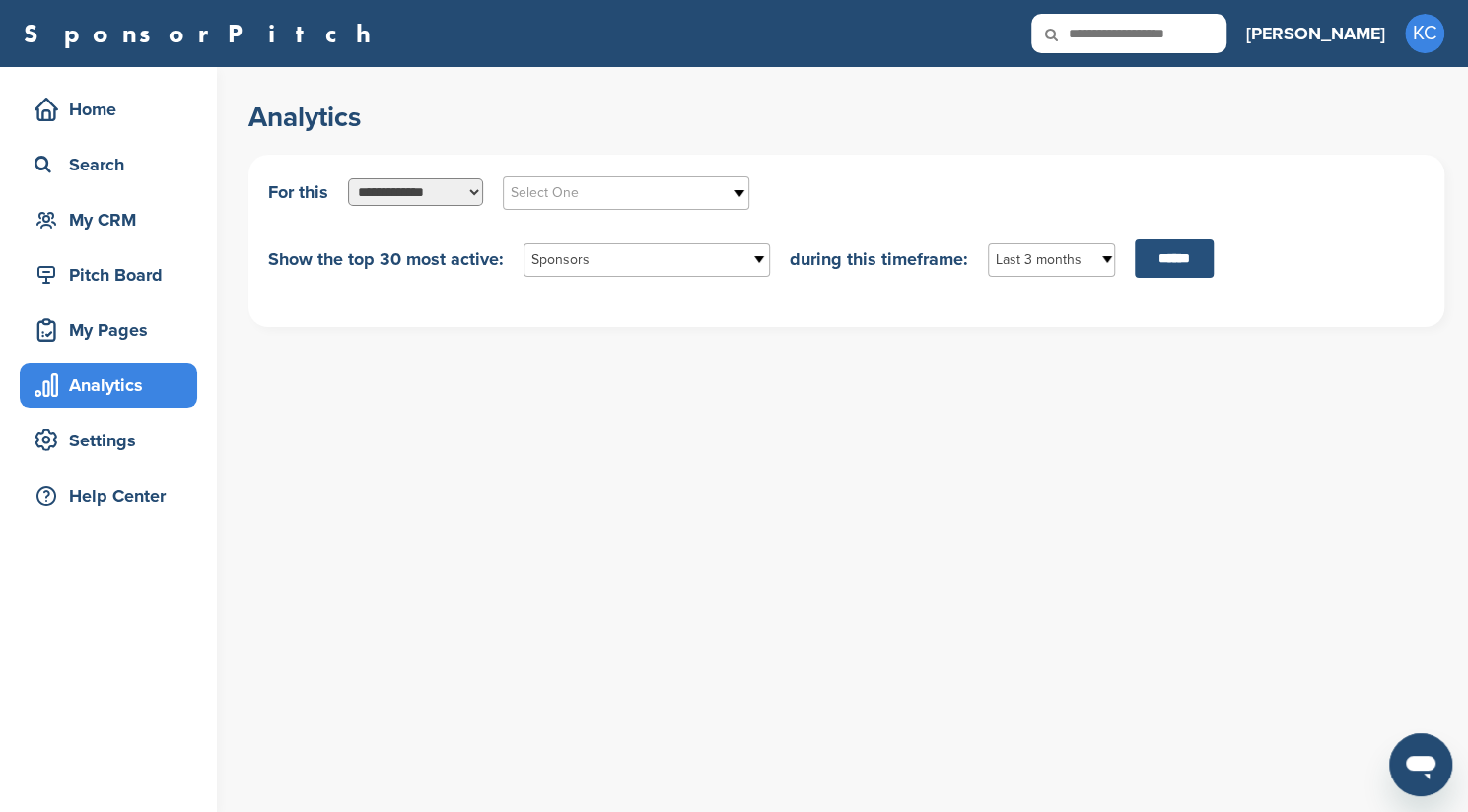 click on "******" at bounding box center [1174, 258] 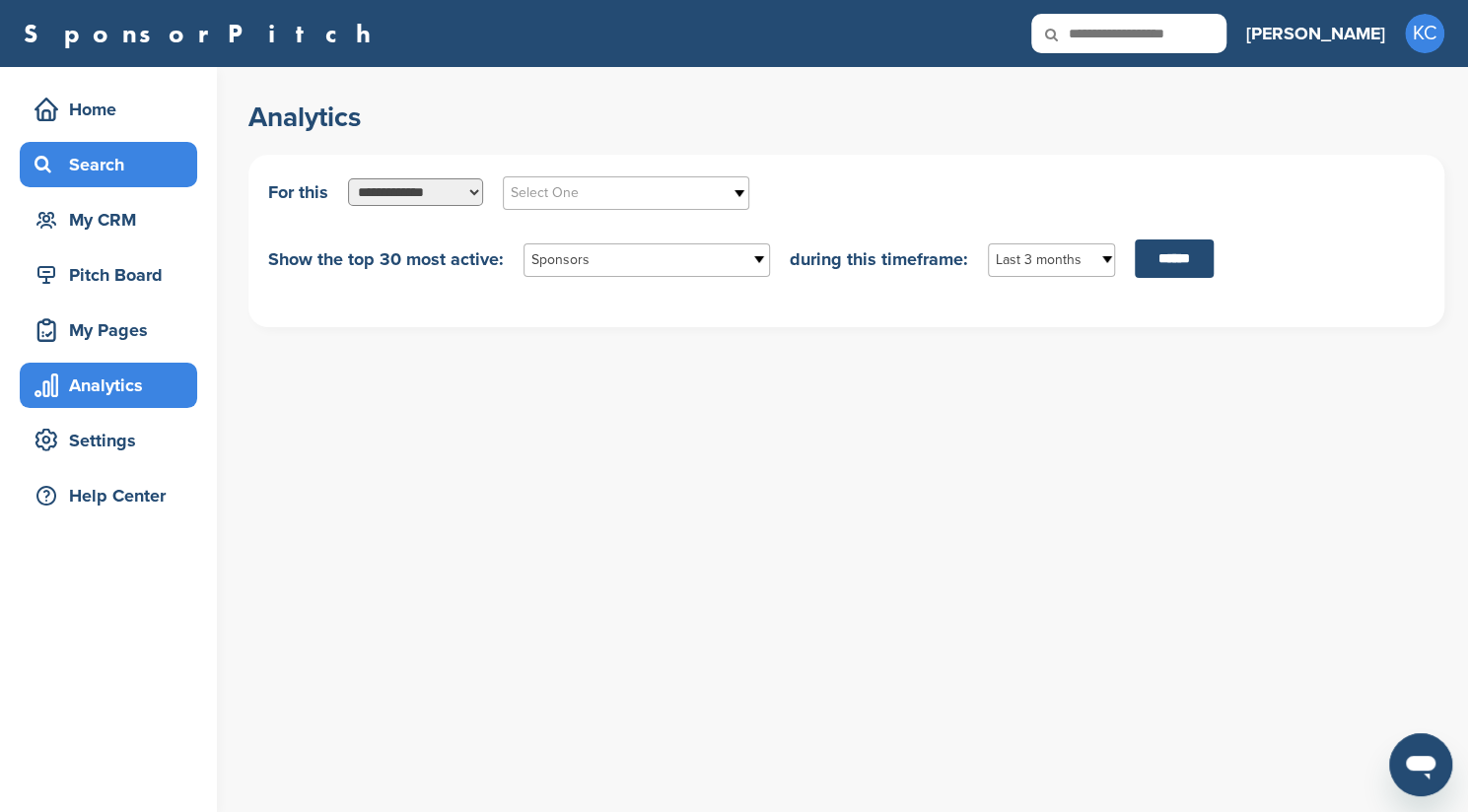click on "Search" at bounding box center (113, 165) 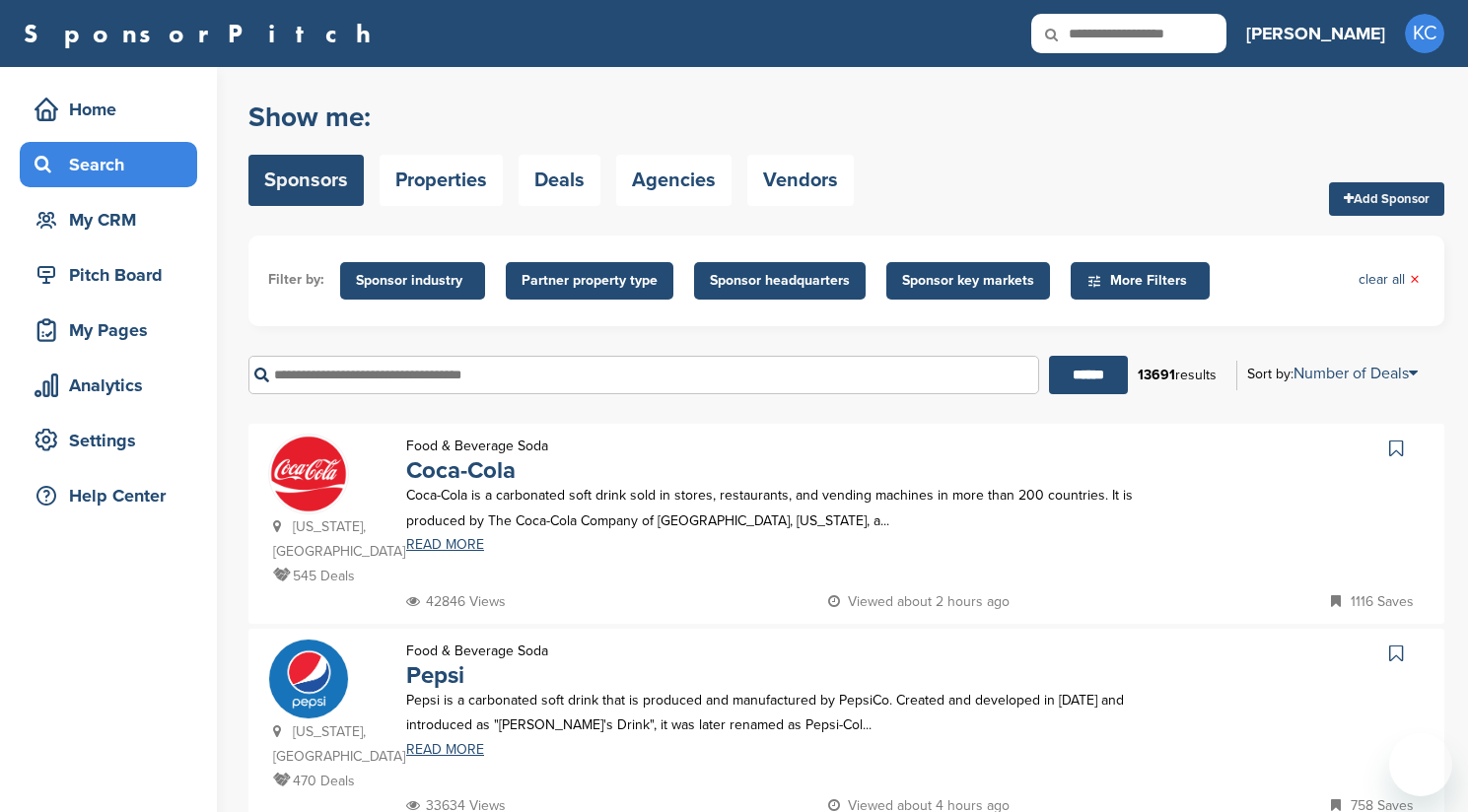 scroll, scrollTop: 0, scrollLeft: 0, axis: both 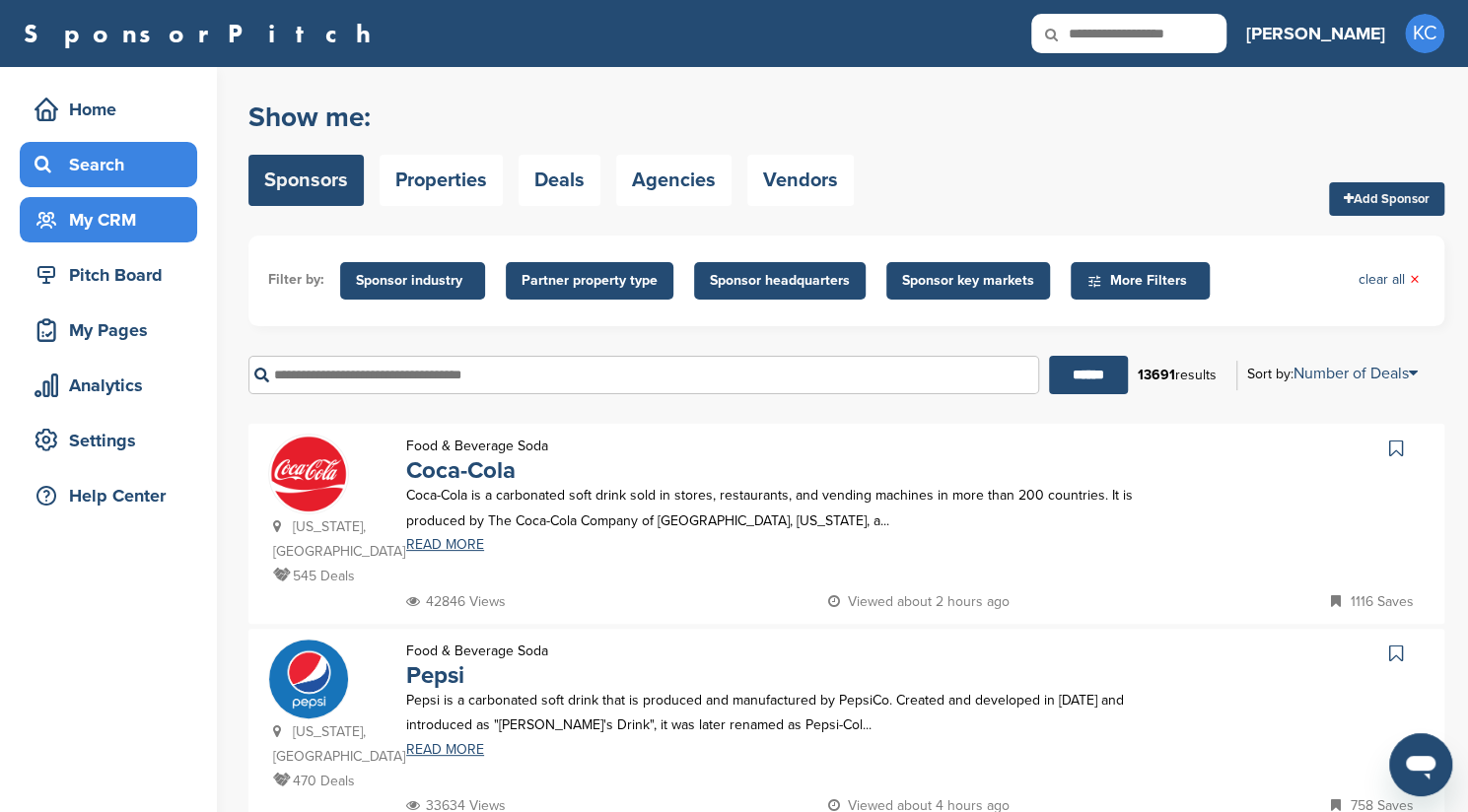 click on "My CRM" at bounding box center (113, 220) 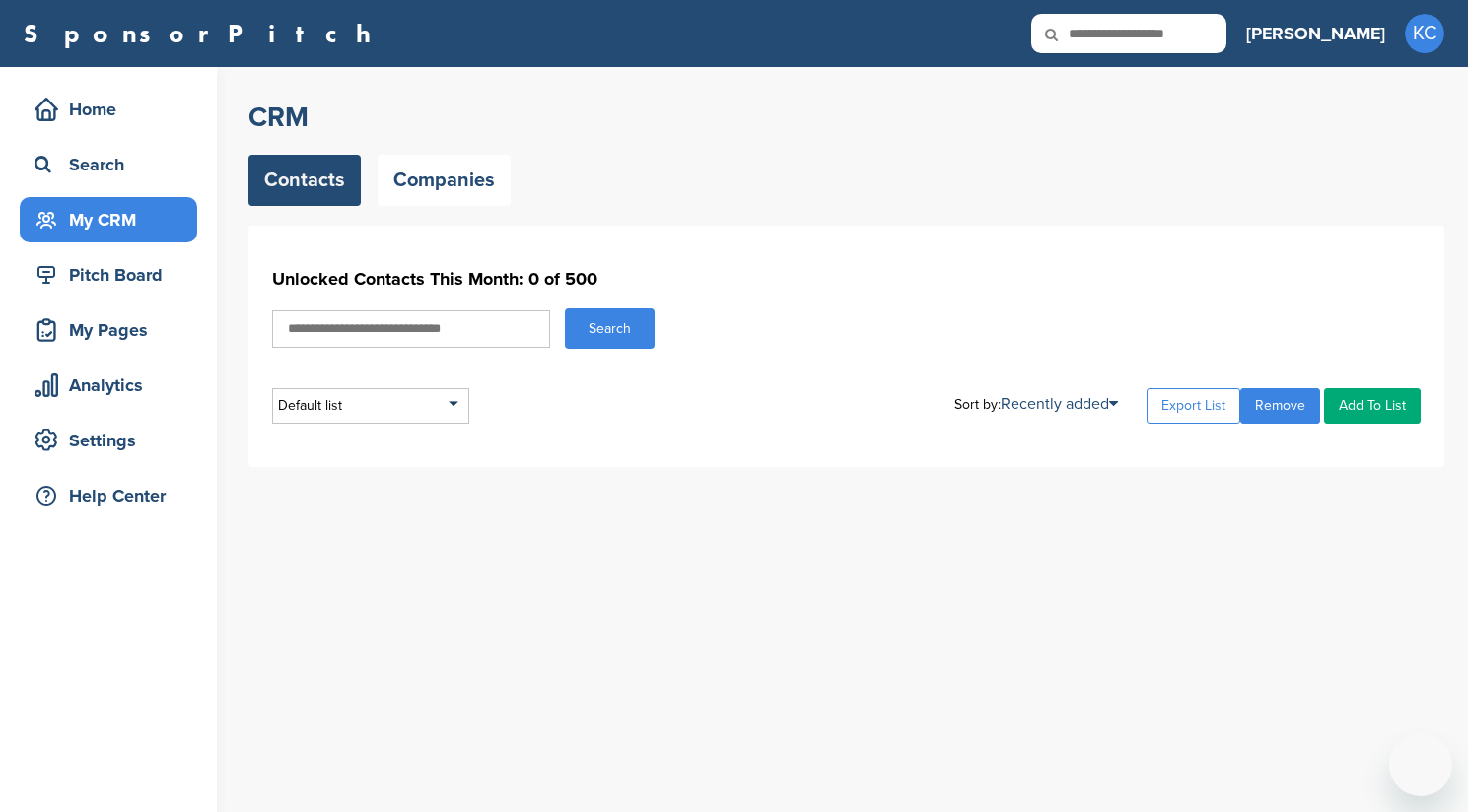 scroll, scrollTop: 0, scrollLeft: 0, axis: both 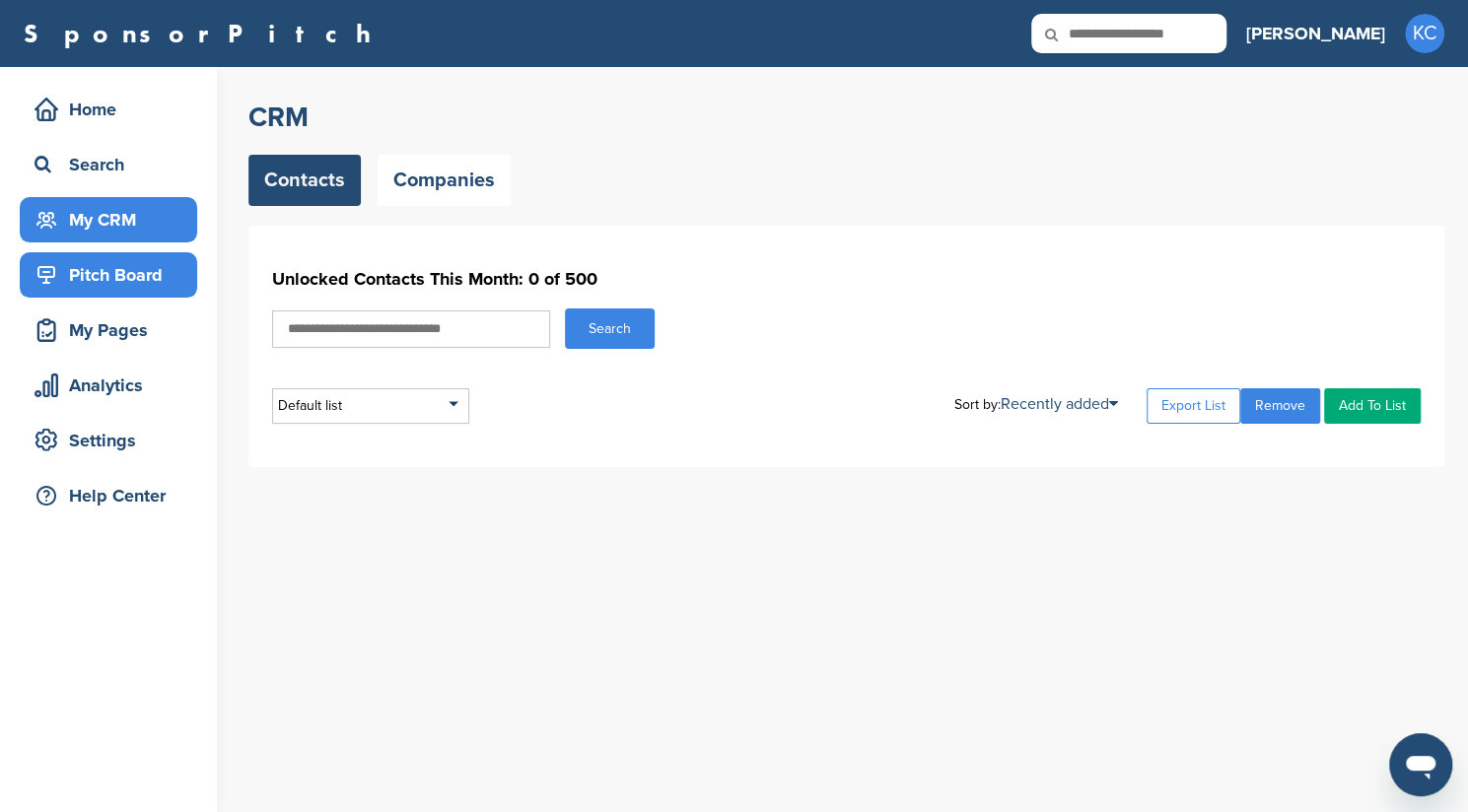 click on "Pitch Board" at bounding box center (113, 275) 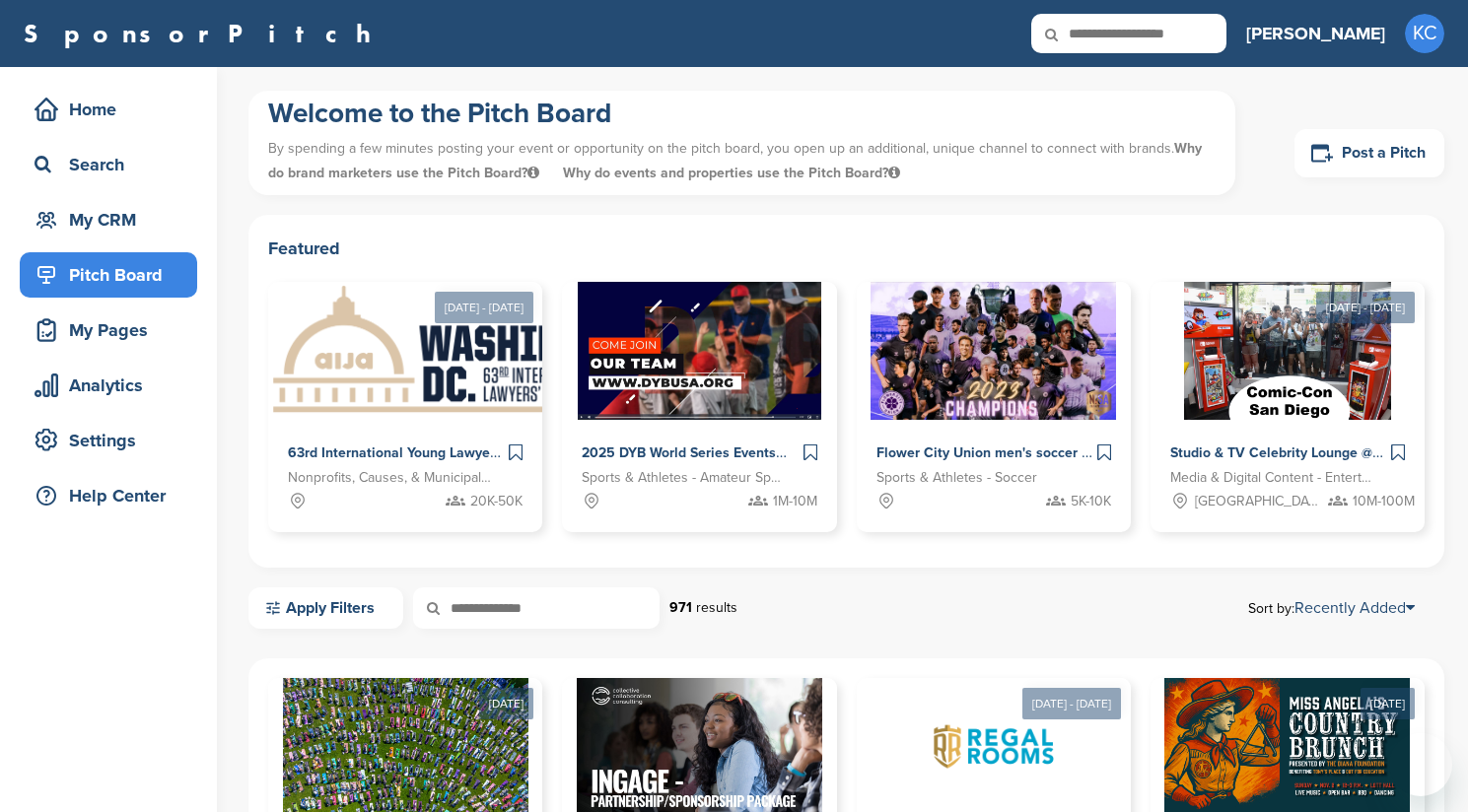 scroll, scrollTop: 0, scrollLeft: 0, axis: both 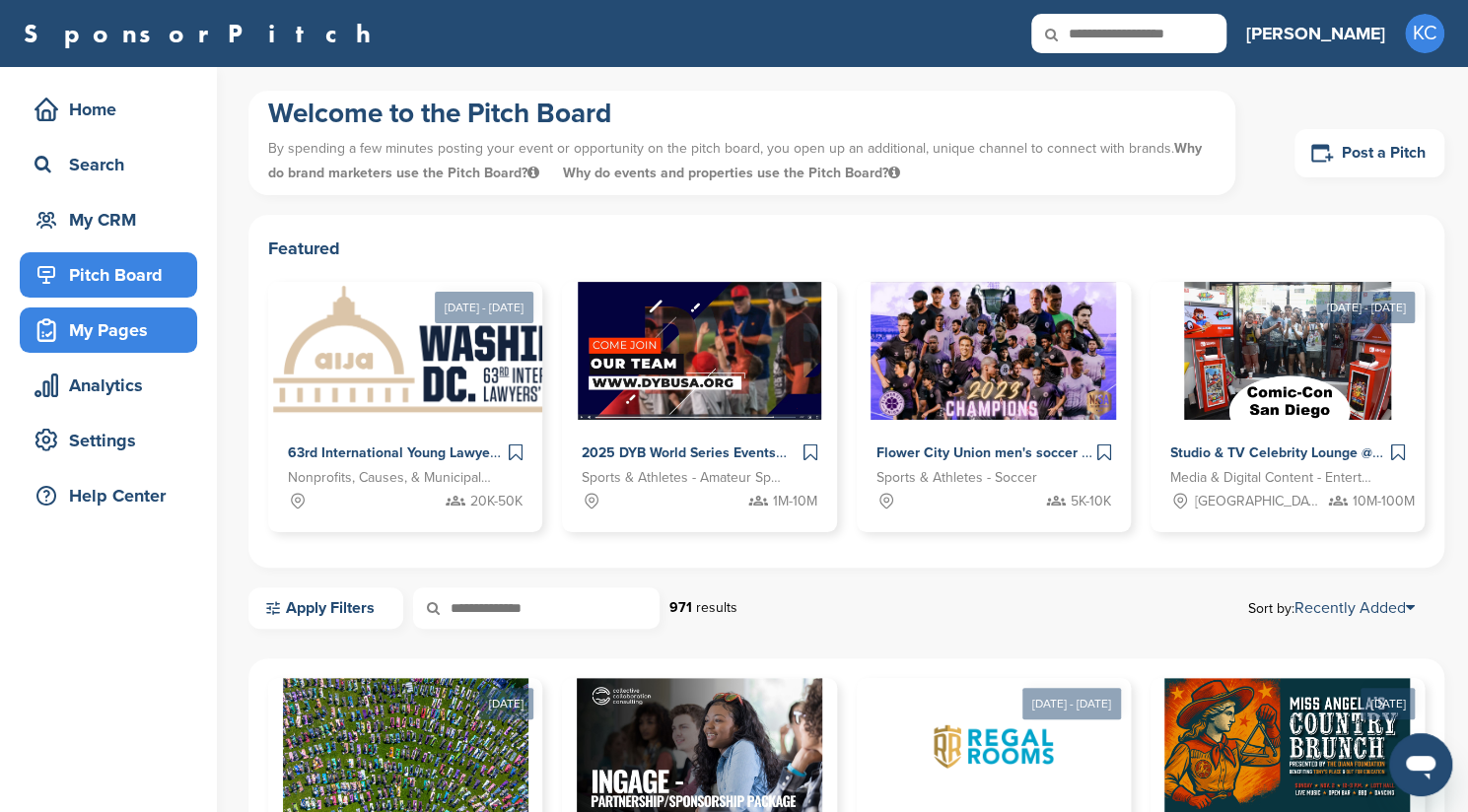 click on "My Pages" at bounding box center [113, 330] 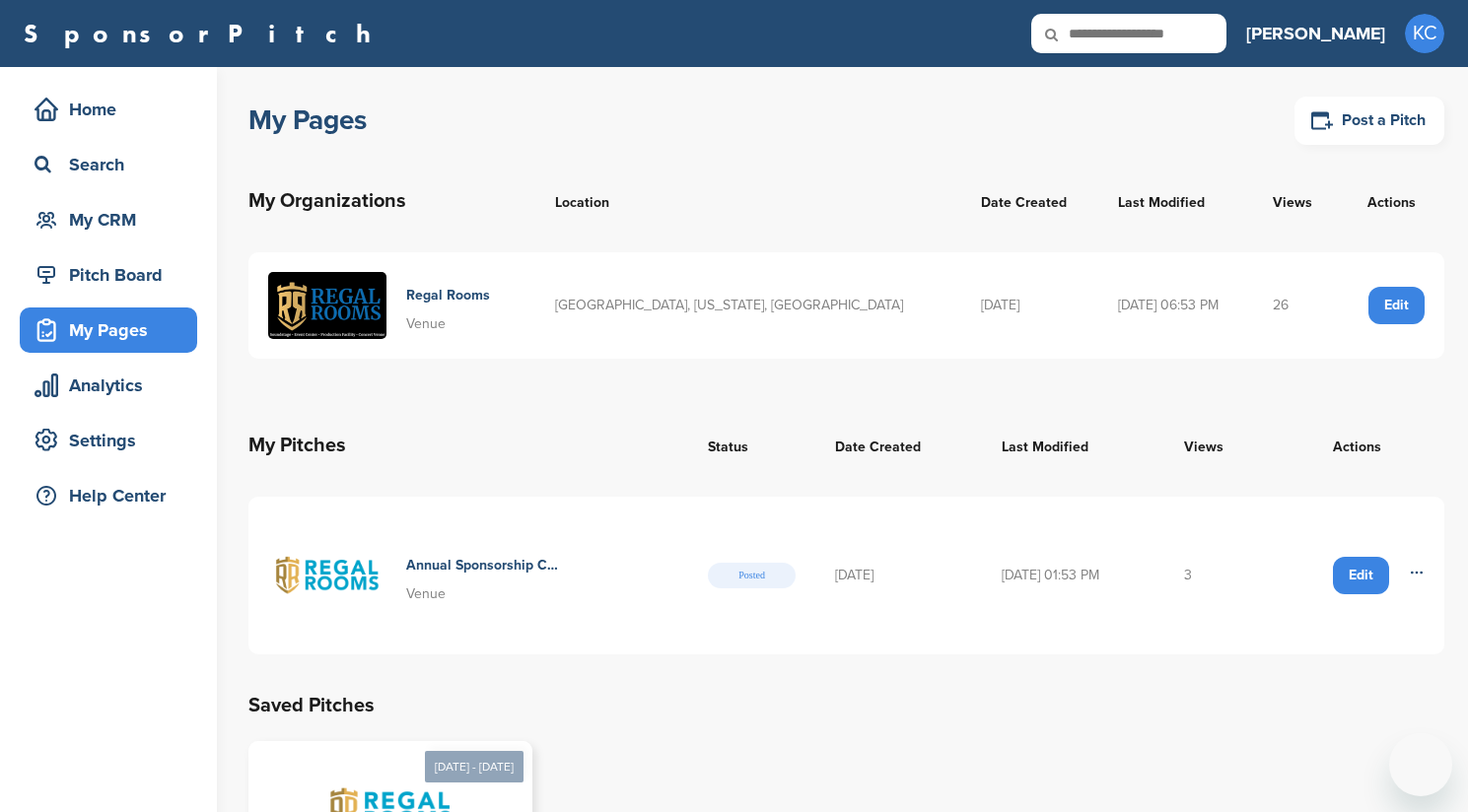 scroll, scrollTop: 0, scrollLeft: 0, axis: both 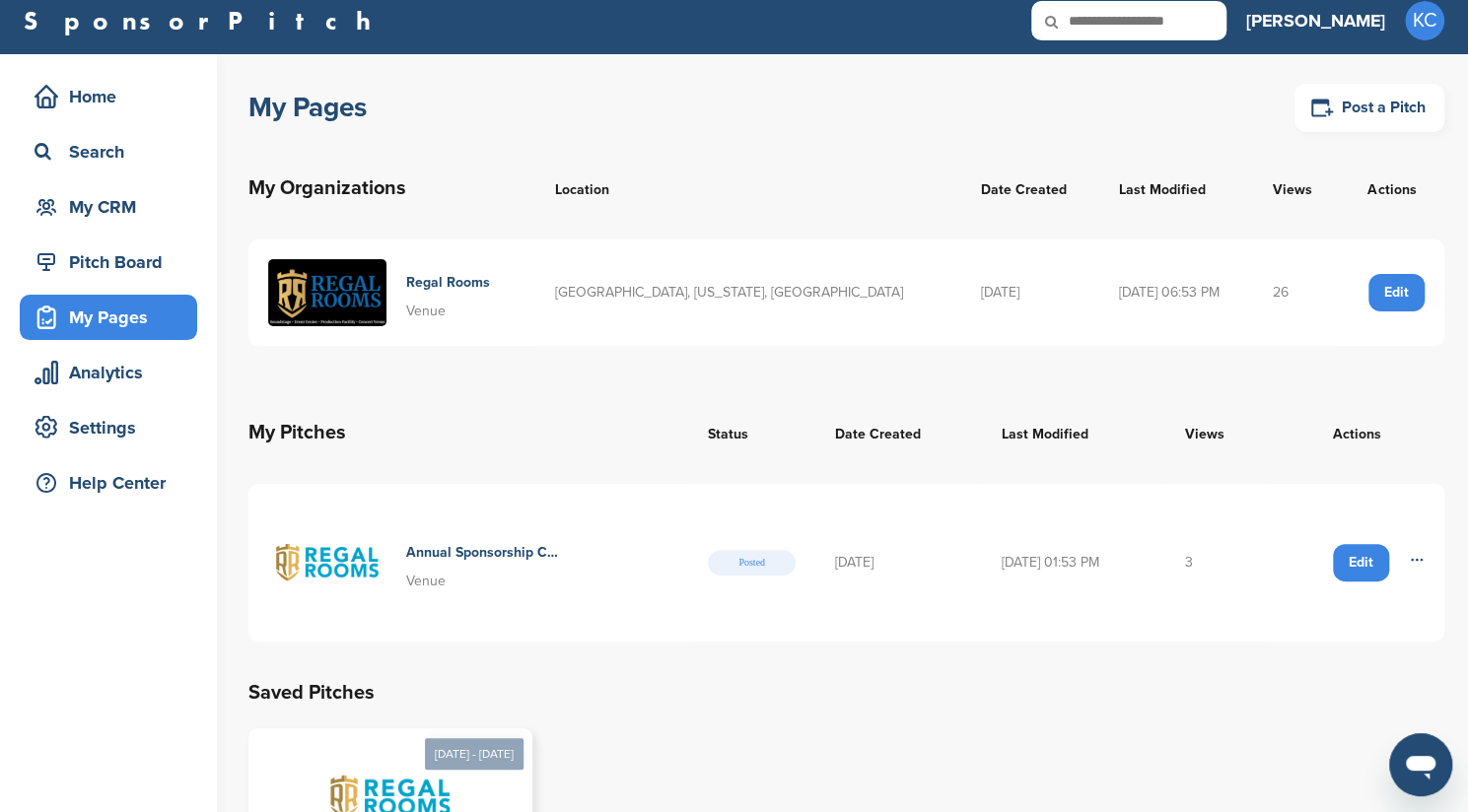 click on "3" at bounding box center [1217, 563] 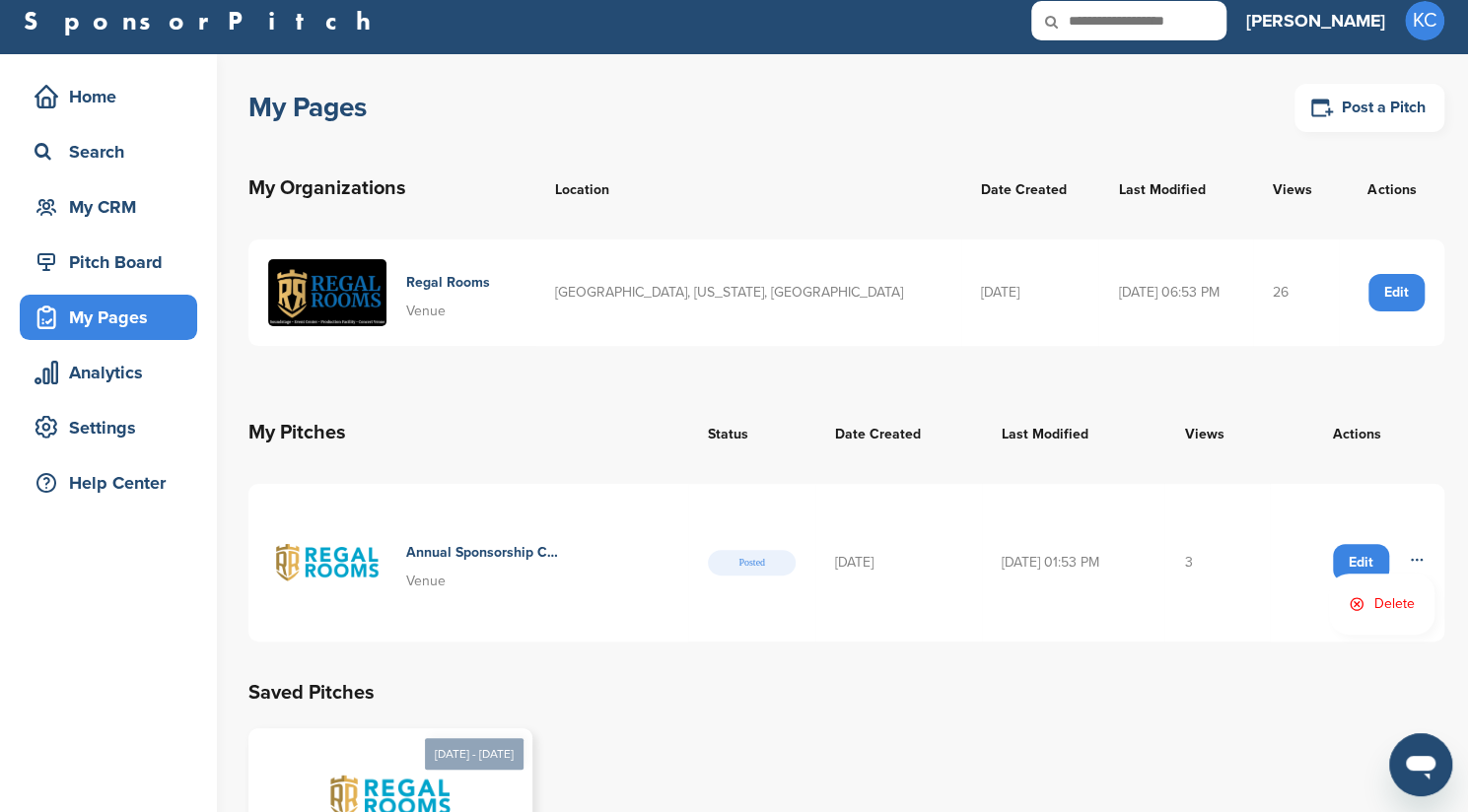click 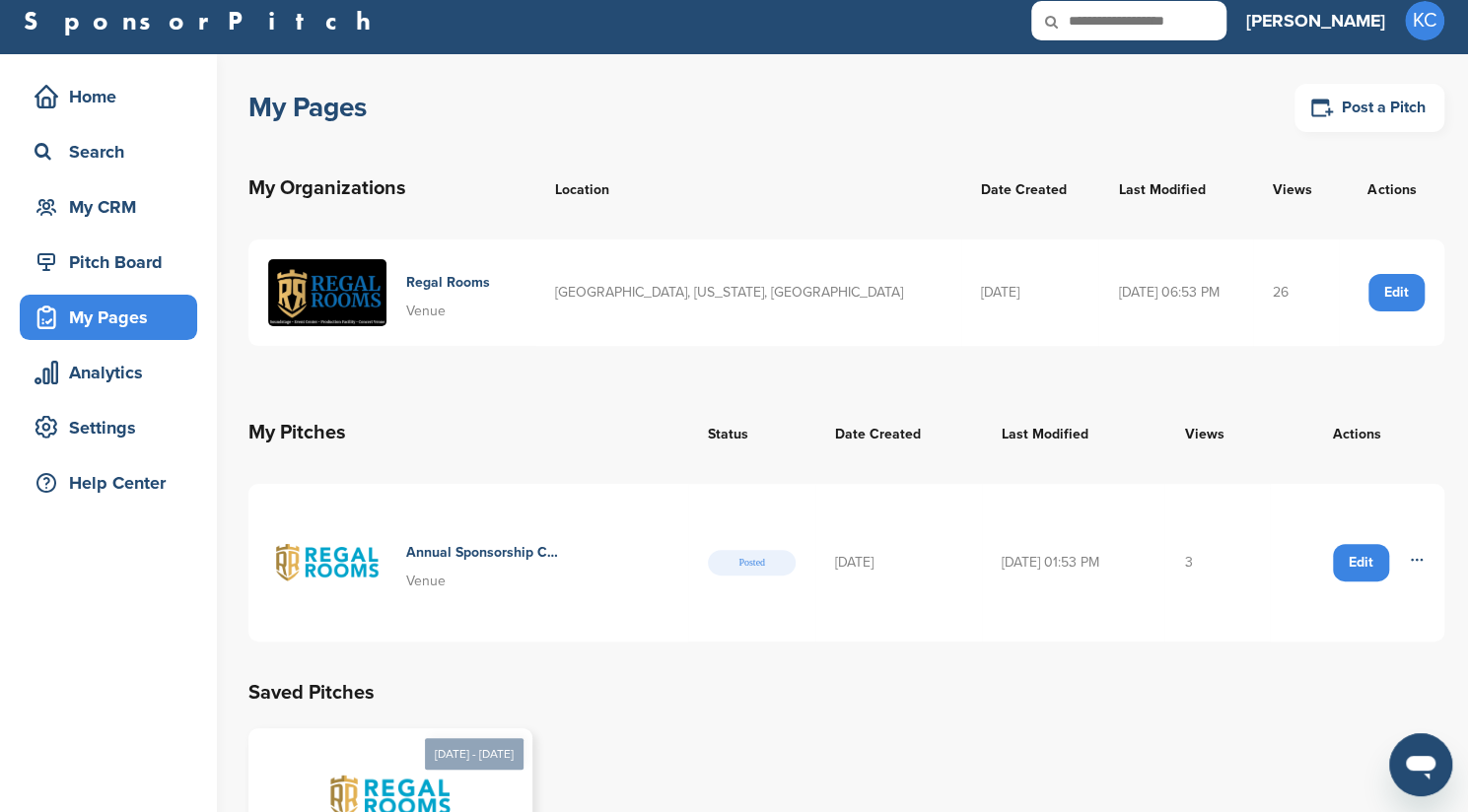 click on "Aug 01, 2025 - Jul 31, 2026
Venue
Annual Sponsorship - Co Branded Venue
Austin, TX" at bounding box center (846, 860) 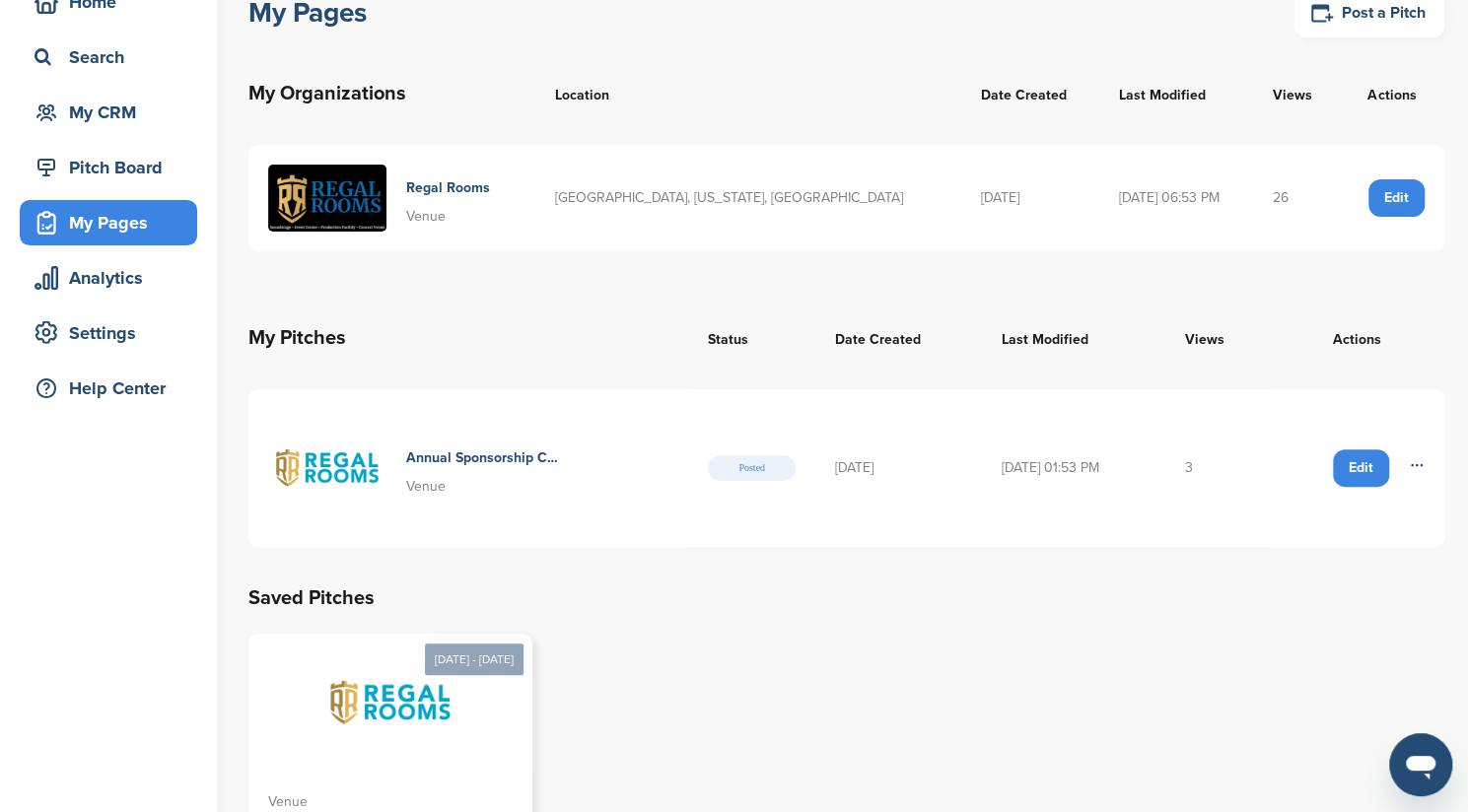 scroll, scrollTop: 0, scrollLeft: 0, axis: both 